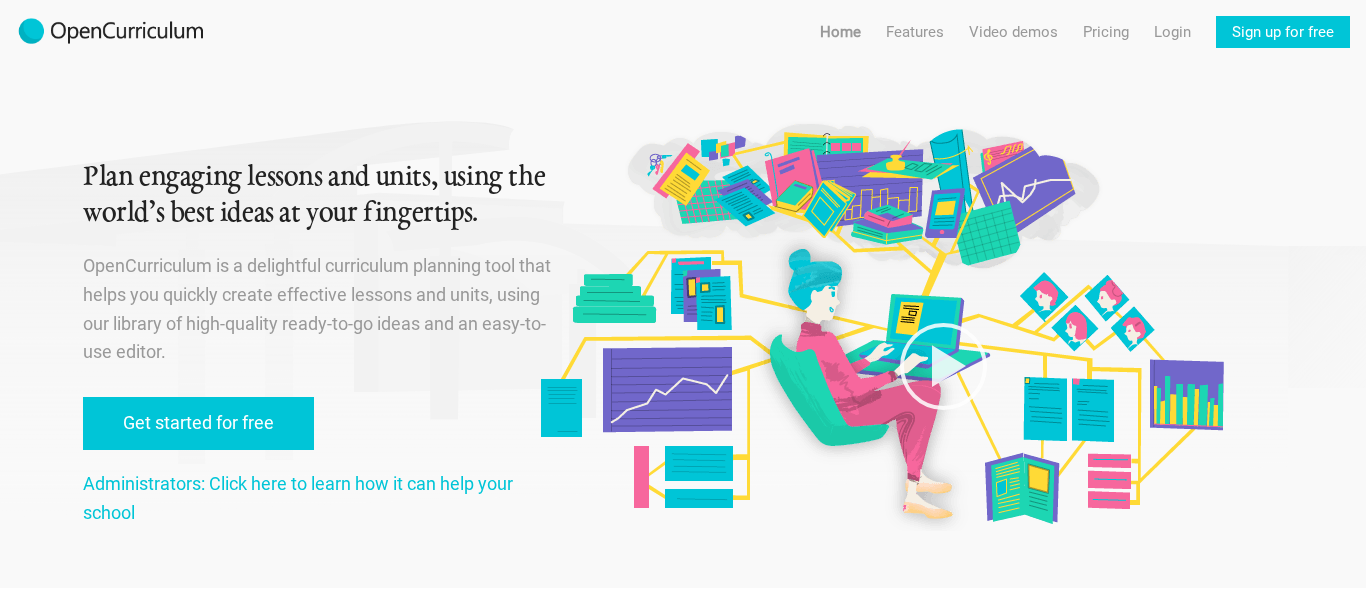 scroll, scrollTop: 0, scrollLeft: 0, axis: both 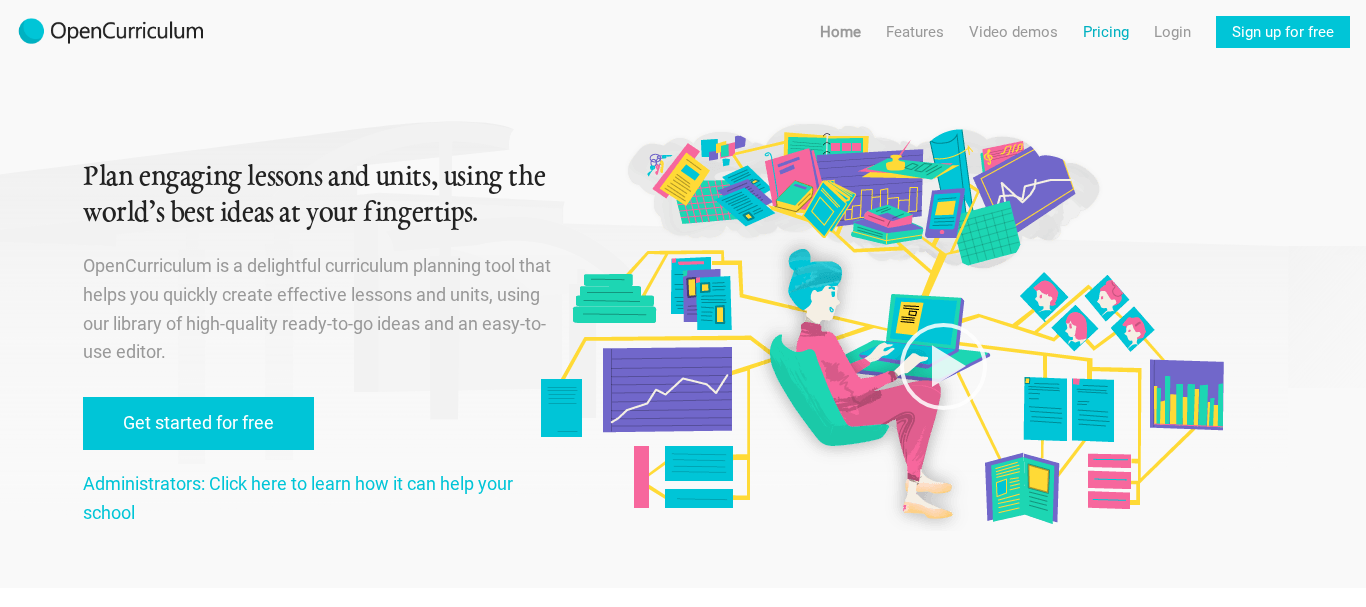 click on "Pricing" at bounding box center (1106, 32) 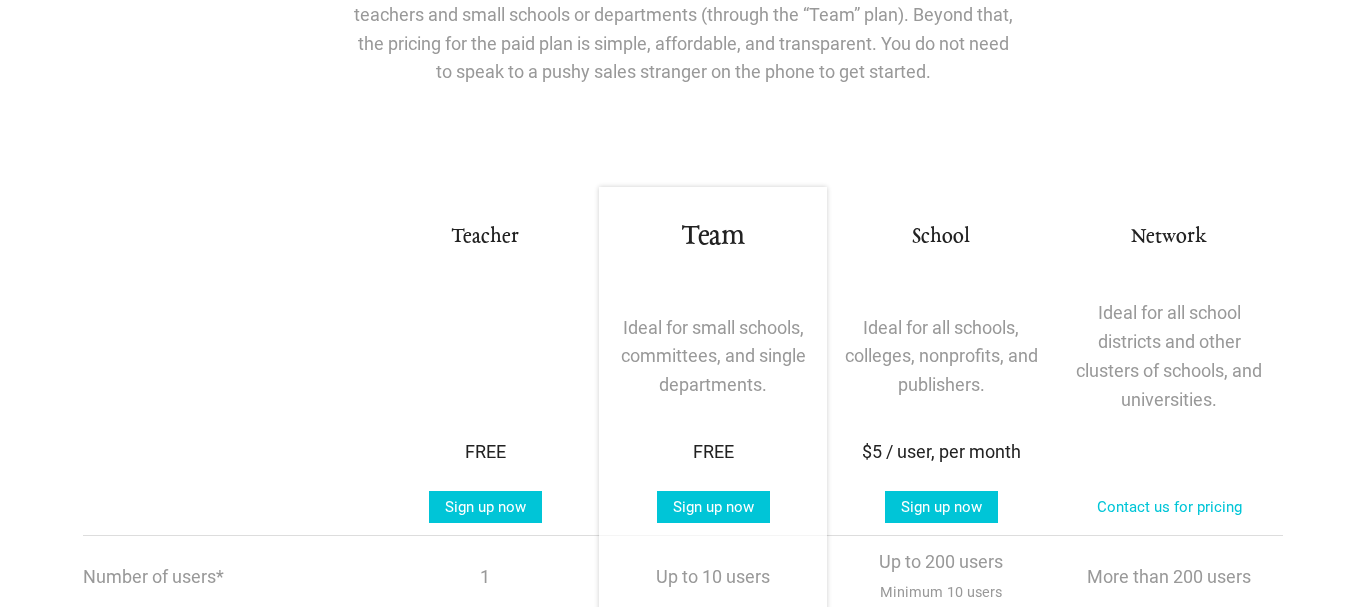 scroll, scrollTop: 0, scrollLeft: 0, axis: both 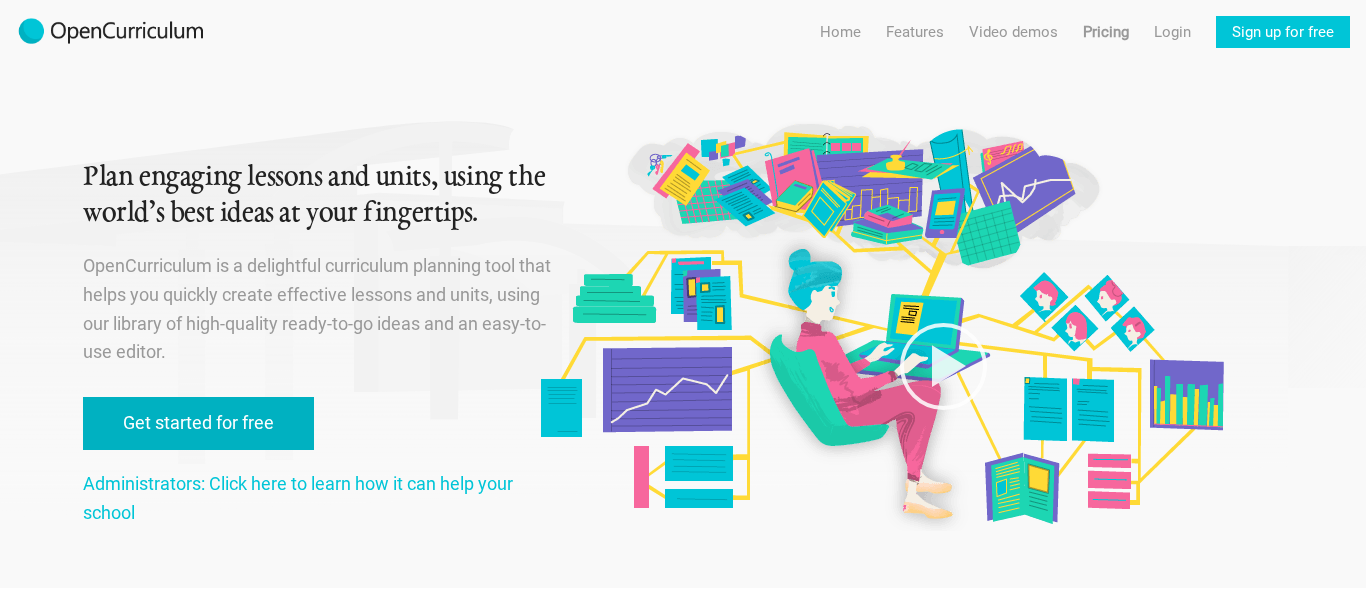 click on "Get started for free" at bounding box center (198, 423) 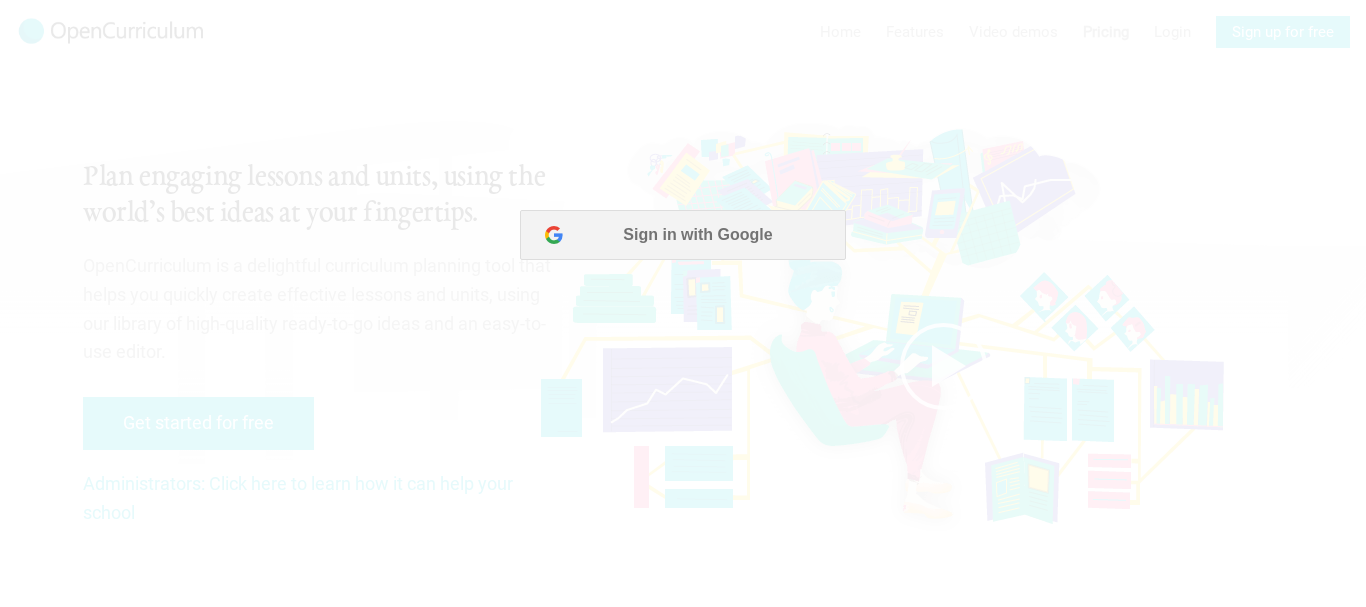 scroll, scrollTop: 0, scrollLeft: 0, axis: both 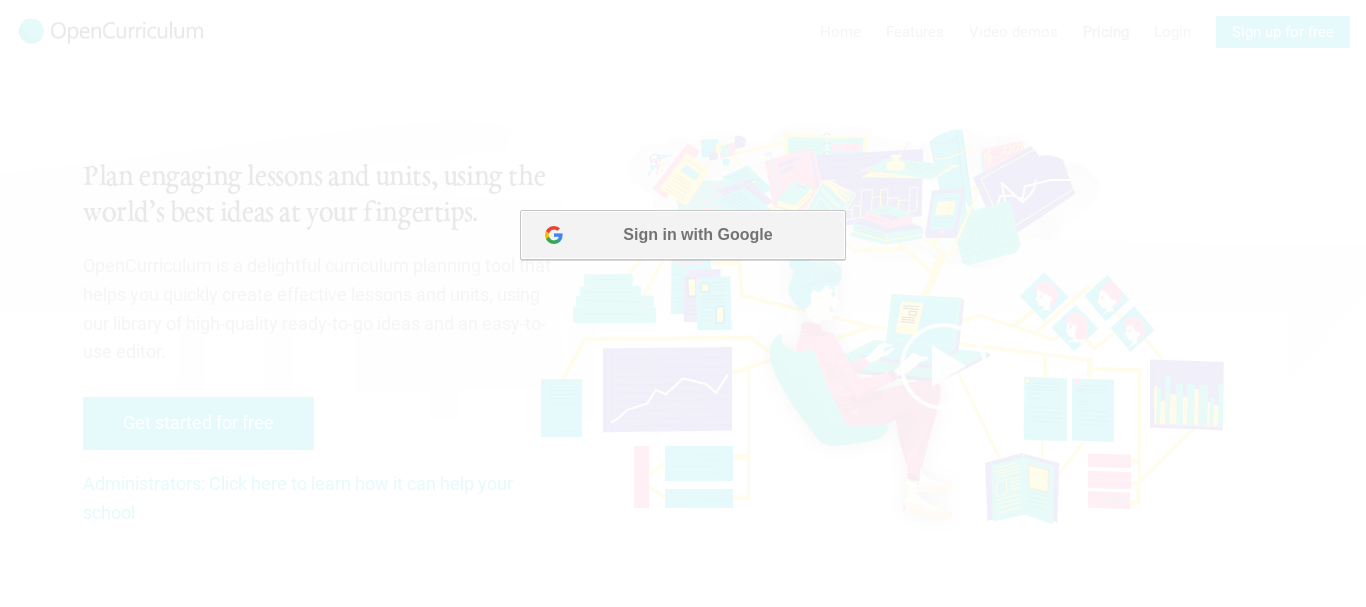 click on "Sign in with Google" at bounding box center [682, 235] 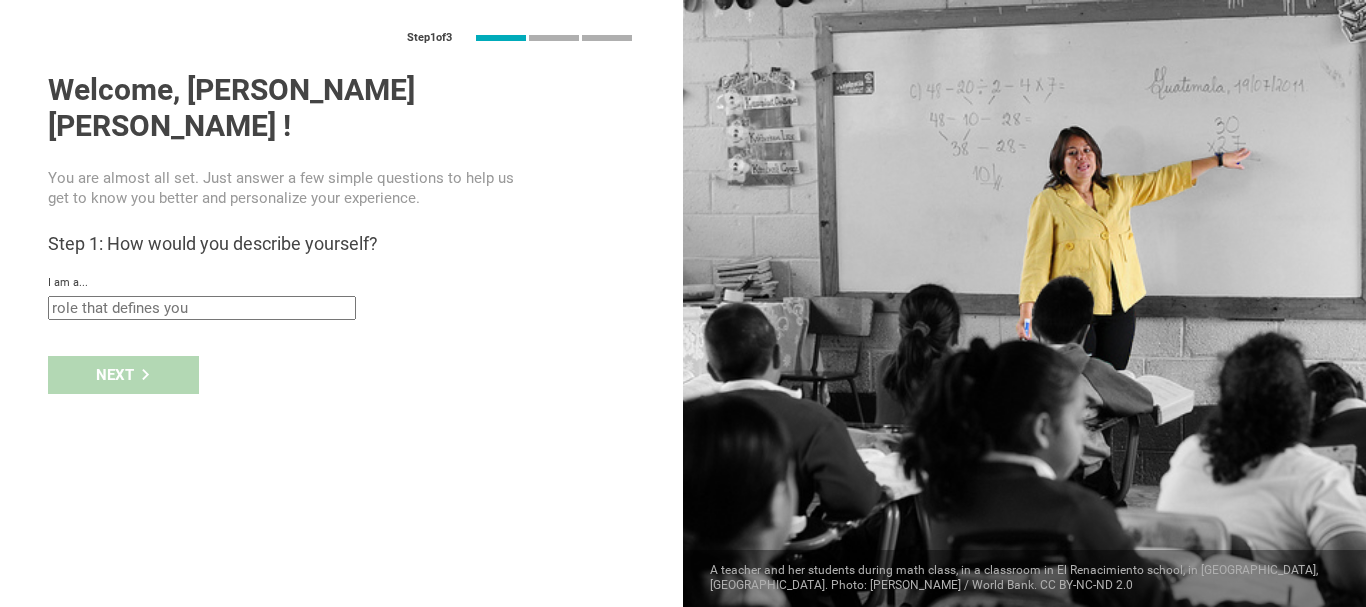 click at bounding box center (202, 308) 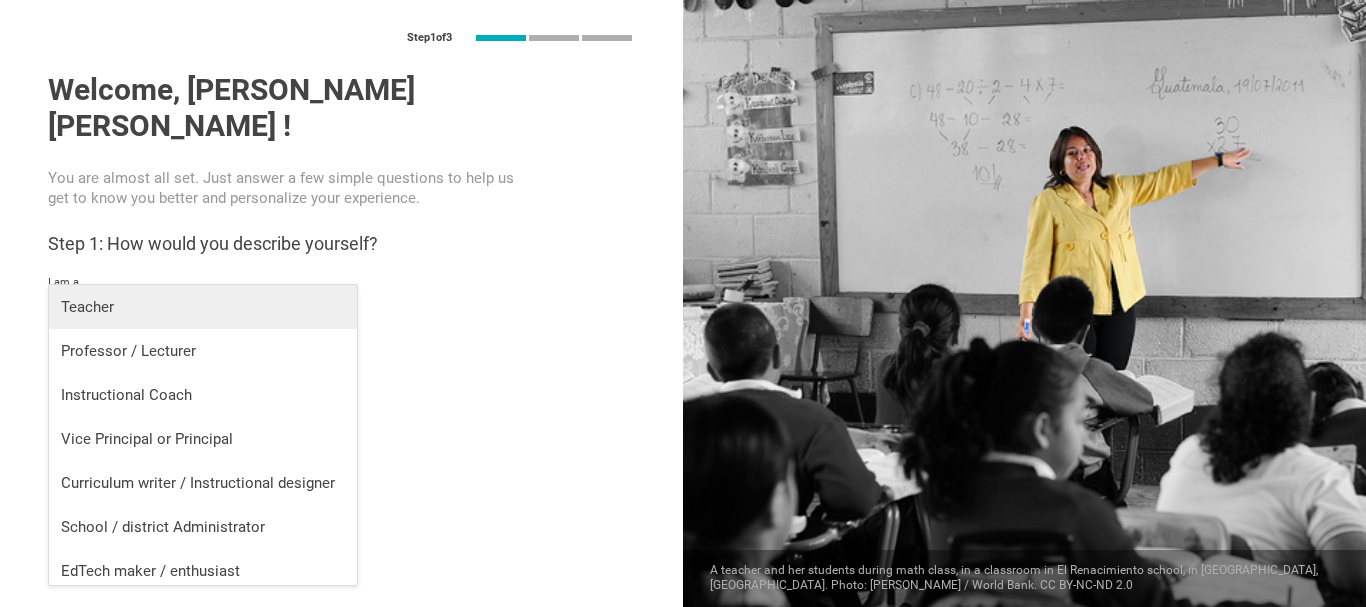 click on "Teacher" at bounding box center [203, 307] 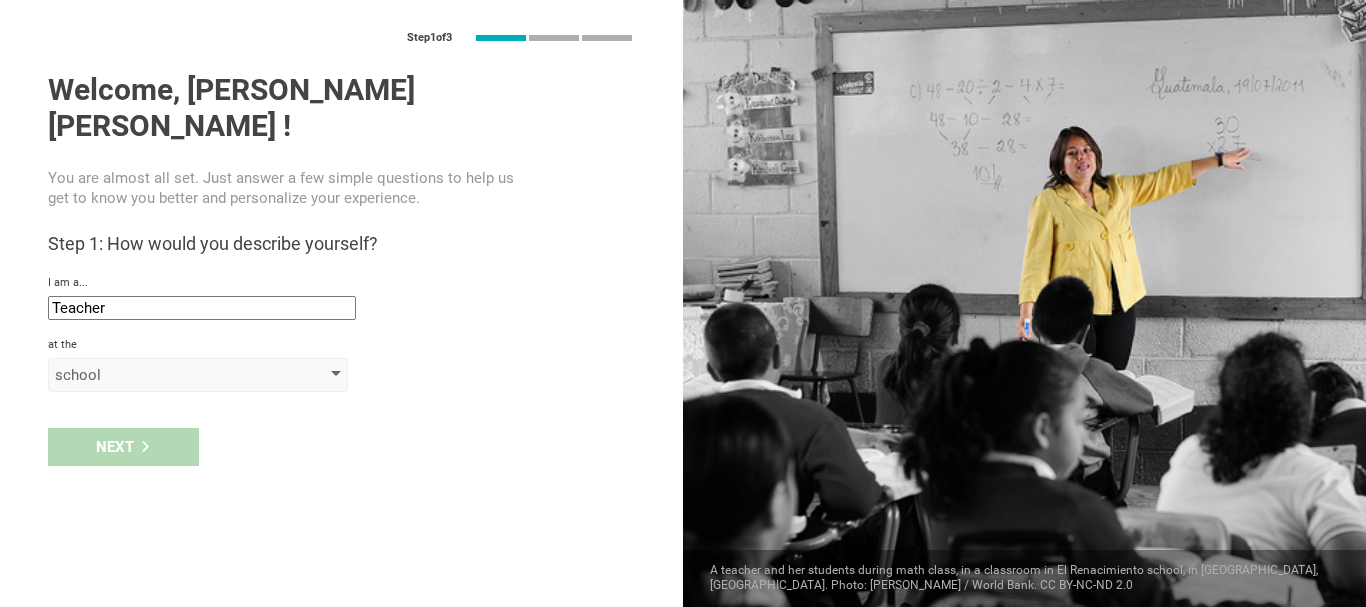 click at bounding box center (336, 375) 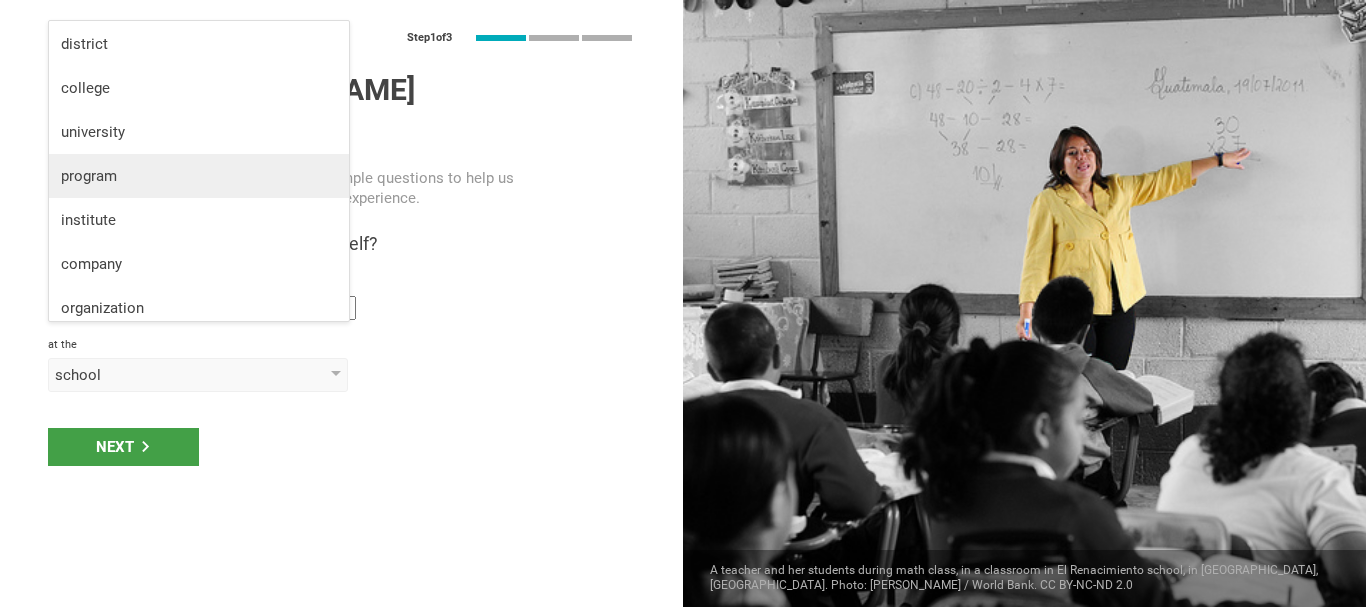scroll, scrollTop: 52, scrollLeft: 0, axis: vertical 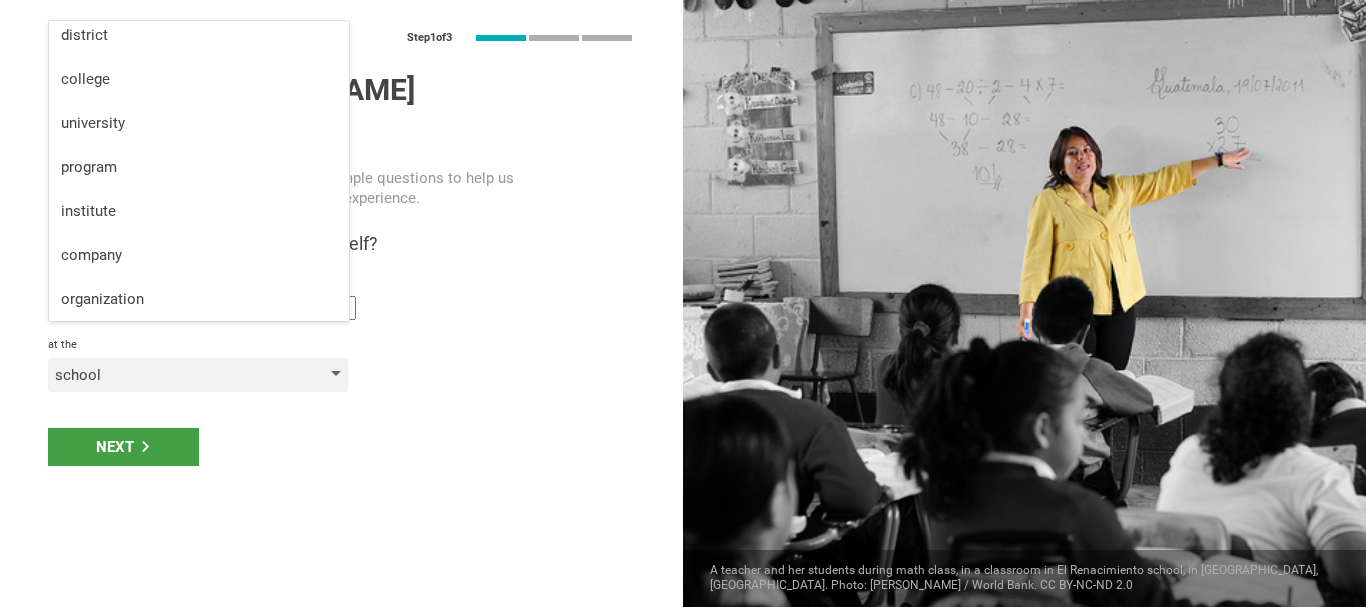 click on "school" at bounding box center (169, 375) 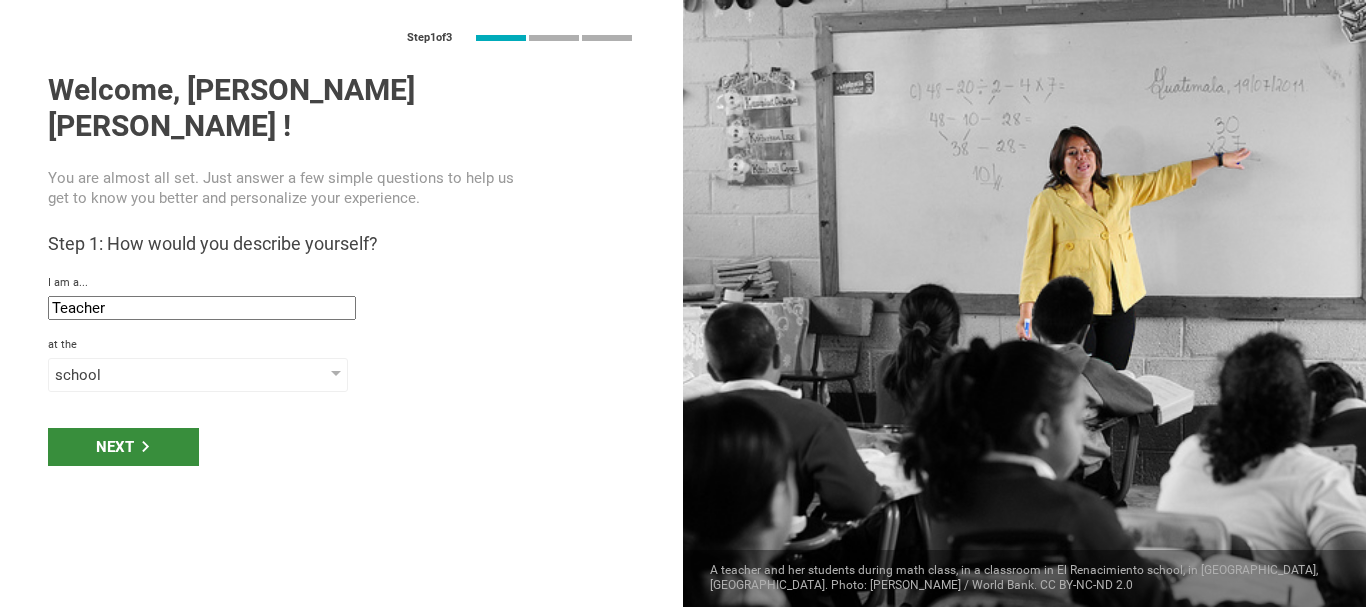 click on "Next" at bounding box center [123, 447] 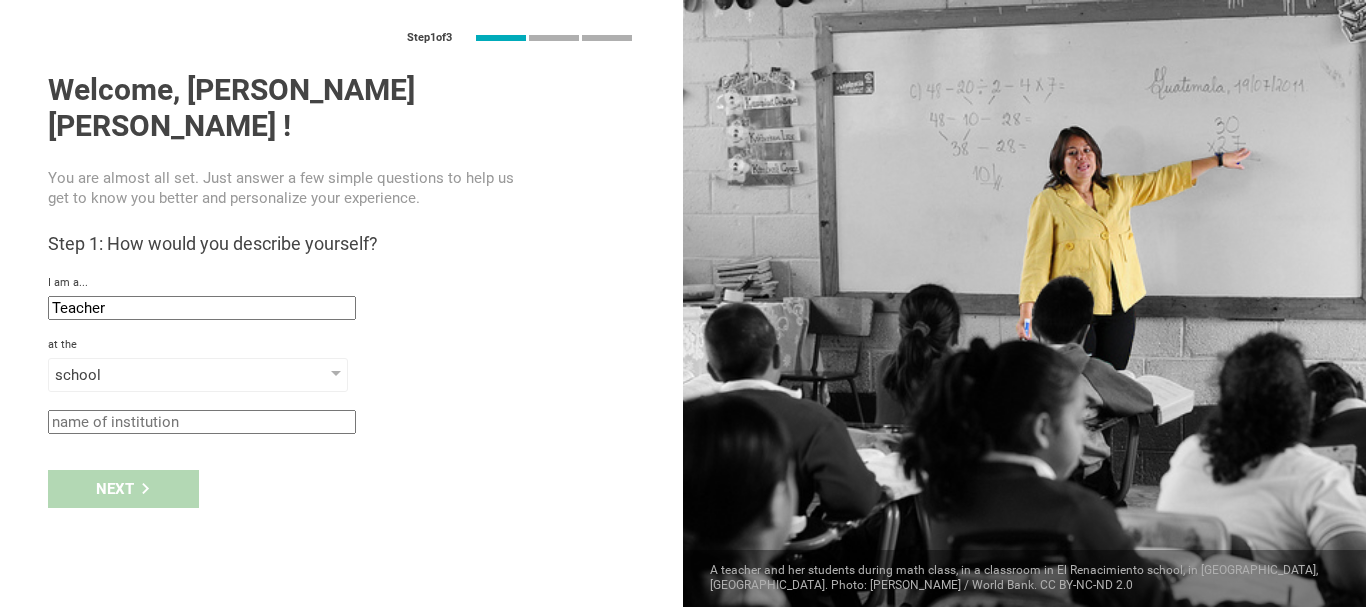 click 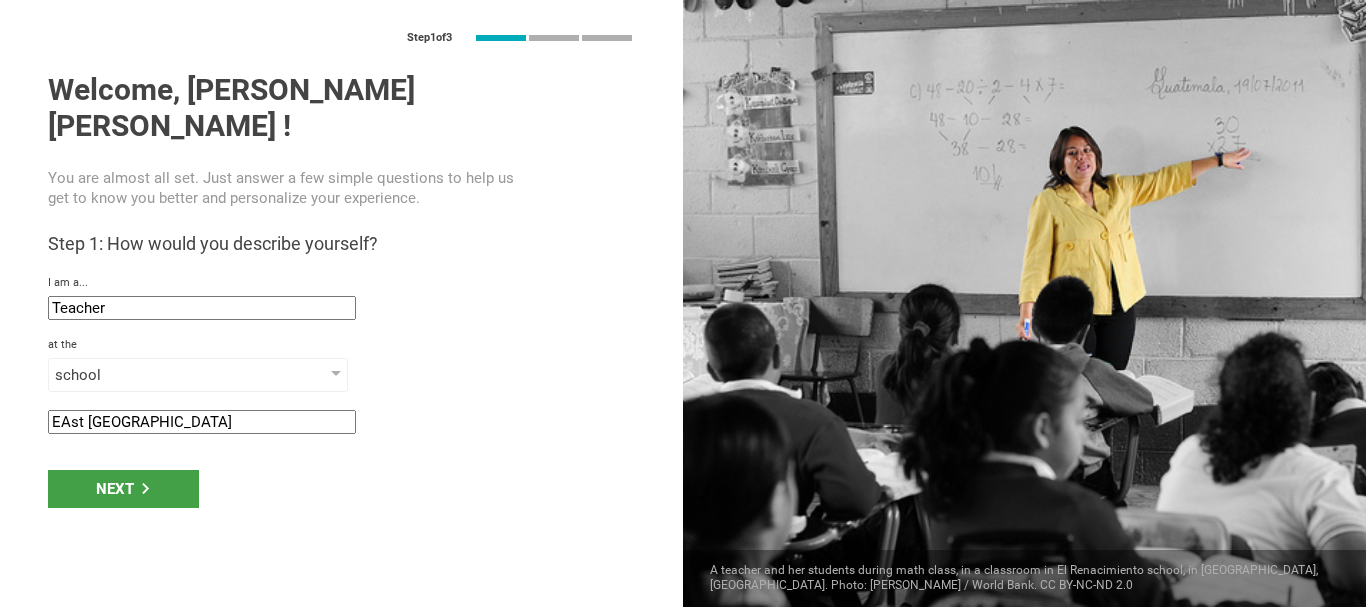 click on "EAst [GEOGRAPHIC_DATA]" 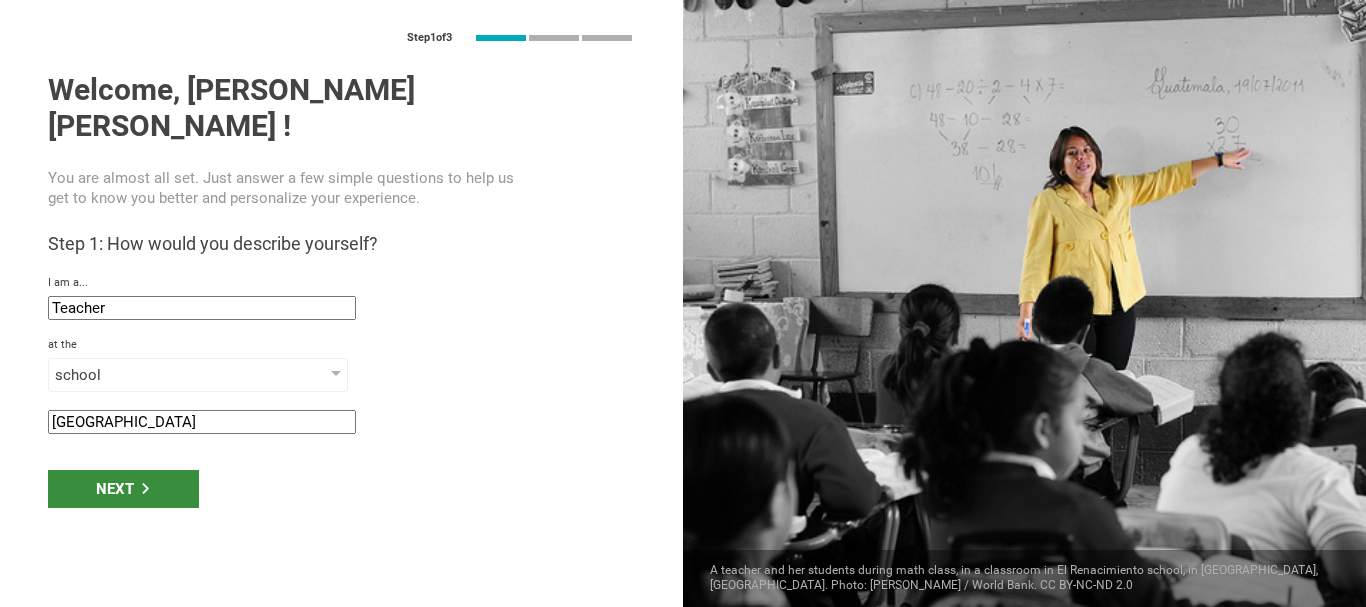 type on "[GEOGRAPHIC_DATA]" 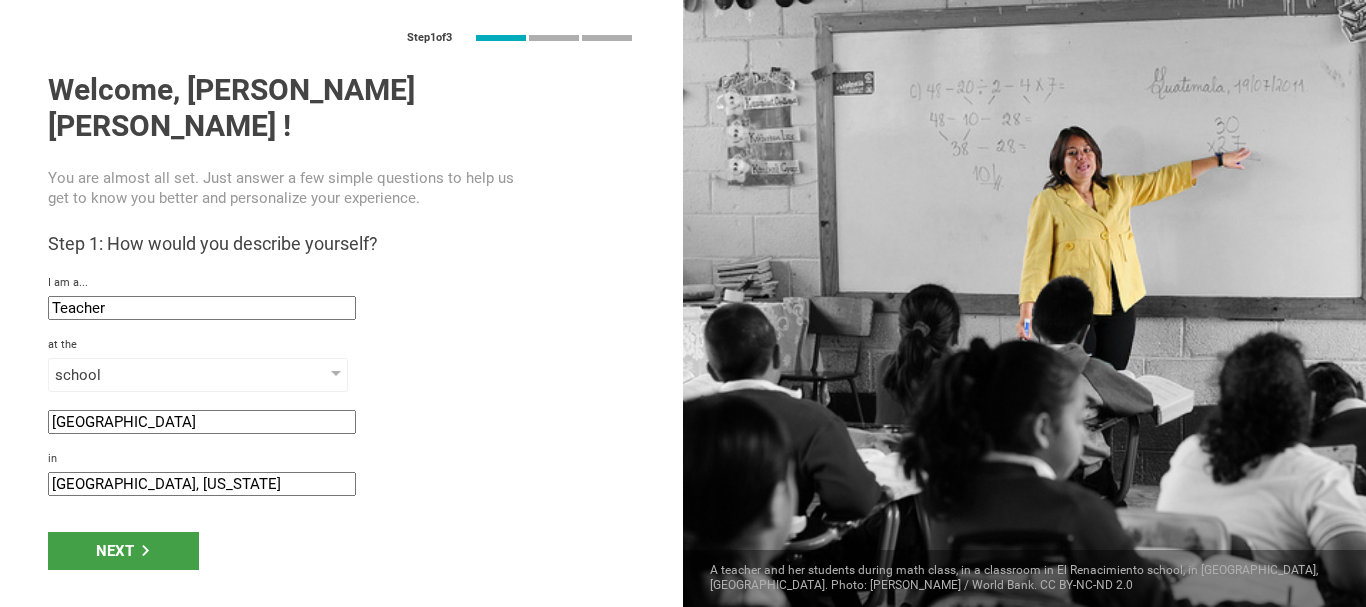 drag, startPoint x: 109, startPoint y: 447, endPoint x: 46, endPoint y: 447, distance: 63 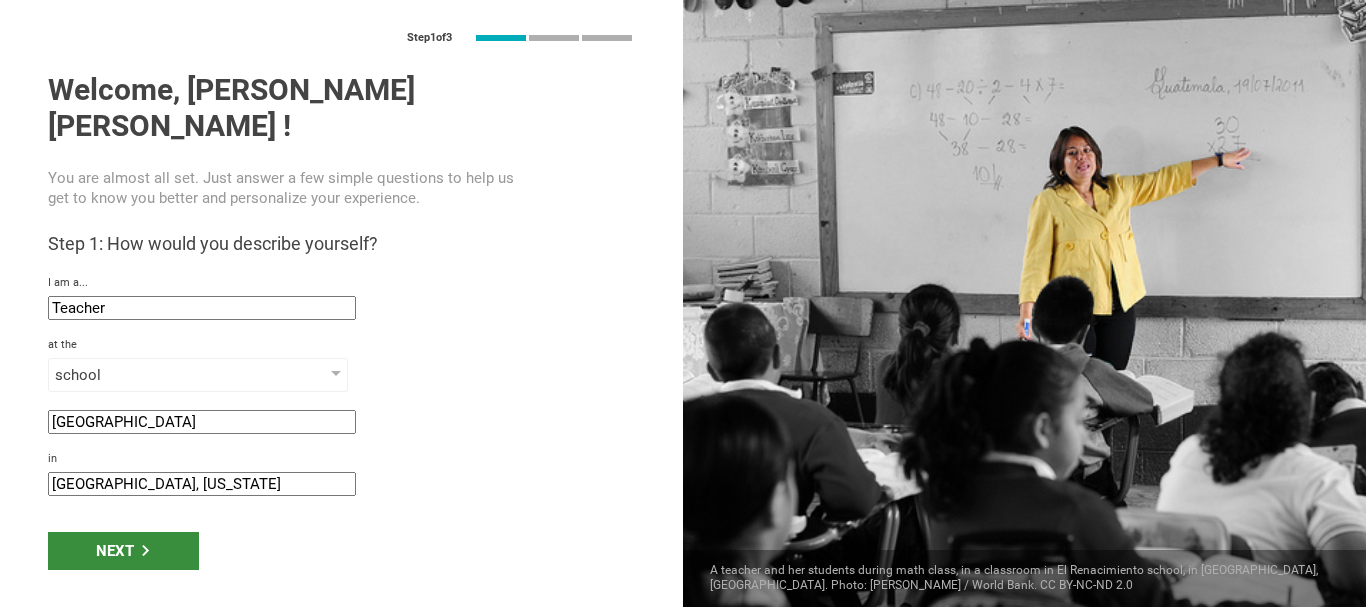 type on "[GEOGRAPHIC_DATA], [US_STATE]" 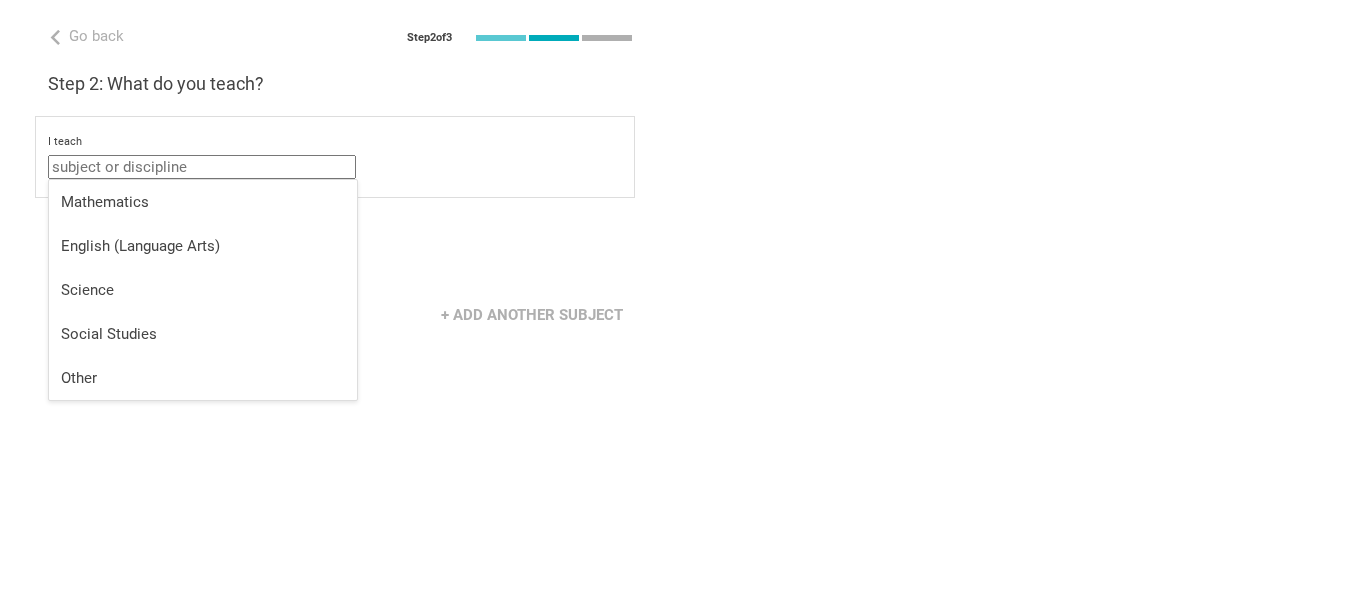 click at bounding box center [202, 167] 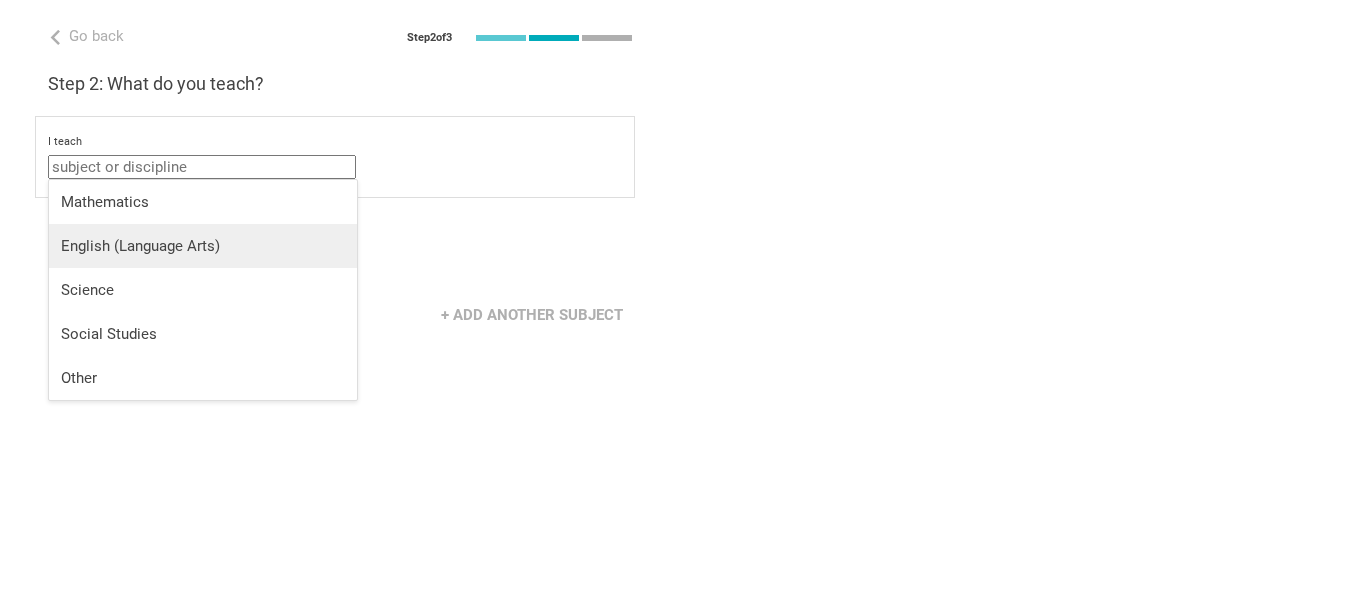 click on "English (Language Arts)" at bounding box center (203, 246) 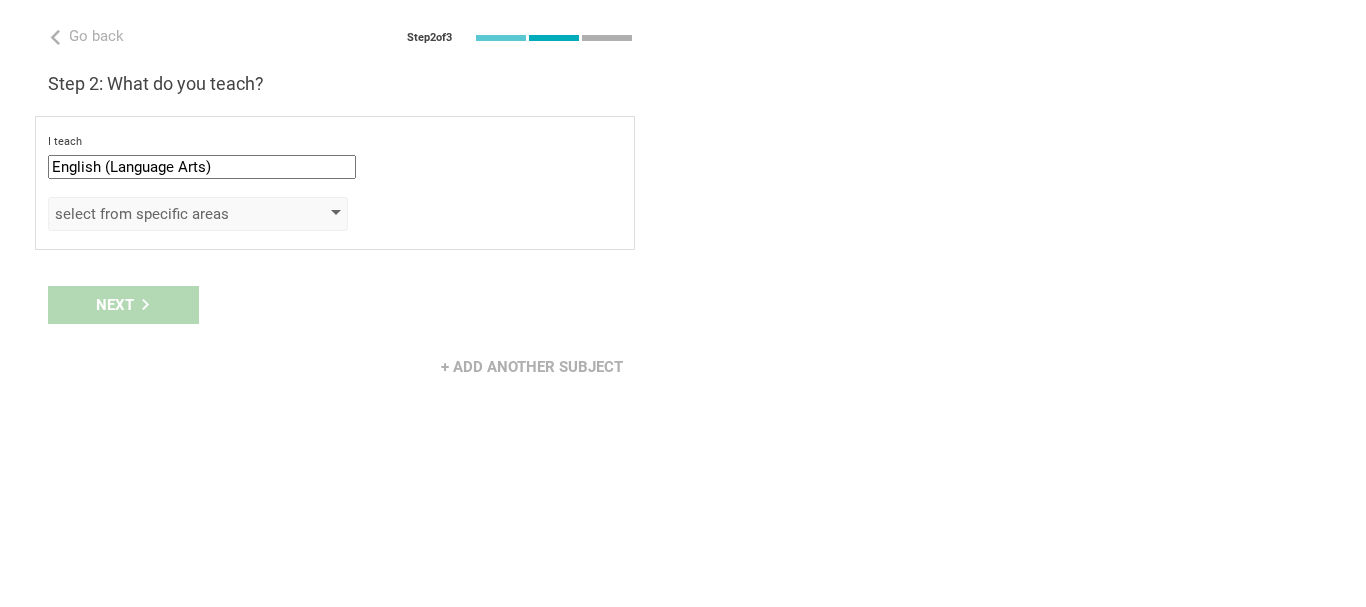 click at bounding box center (336, 214) 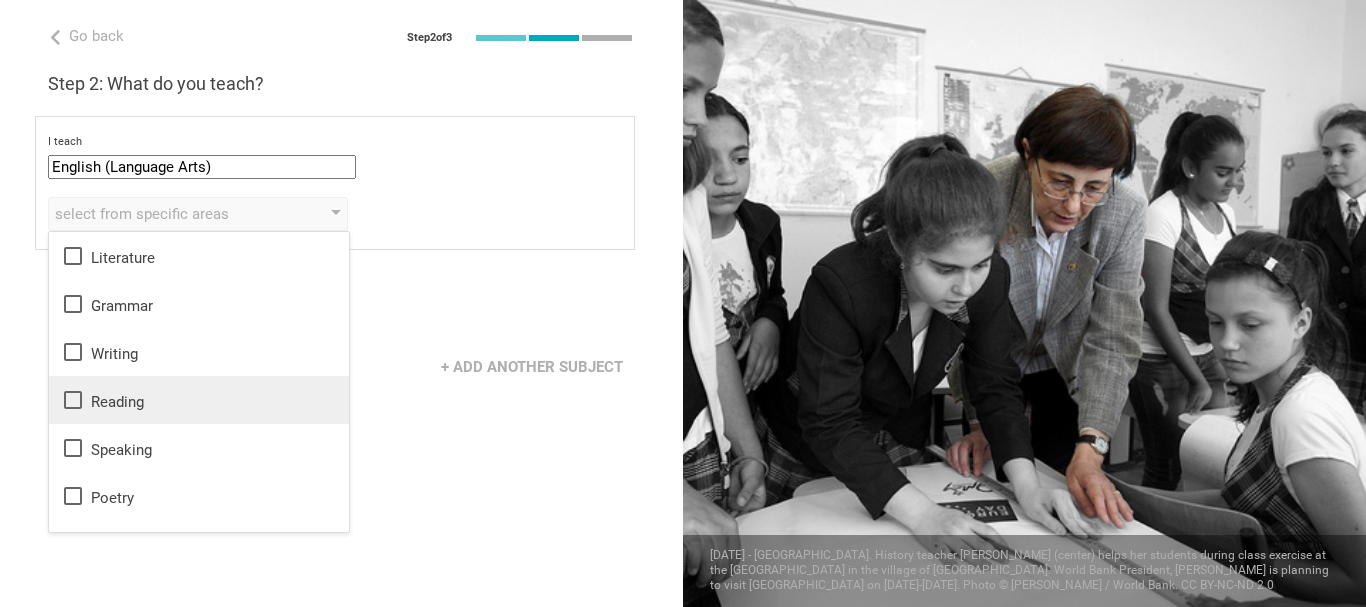 click 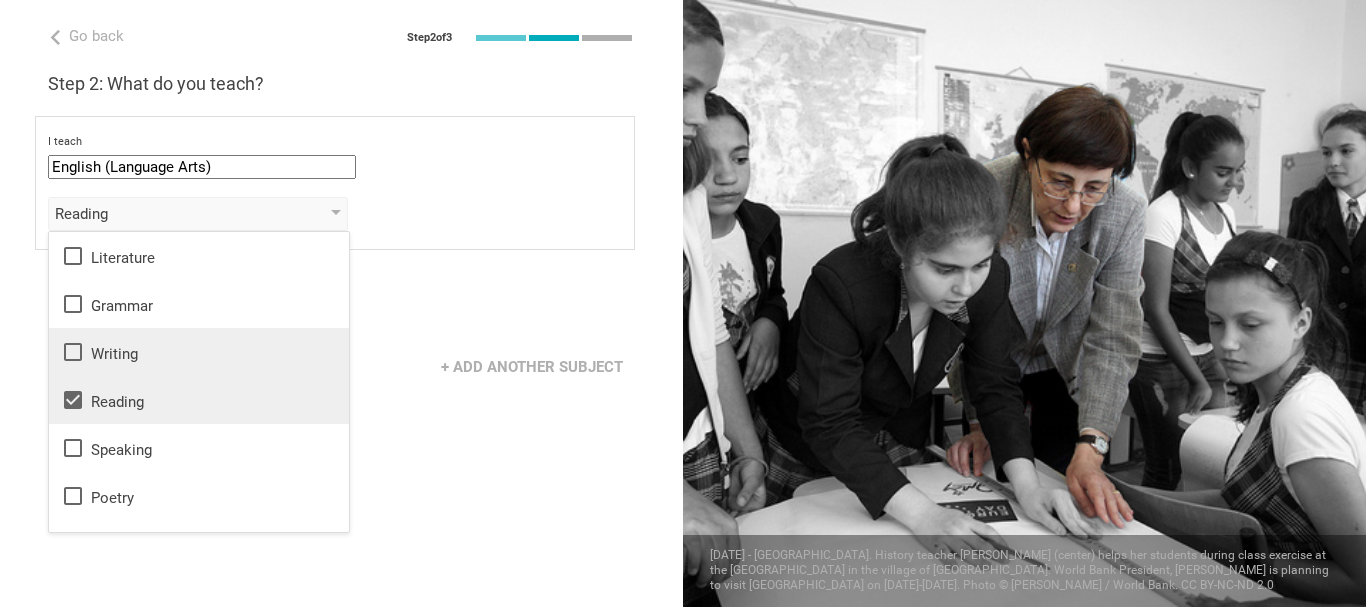 click 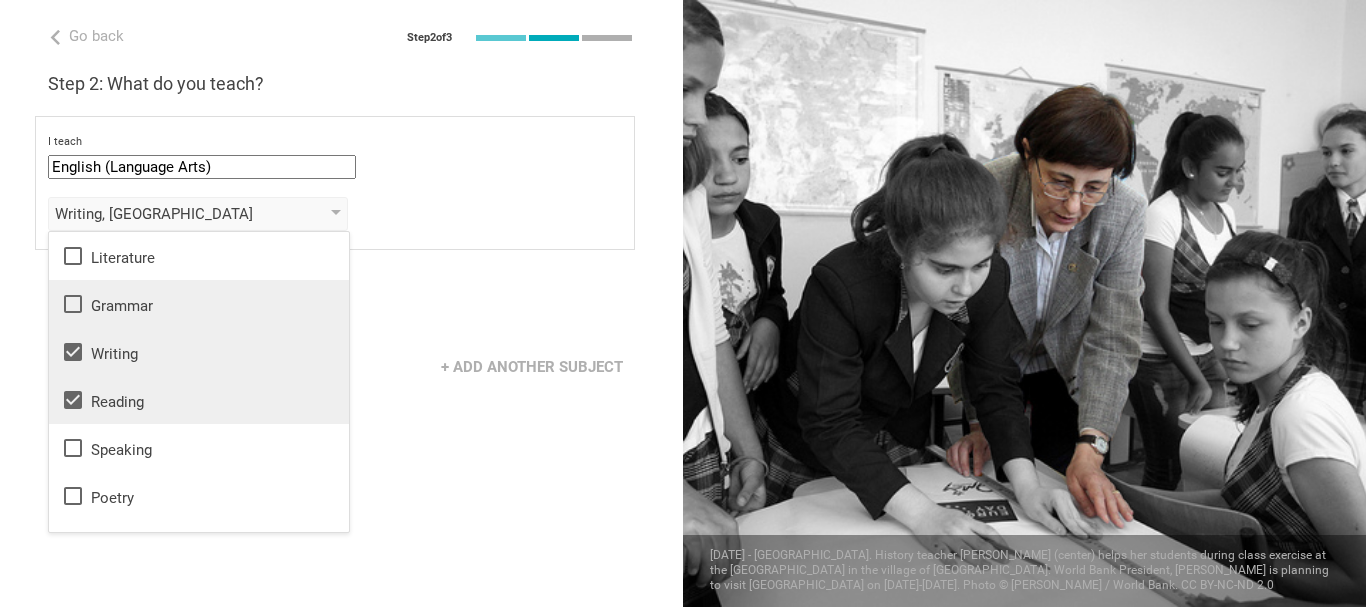 click 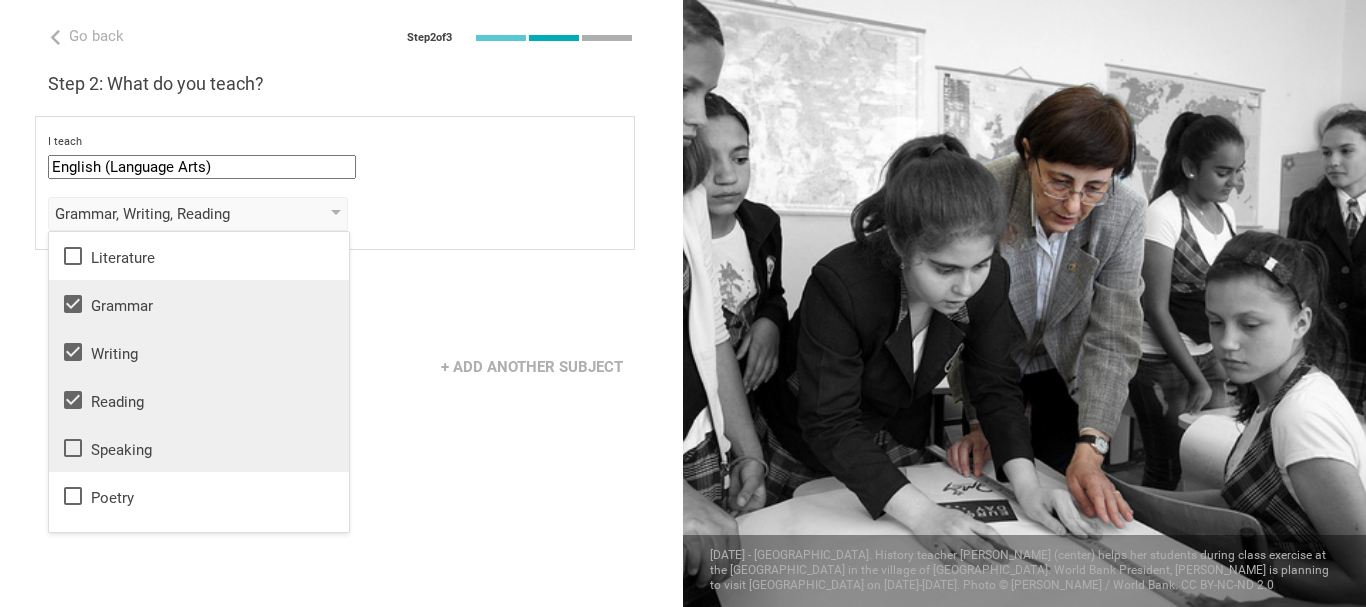 click 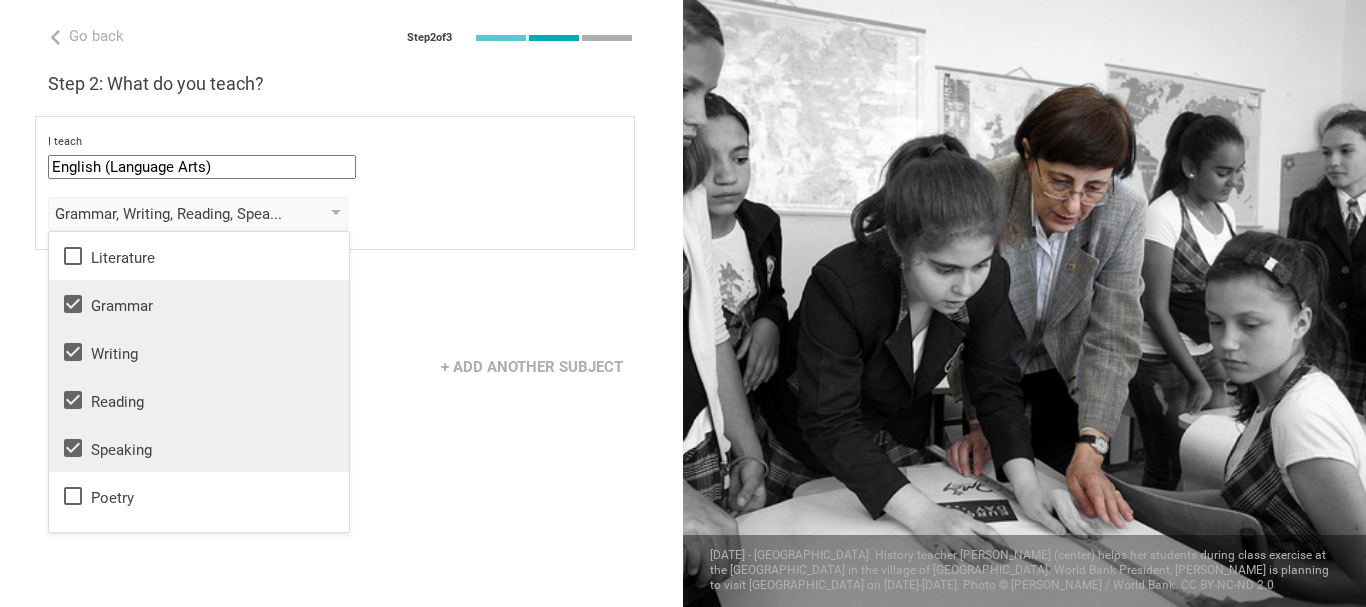 scroll, scrollTop: 36, scrollLeft: 0, axis: vertical 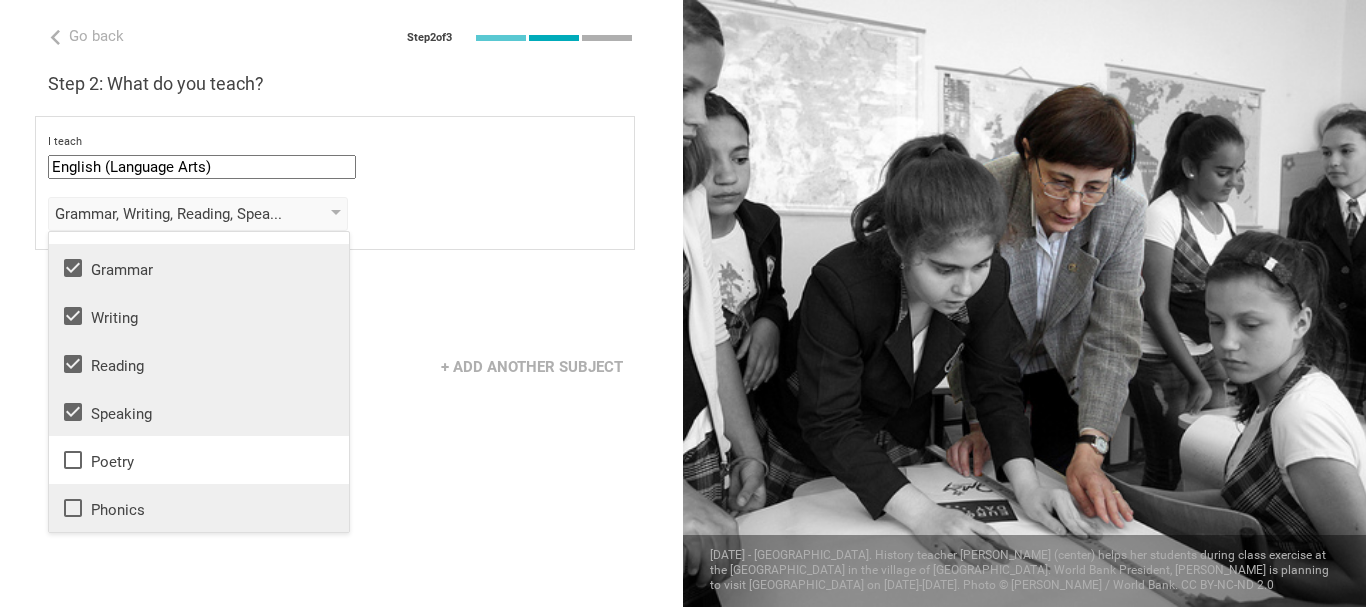 click 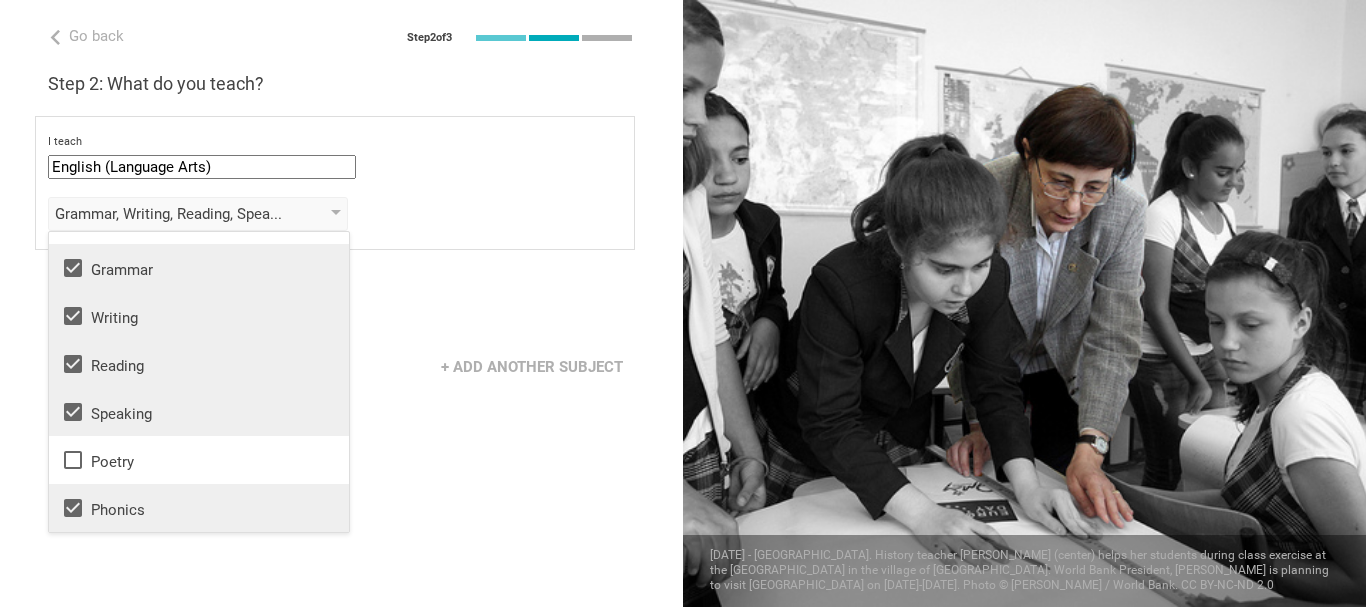 click on "Go back Step  2  of  3 Welcome, [PERSON_NAME] [PERSON_NAME] ! You are almost all set. Just answer a few simple questions to help us get to know you better and personalize your experience. Step 1: How would you describe yourself? I am a... Teacher Teacher Professor / Lecturer Instructional Coach Vice Principal or Principal Curriculum writer / Instructional designer School / district Administrator EdTech maker / enthusiast at the [GEOGRAPHIC_DATA] program institute company organization [GEOGRAPHIC_DATA] in [GEOGRAPHIC_DATA], [US_STATE] Step 2: What do you teach? I teach English (Language Arts) Mathematics English (Language Arts) Science Social Studies Other Grammar, Writing, Reading, Speaking, Phonics Literature Grammar Writing Reading Speaking Poetry Phonics to the students of Grade Grade Class Year Level Standard select from grades 1 2 3 4 5 6 7 8 9 10 11 12 13 When describing my students, I would say that select from all phrases that apply there are students of various level of skill Next" at bounding box center (341, 303) 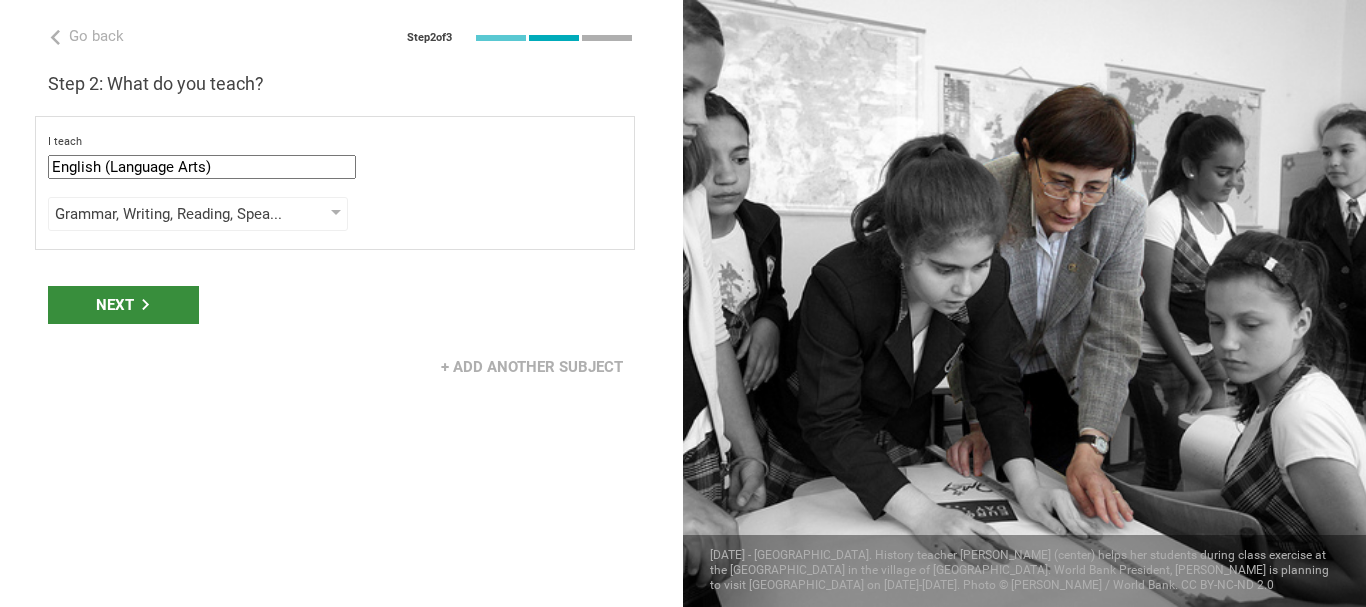 click on "Next" at bounding box center (123, 305) 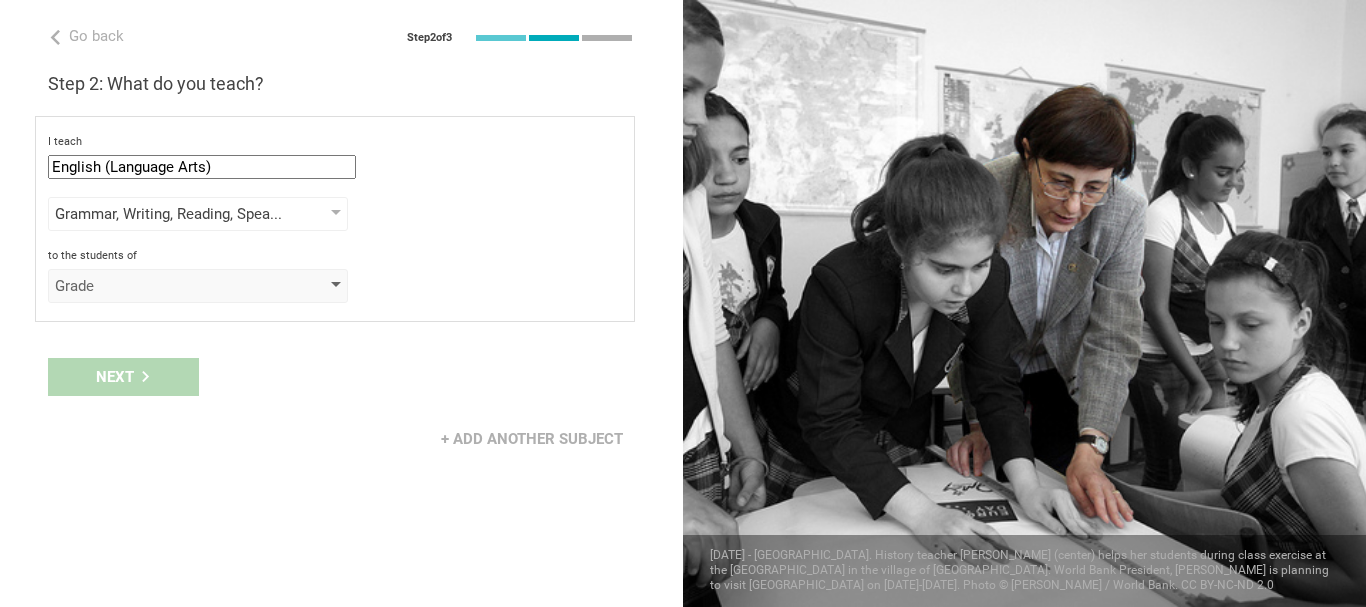 click at bounding box center [336, 286] 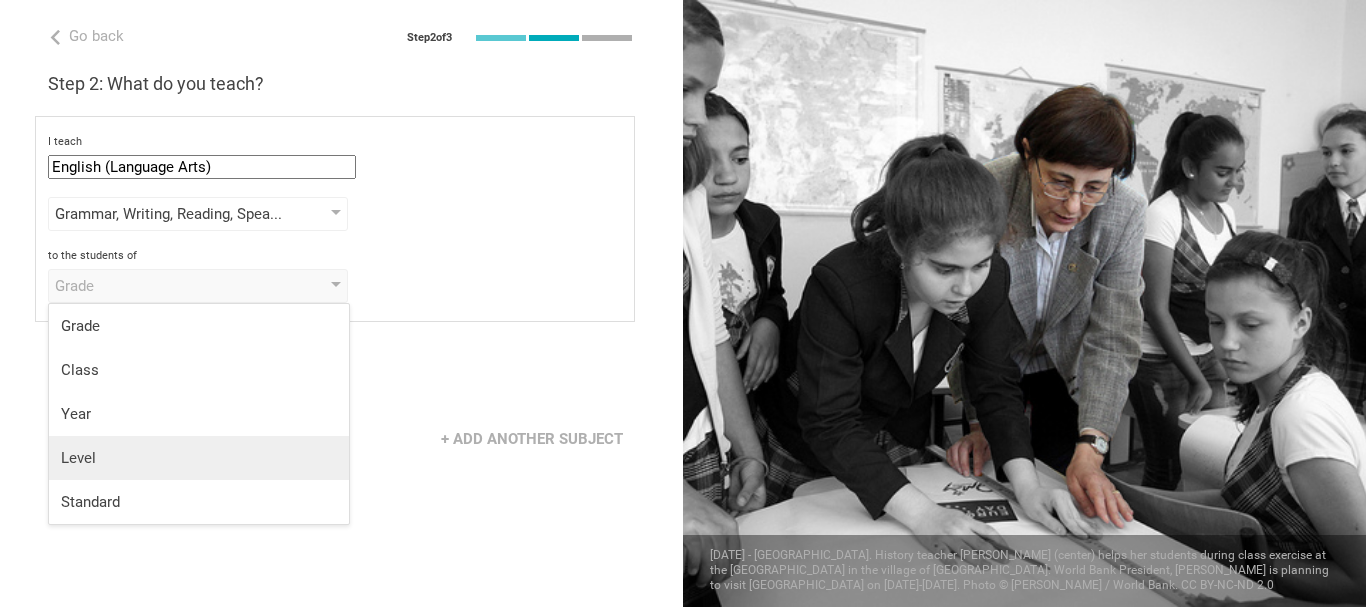 click on "Level" at bounding box center [199, 458] 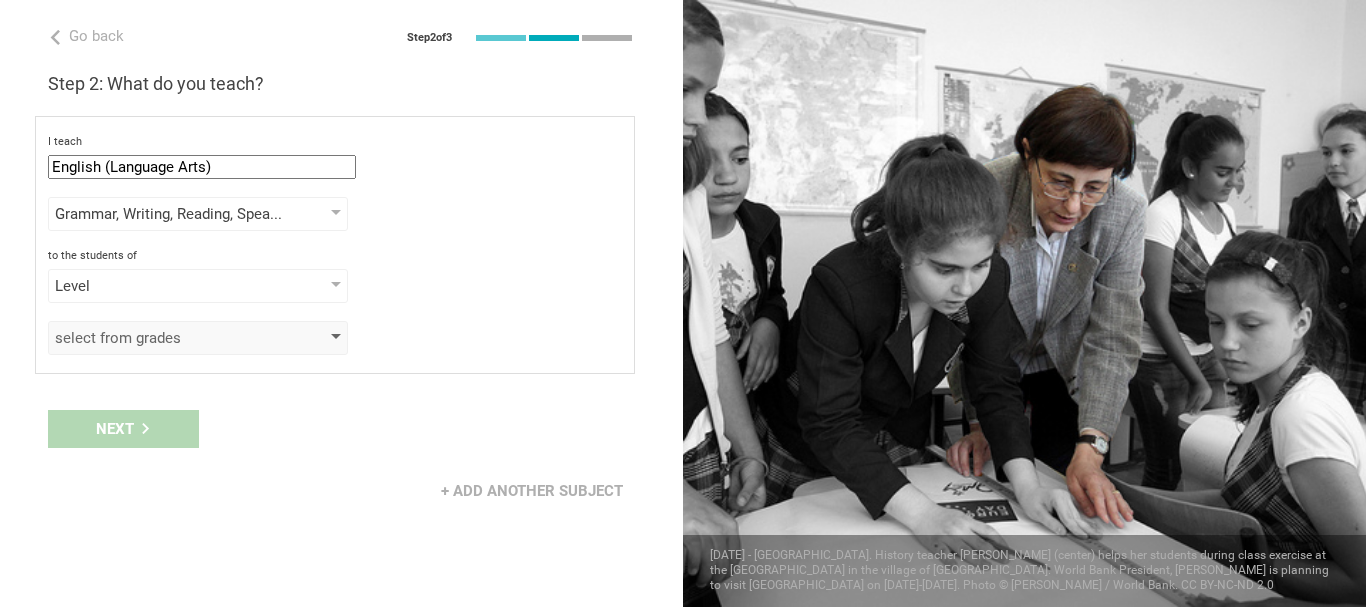 click on "select from grades" at bounding box center (198, 338) 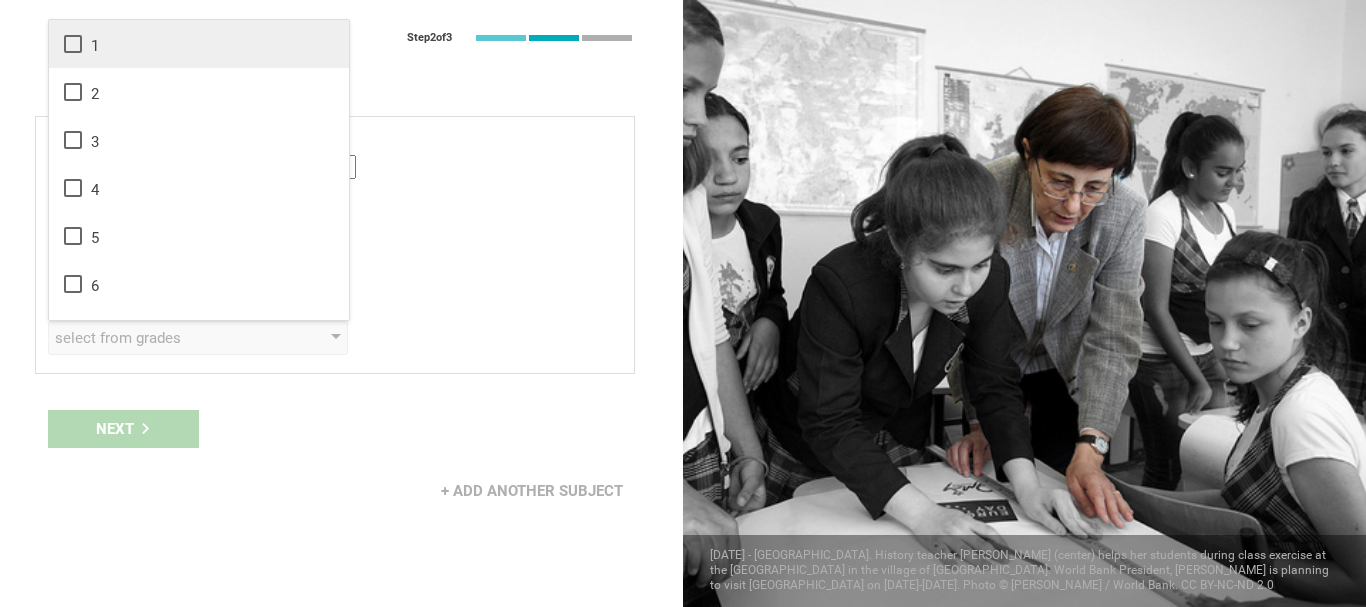 click 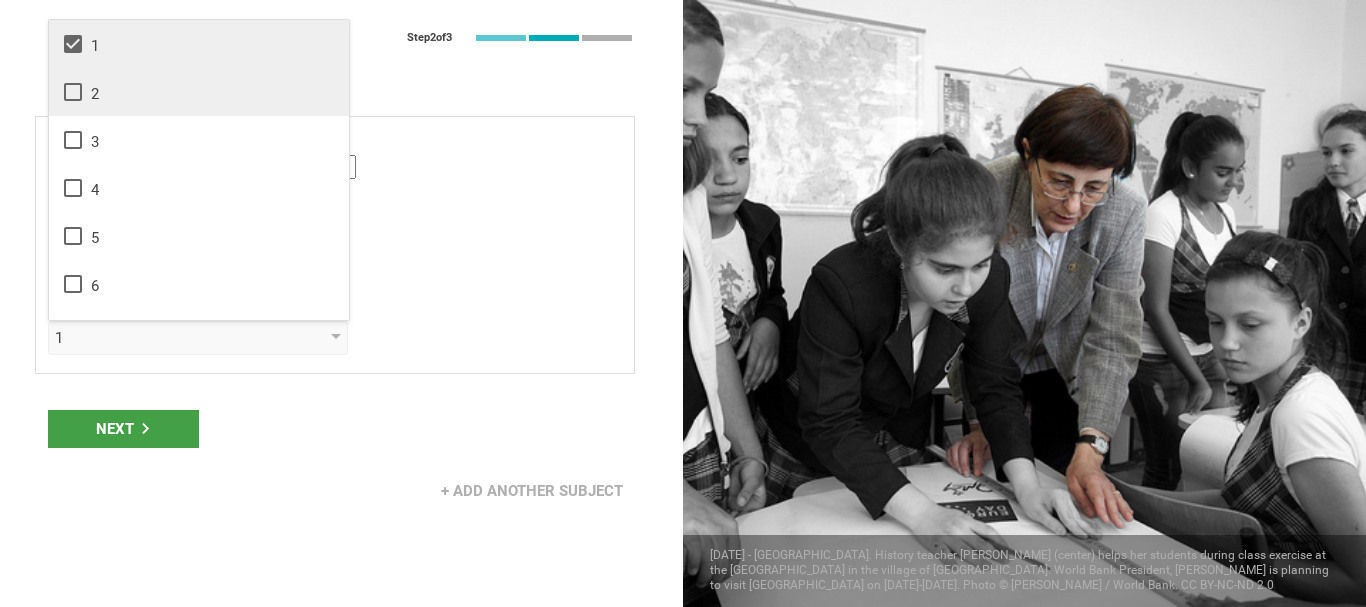click 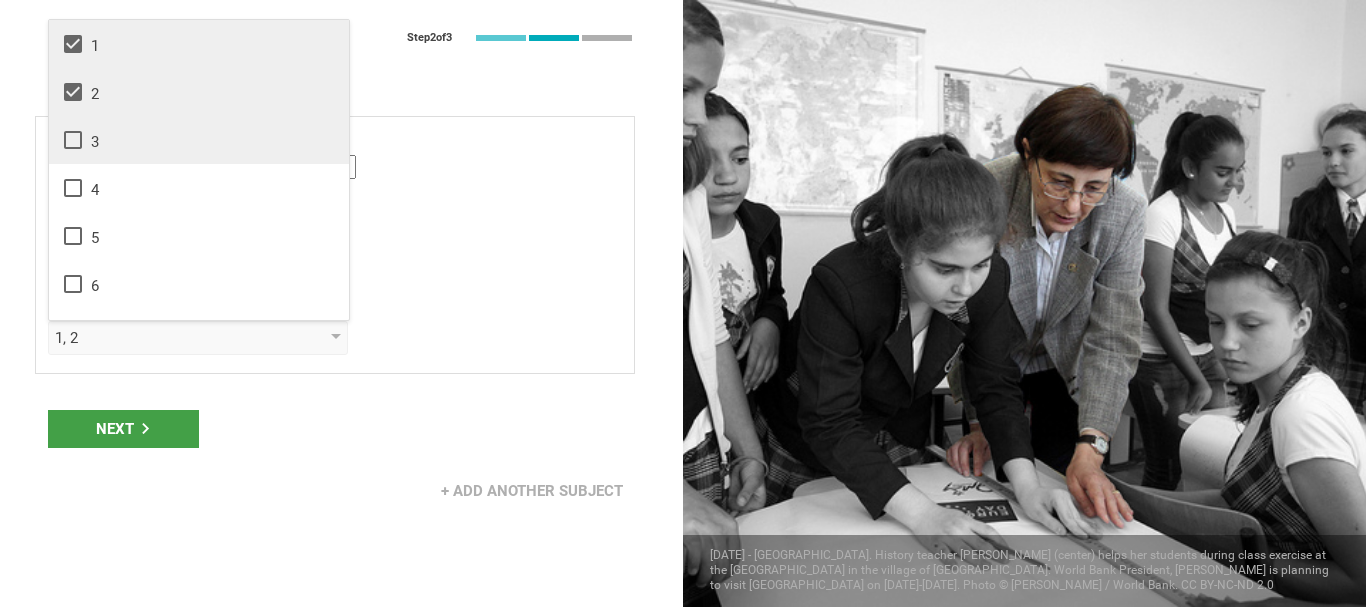 click 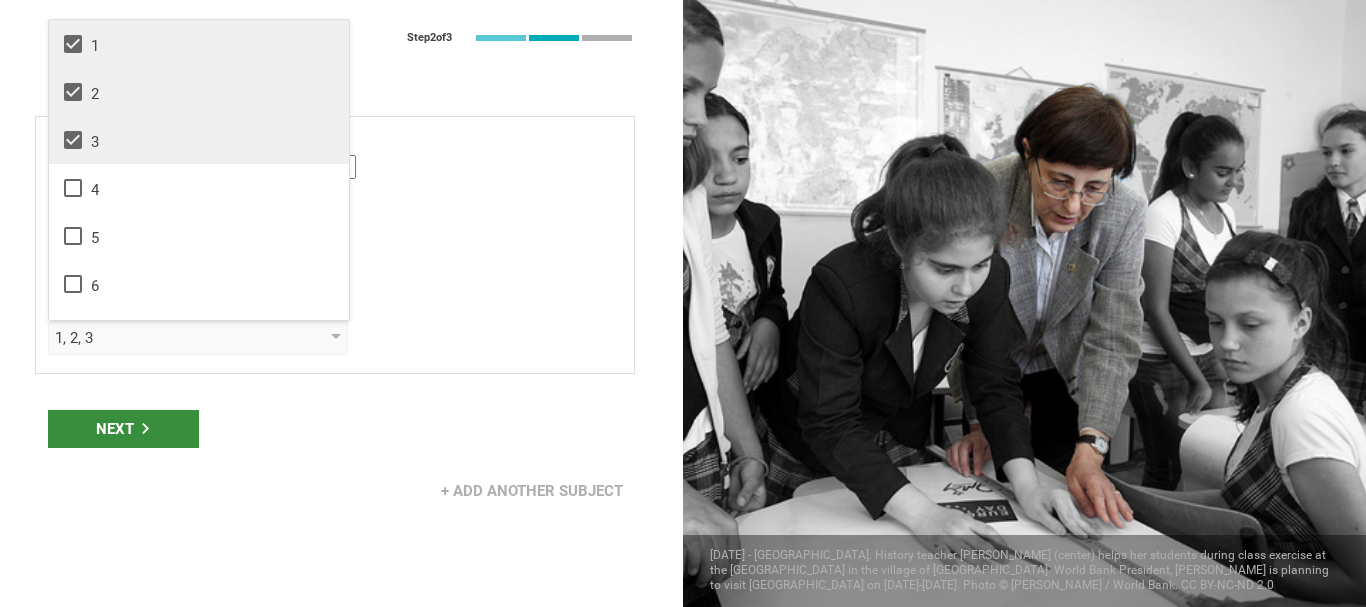 click on "Next" at bounding box center (123, 429) 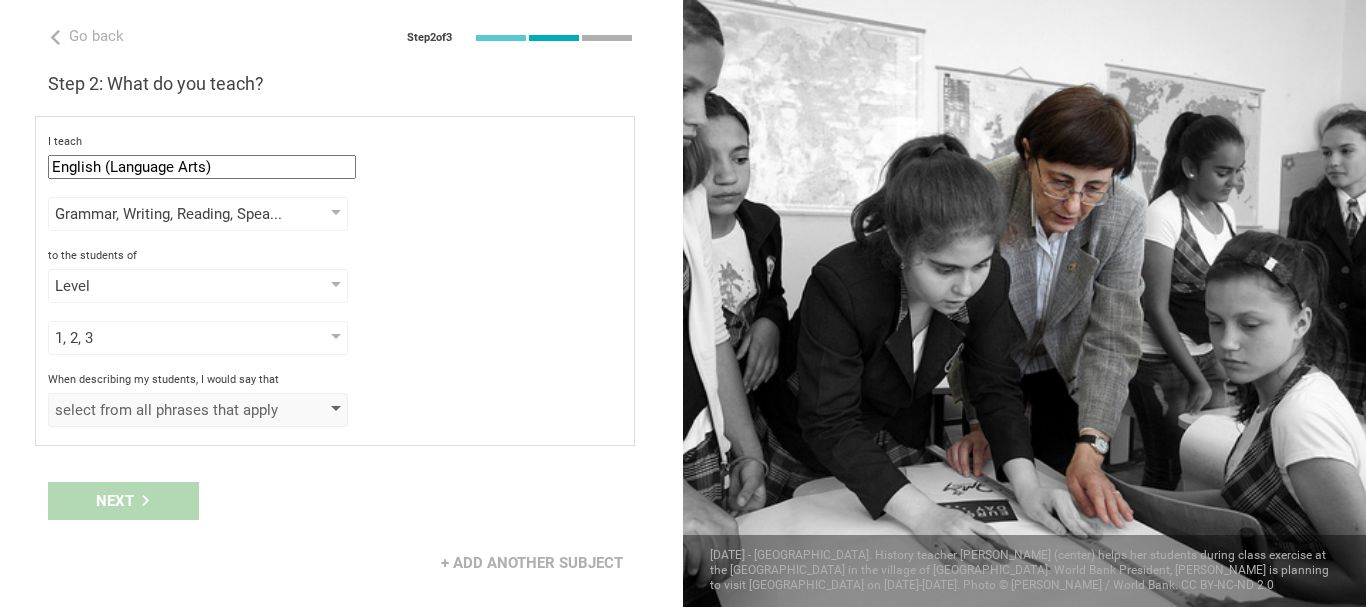 click at bounding box center [336, 410] 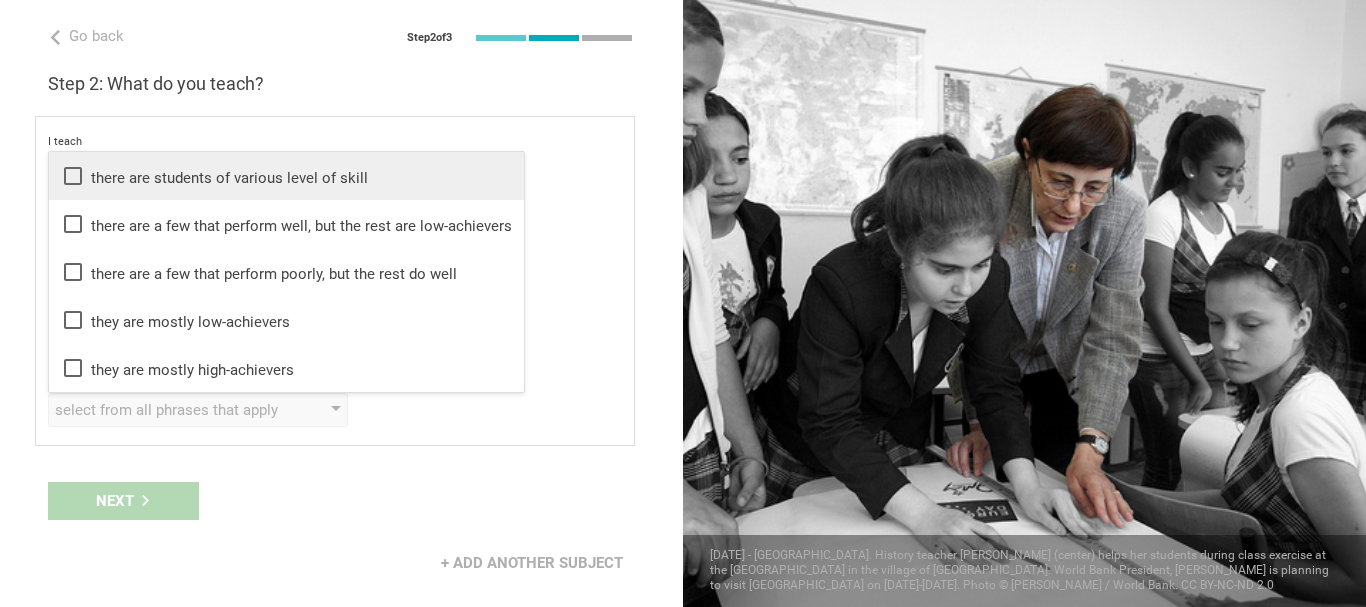 click 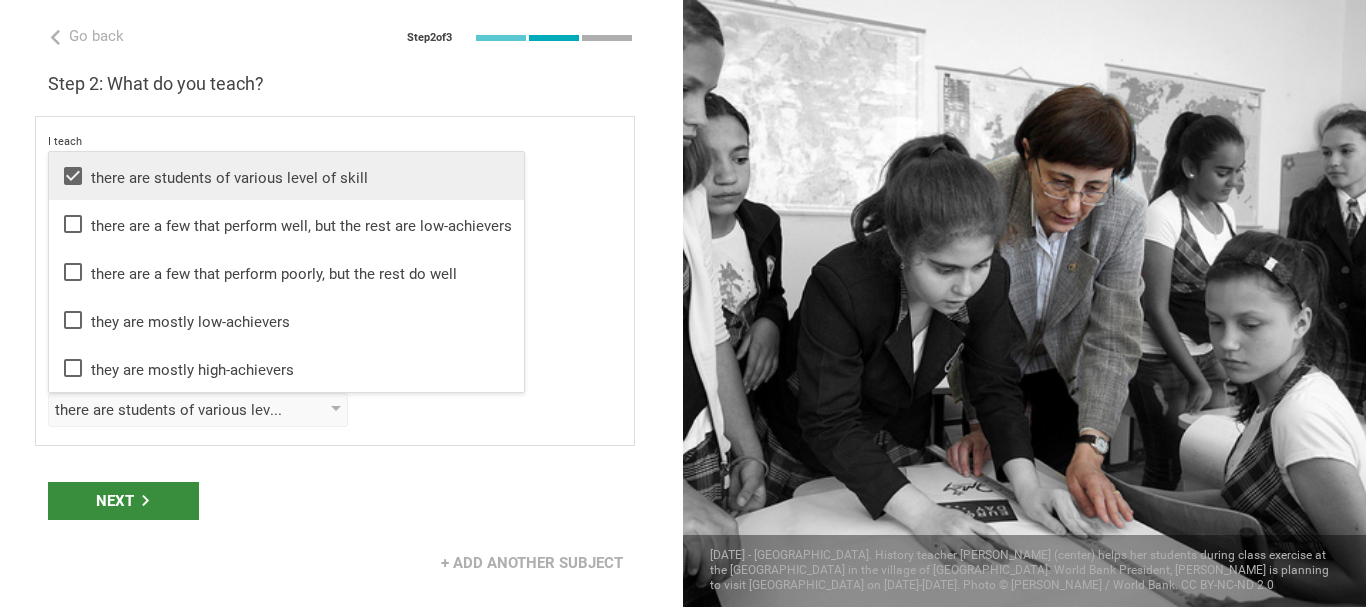 click on "Next" at bounding box center (123, 501) 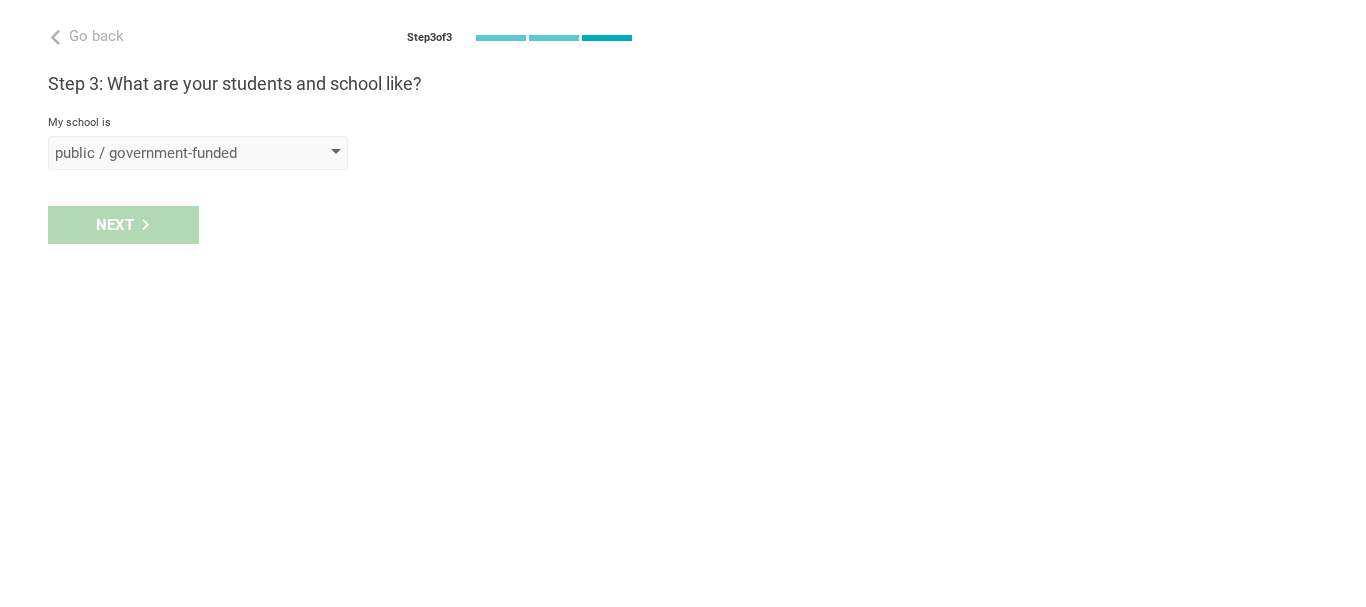 click on "public / government-funded" at bounding box center (198, 153) 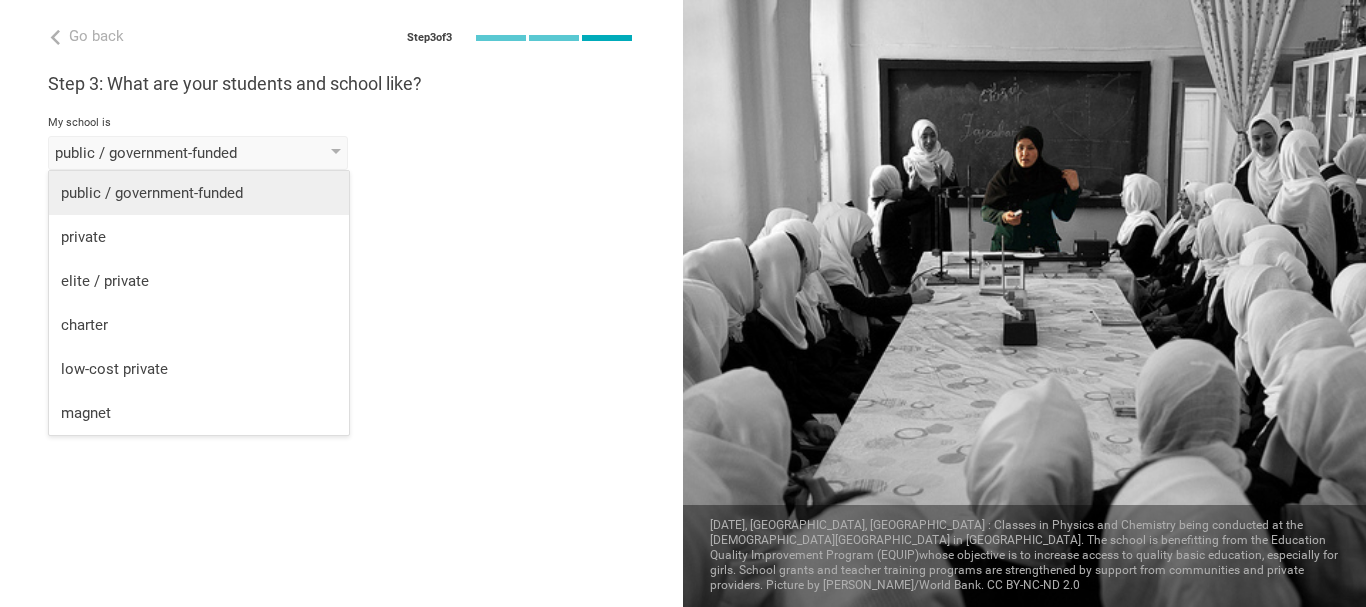 click on "public / government-funded" at bounding box center (199, 193) 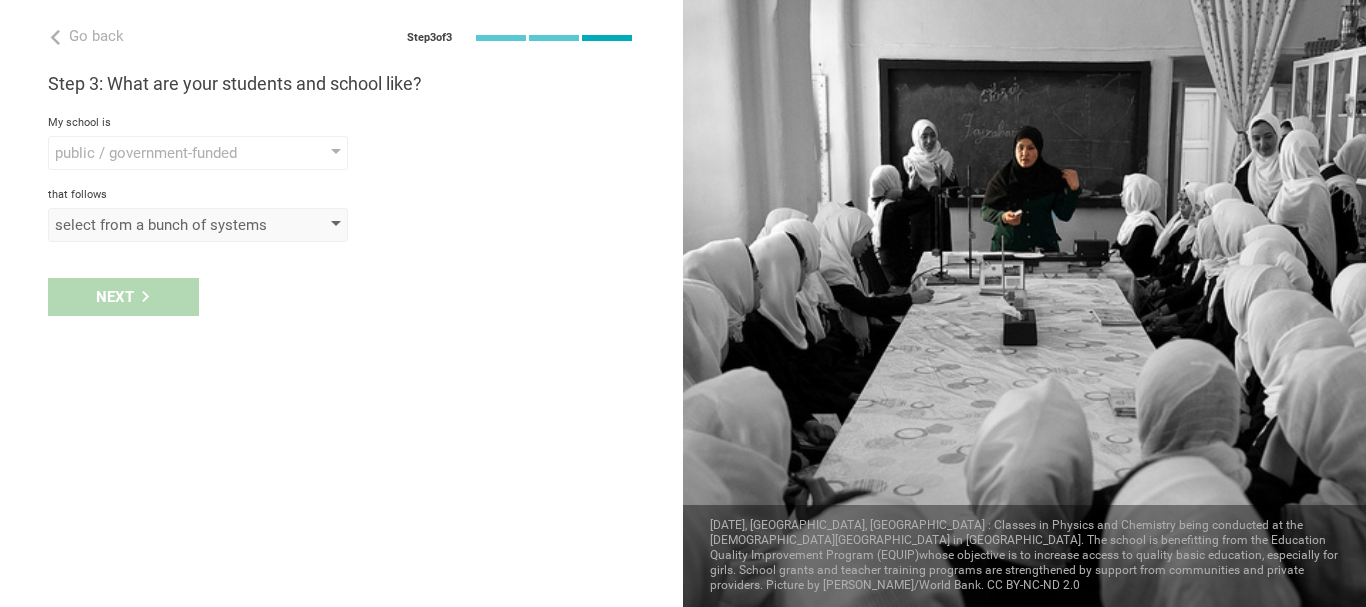 click on "select from a bunch of systems" at bounding box center [198, 225] 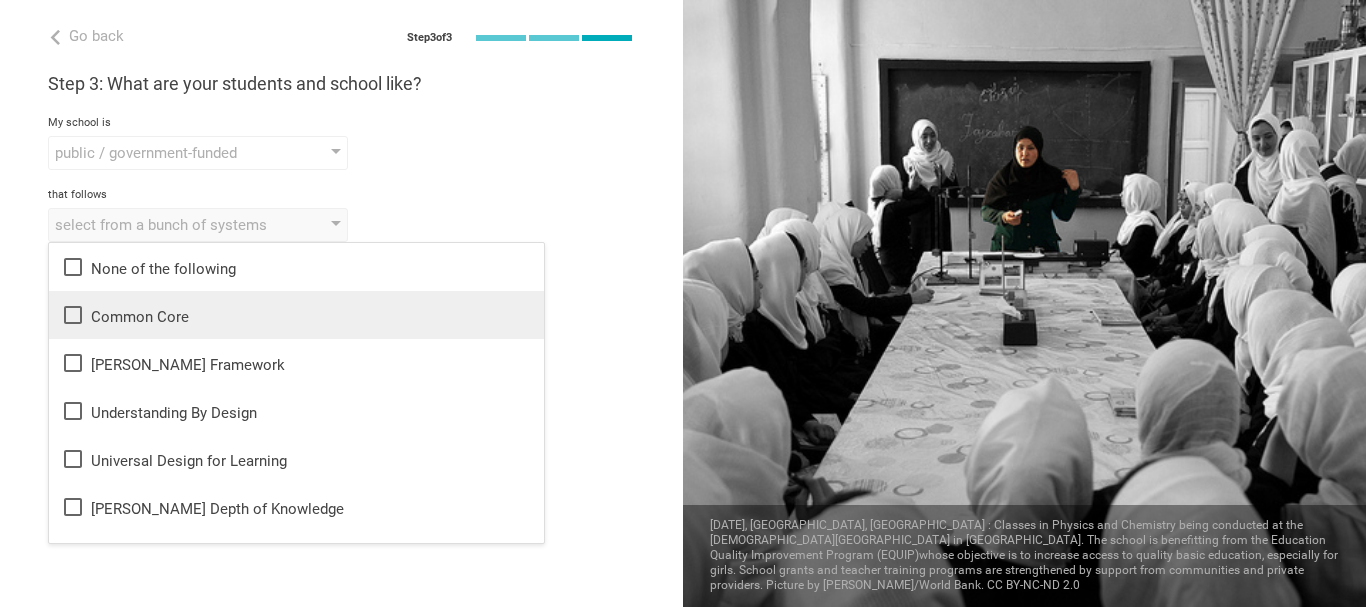 click 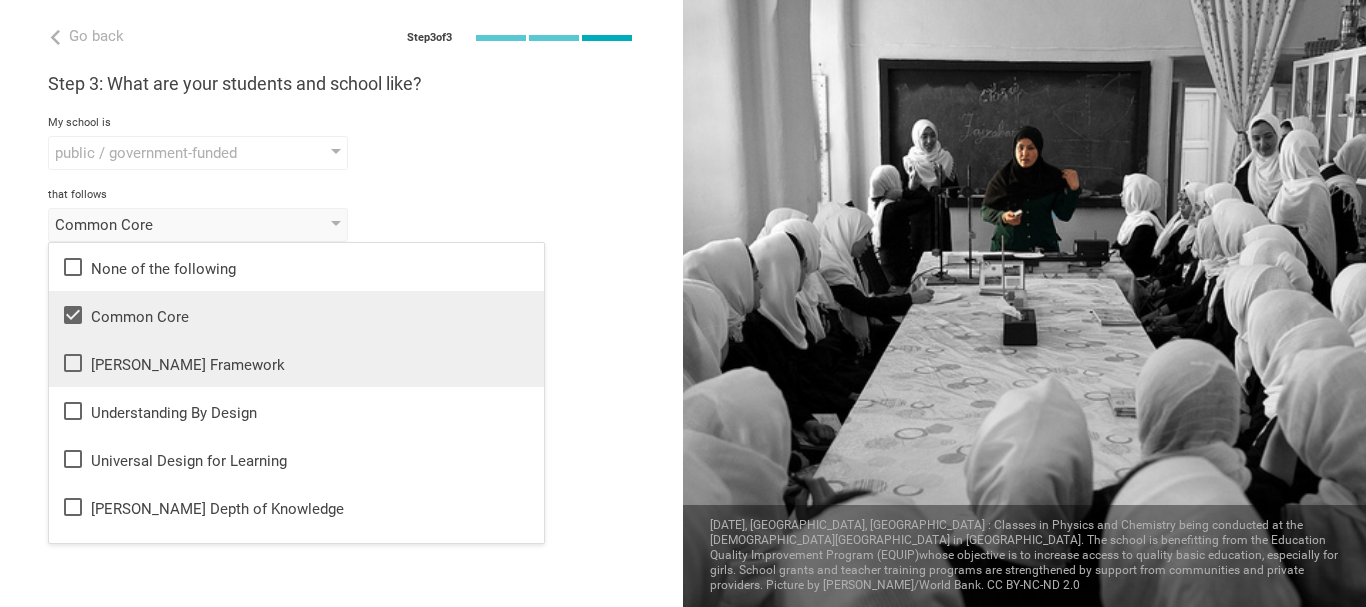 scroll, scrollTop: 216, scrollLeft: 0, axis: vertical 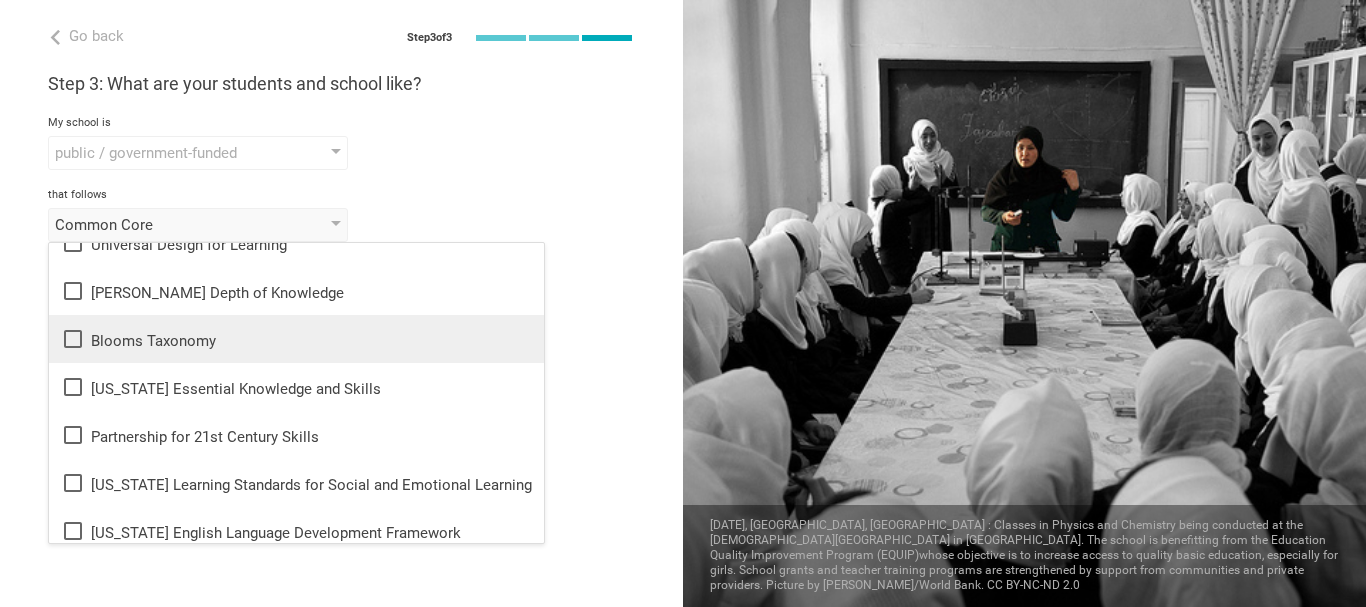 click 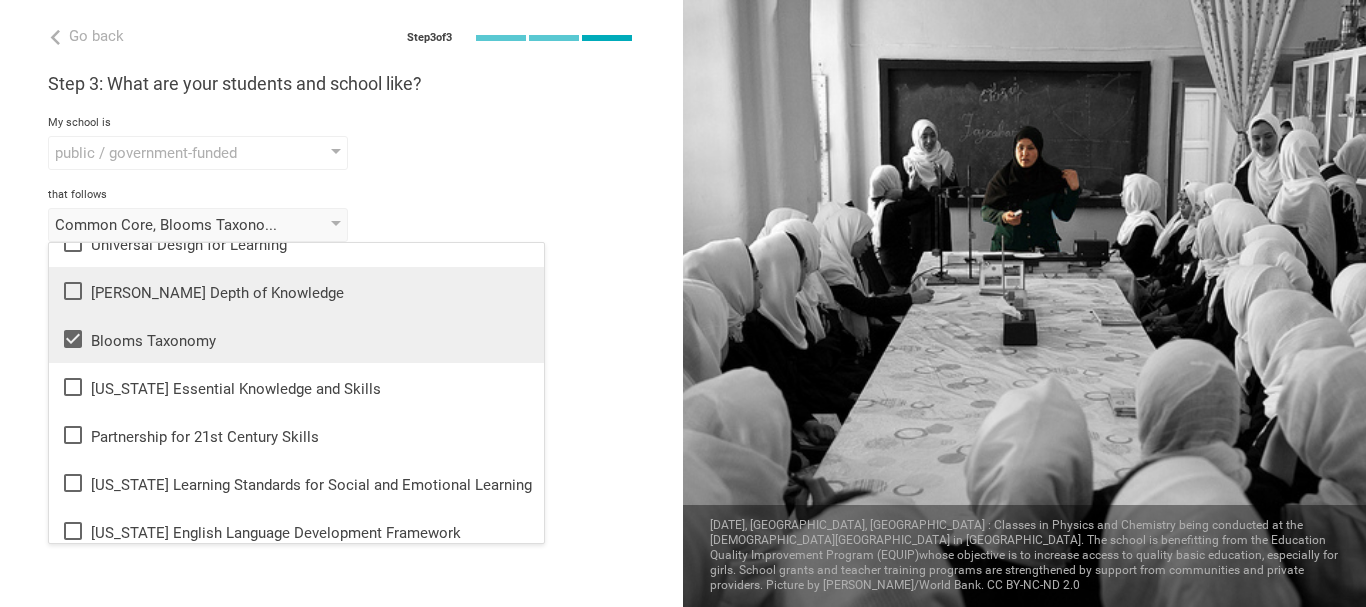 click 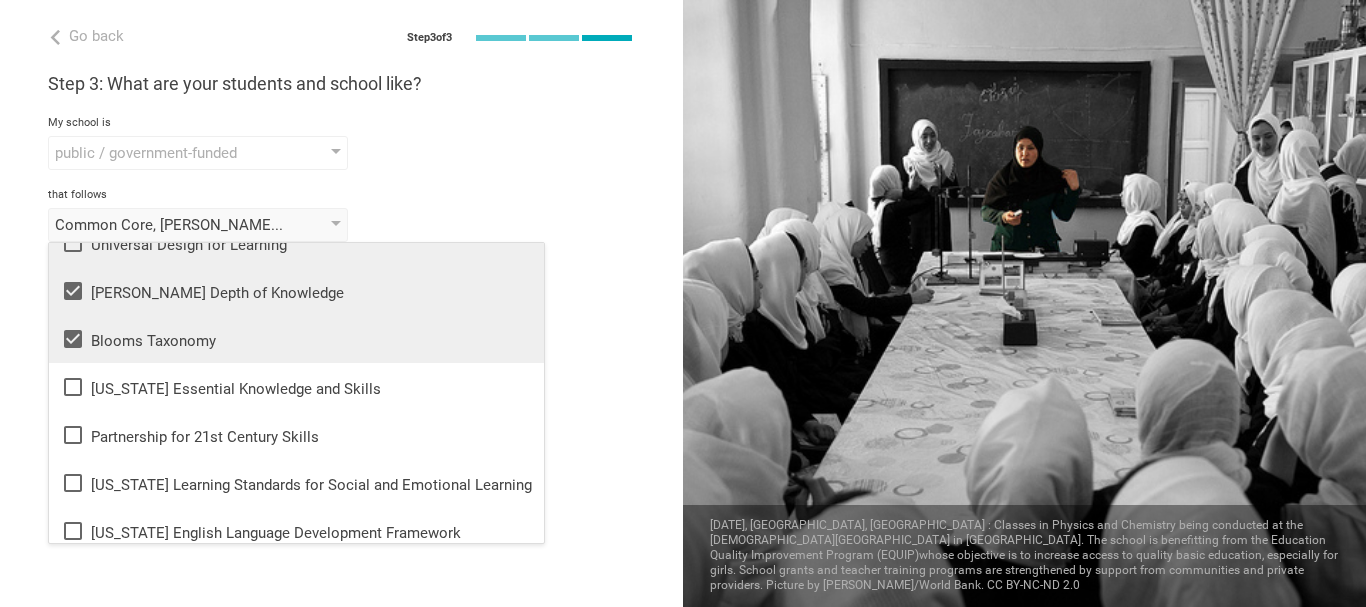 click 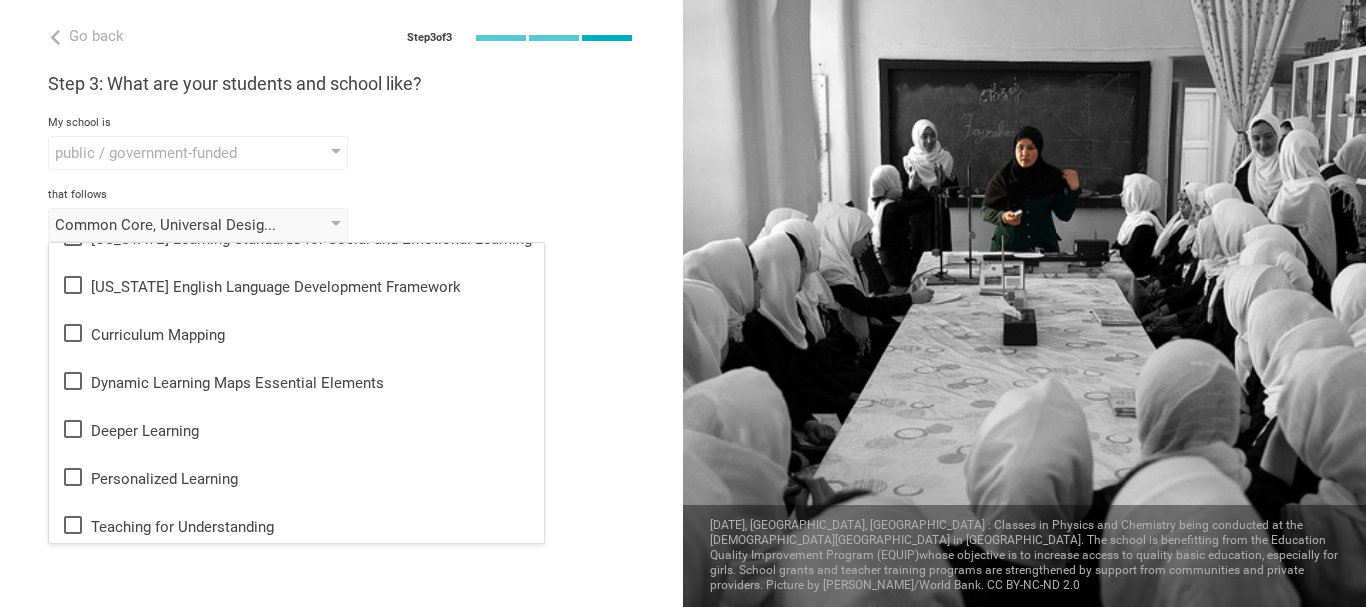 scroll, scrollTop: 493, scrollLeft: 0, axis: vertical 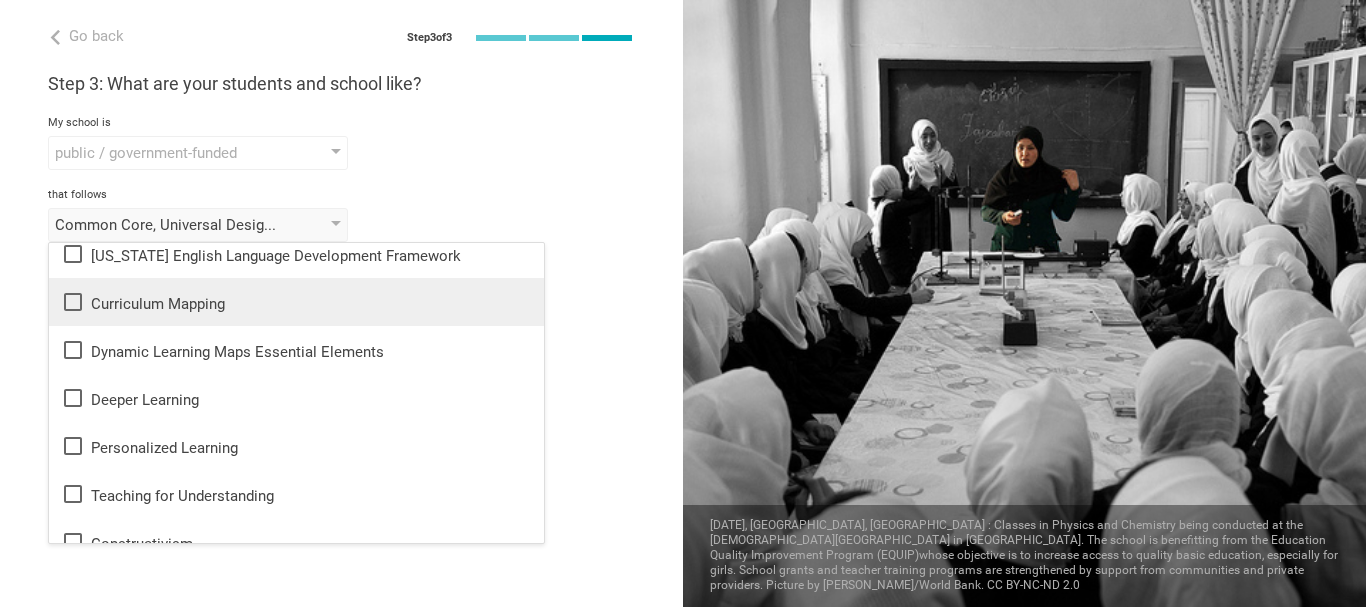 click 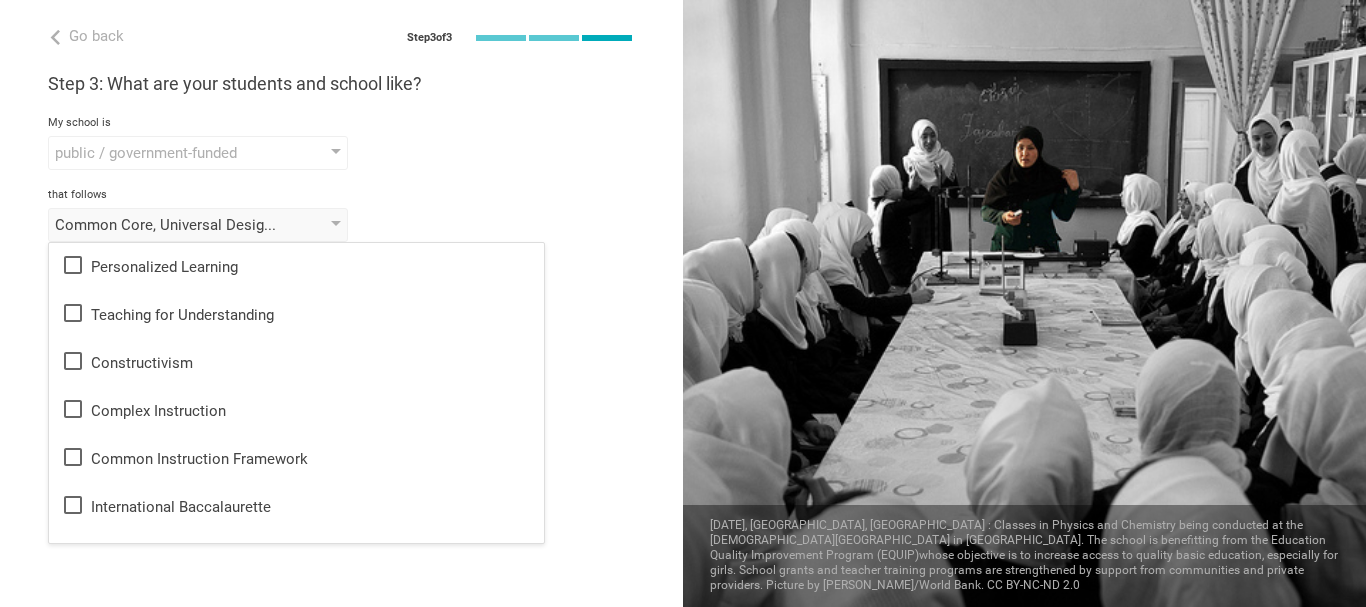 scroll, scrollTop: 685, scrollLeft: 0, axis: vertical 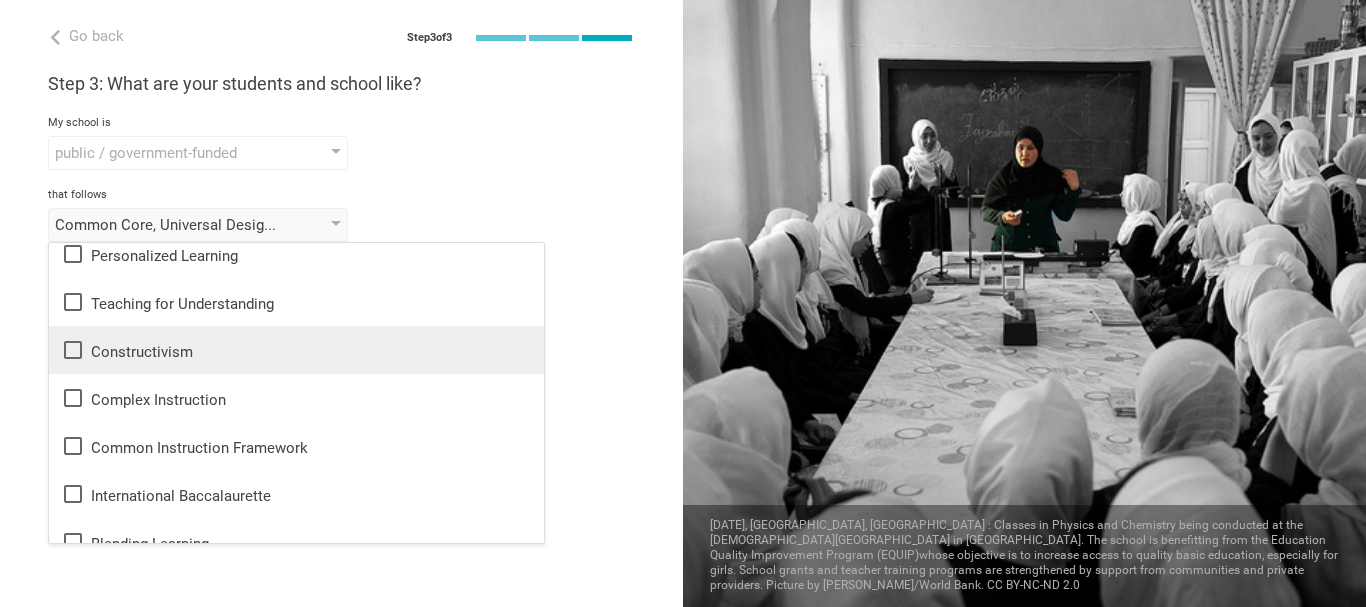 click 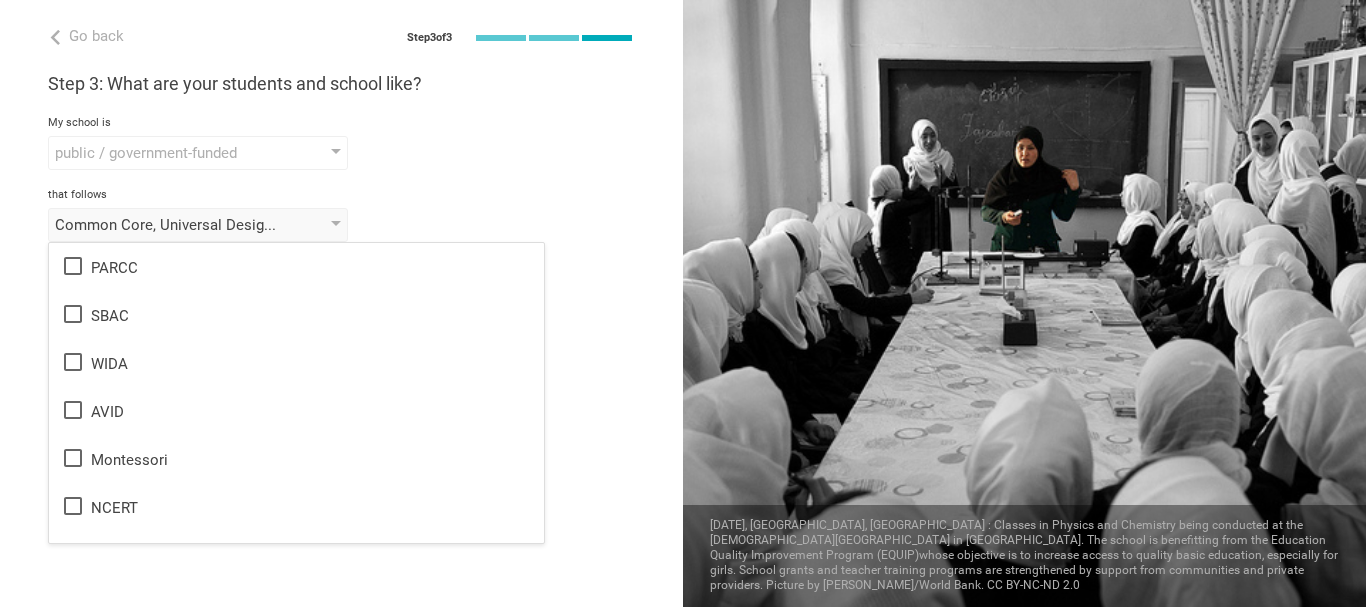 scroll, scrollTop: 1110, scrollLeft: 0, axis: vertical 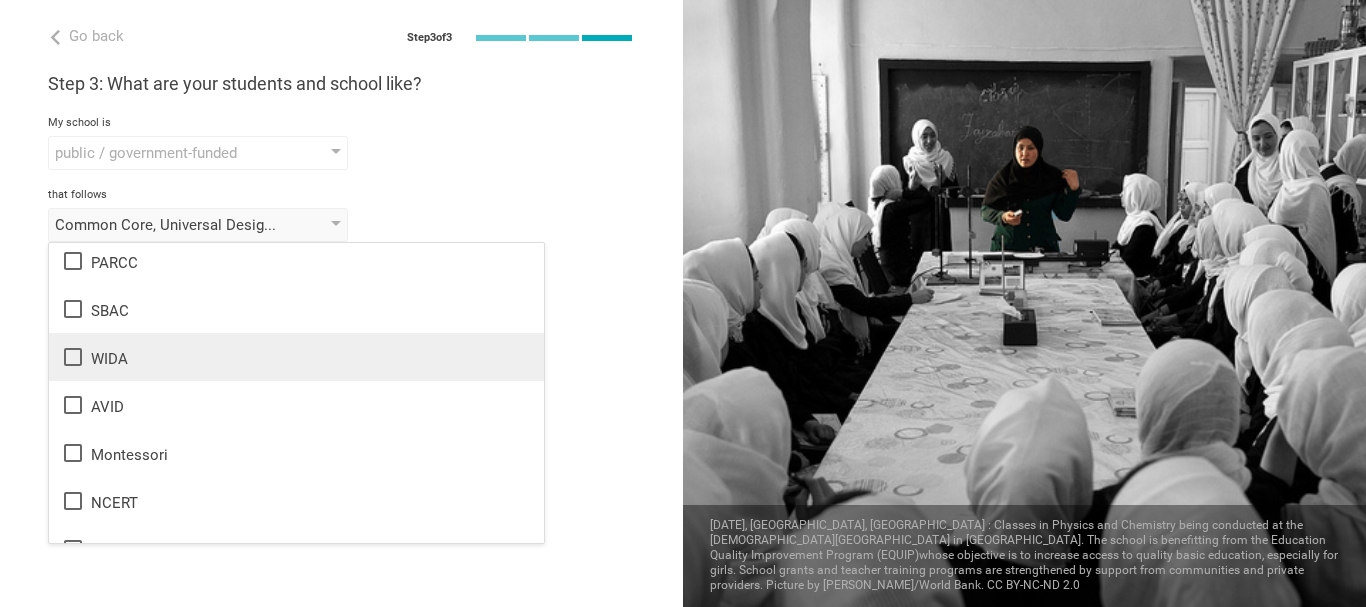 click 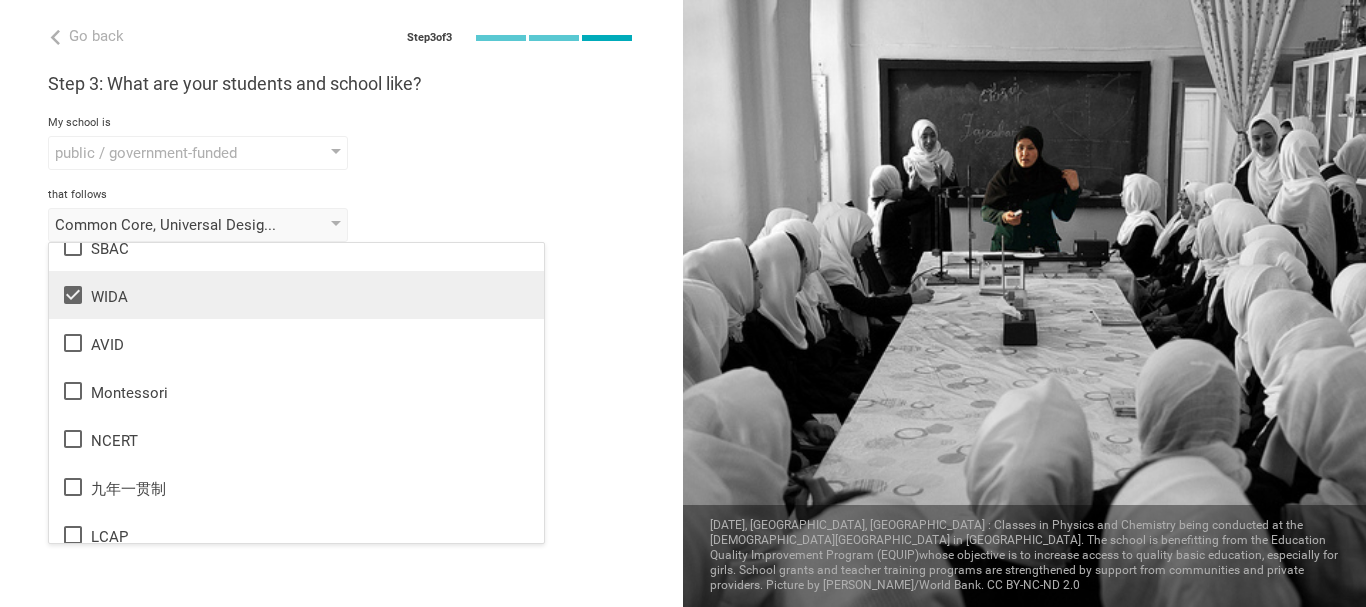 scroll, scrollTop: 1188, scrollLeft: 0, axis: vertical 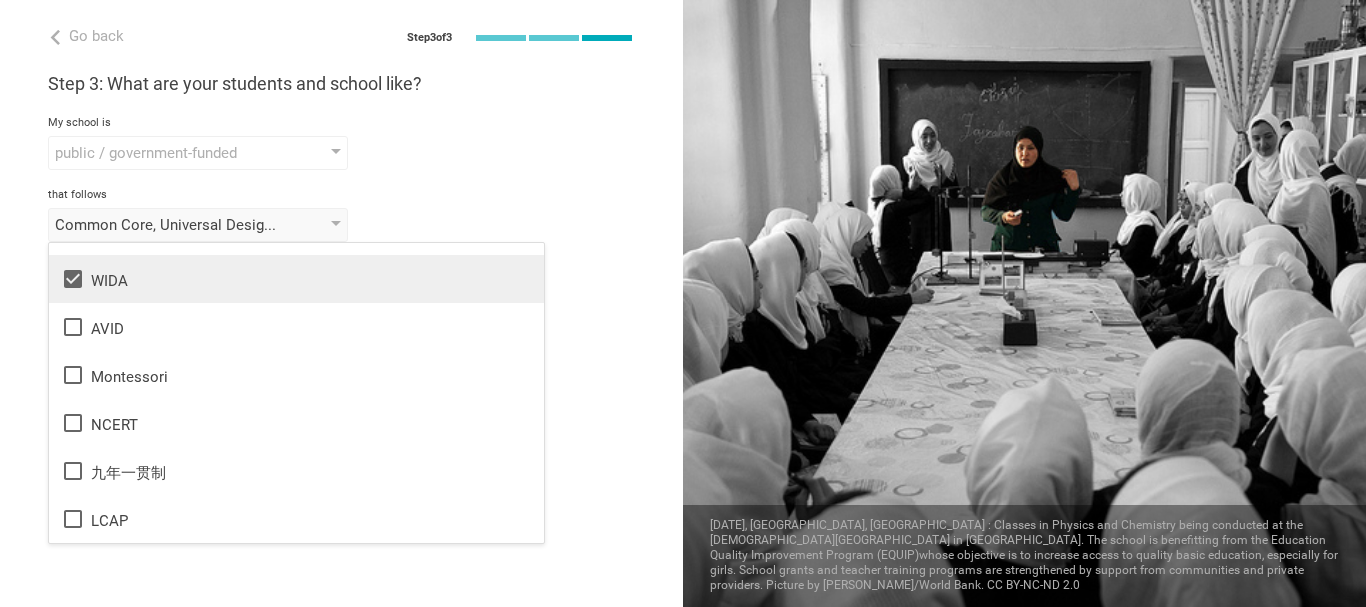 click on "Go back Step  3  of  3 Welcome, [PERSON_NAME] [PERSON_NAME] ! You are almost all set. Just answer a few simple questions to help us get to know you better and personalize your experience. Step 1: How would you describe yourself? I am a... Teacher Teacher Professor / Lecturer Instructional Coach Vice Principal or Principal Curriculum writer / Instructional designer School / district Administrator EdTech maker / enthusiast at the [GEOGRAPHIC_DATA] program institute company organization [GEOGRAPHIC_DATA] in [GEOGRAPHIC_DATA], [US_STATE] Step 2: What do you teach? I teach English (Language Arts) Mathematics English (Language Arts) Science Social Studies Other Grammar, Writing, Reading, Speaking, Phonics Literature Grammar Writing Reading Speaking Poetry Phonics to the students of Level Grade Class Year Level Standard 1, 2, 3 1 2 3 4 5 6 7 8 9 10 11 12 13 When describing my students, I would say that there are students of various level of skill there are students of various level of skill magnet" at bounding box center [341, 303] 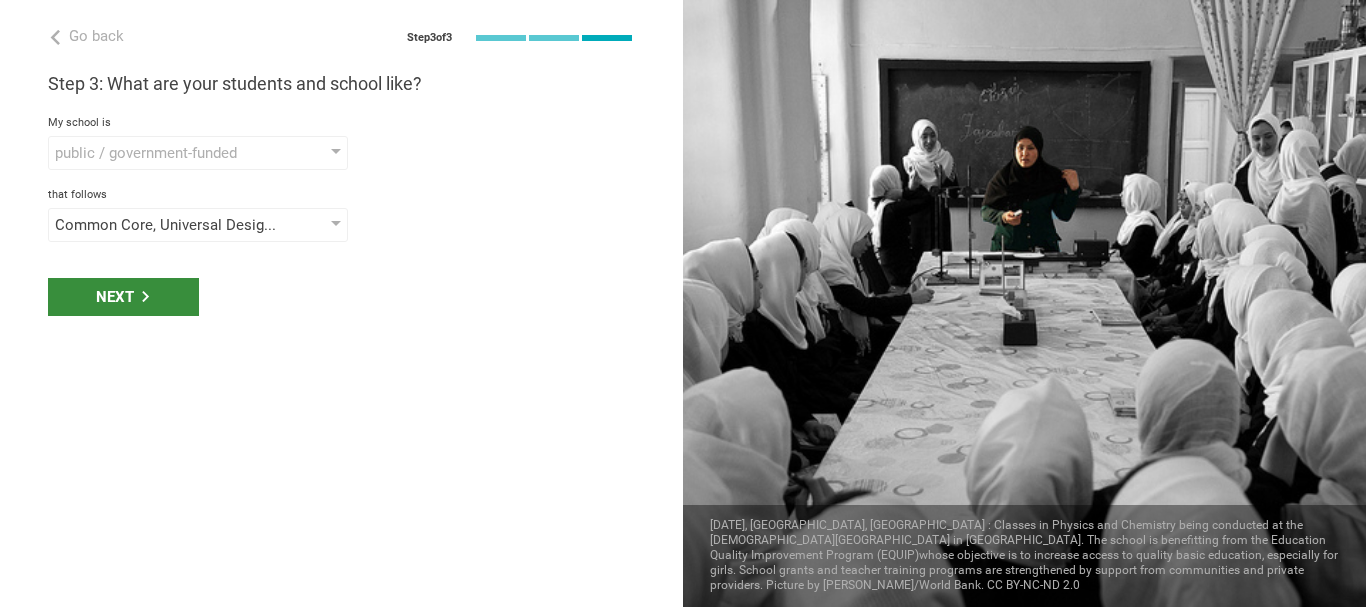 click on "Next" at bounding box center [123, 297] 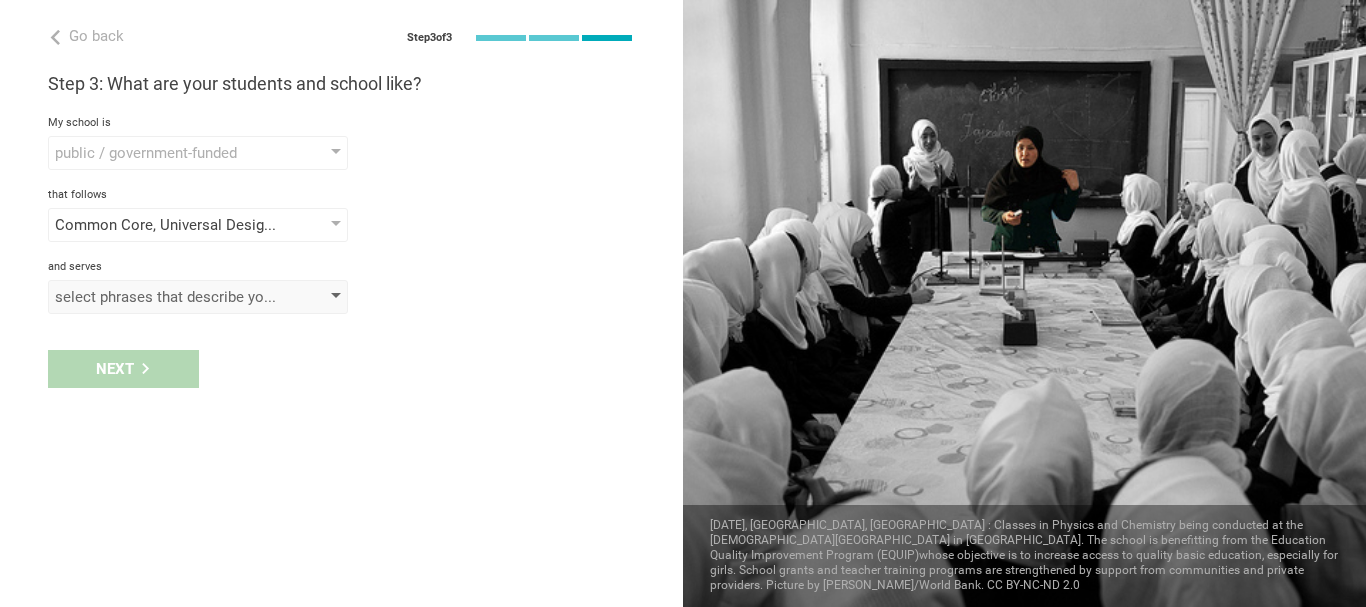 click on "select phrases that describe your student population" at bounding box center (198, 297) 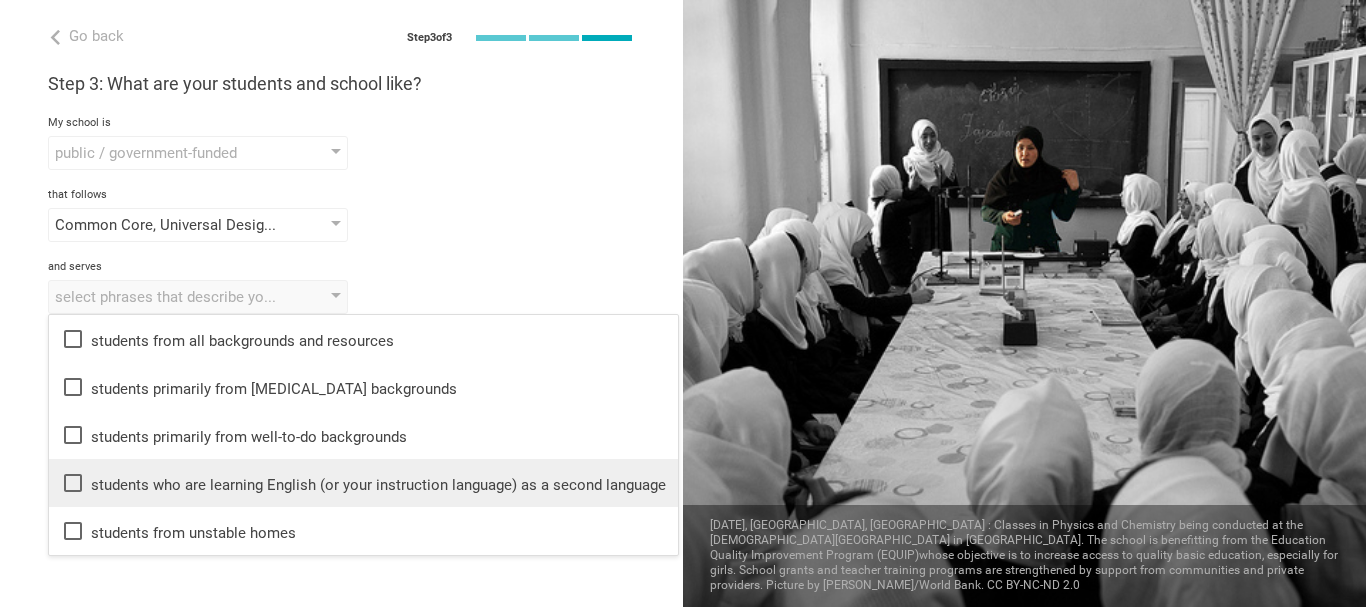 click 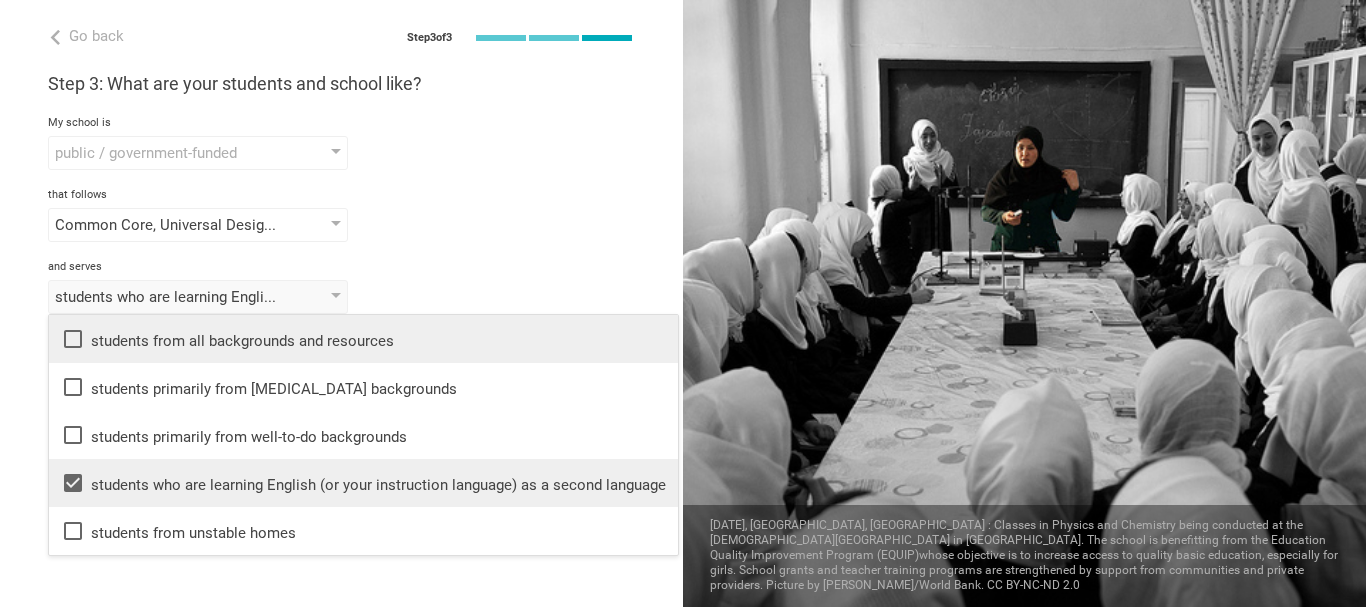 click 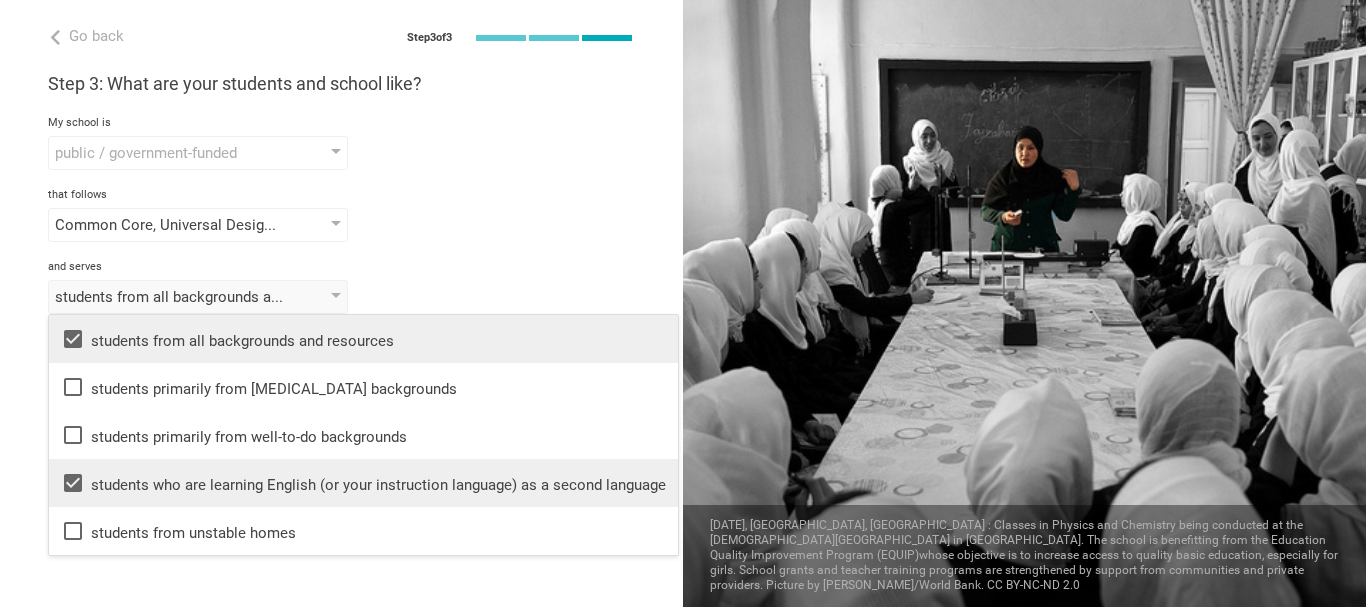 click on "Step 3: What are your students and school like? My school is public / government-funded public / government-funded private elite / private charter low-cost private magnet that follows Common Core, Universal Design for Learning, [PERSON_NAME] Depth of Knowledge, Blooms Taxonomy, Curriculum Mapping, Constructivism, WIDA None of the following Common Core [PERSON_NAME] Framework Understanding By Design Universal Design for Learning [PERSON_NAME] Depth of Knowledge Blooms Taxonomy [US_STATE] Essential Knowledge and Skills Partnership for 21st Century Skills [US_STATE] Learning Standards for Social and Emotional Learning [US_STATE] English Language Development Framework Curriculum Mapping Dynamic Learning Maps Essential Elements Deeper Learning Personalized Learning Teaching for Understanding Constructivism Complex Instruction Common Instruction Framework International Baccalaurette Blending Learning Advanced Placement AdvancED PARCC SBAC WIDA AVID Montessori NCERT 九年一贯制 LCAP and serves students from all backgrounds and resources" at bounding box center (341, 193) 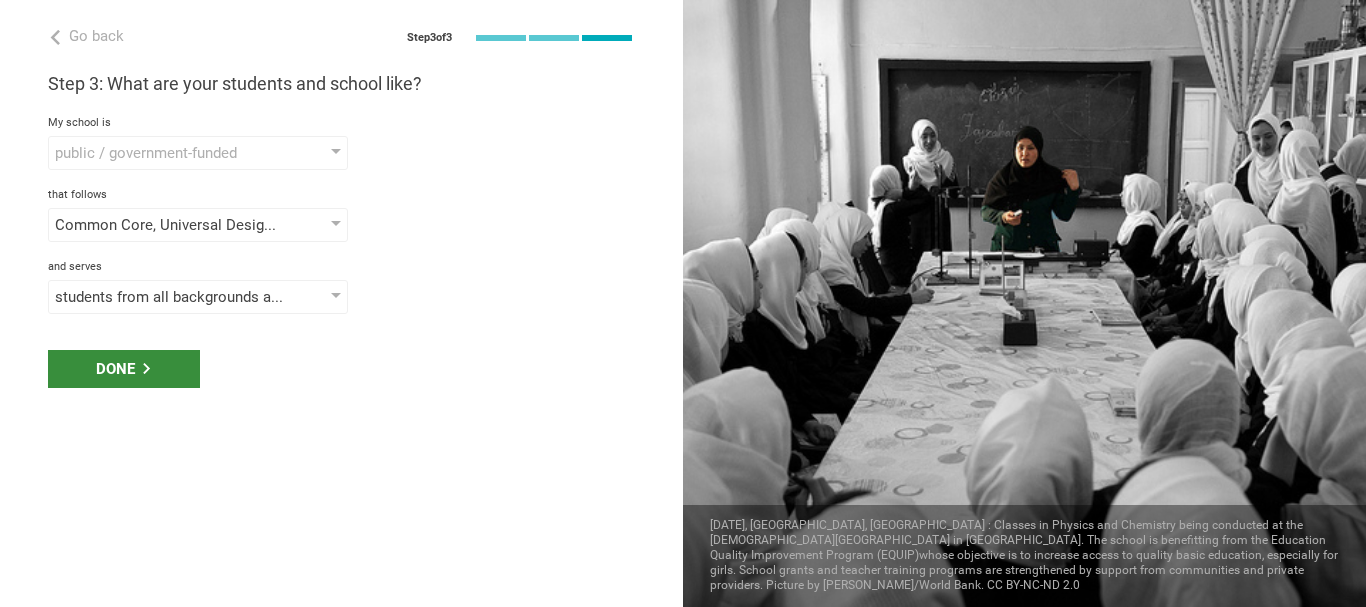 click on "Done" at bounding box center (124, 369) 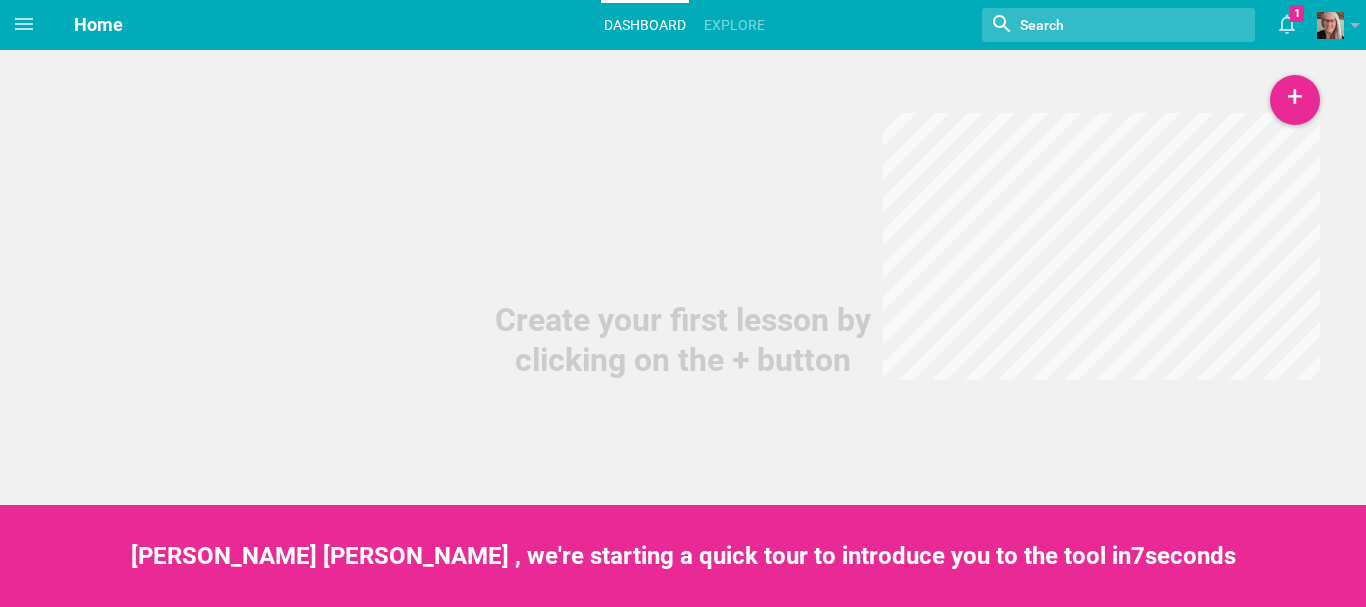 scroll, scrollTop: 0, scrollLeft: 0, axis: both 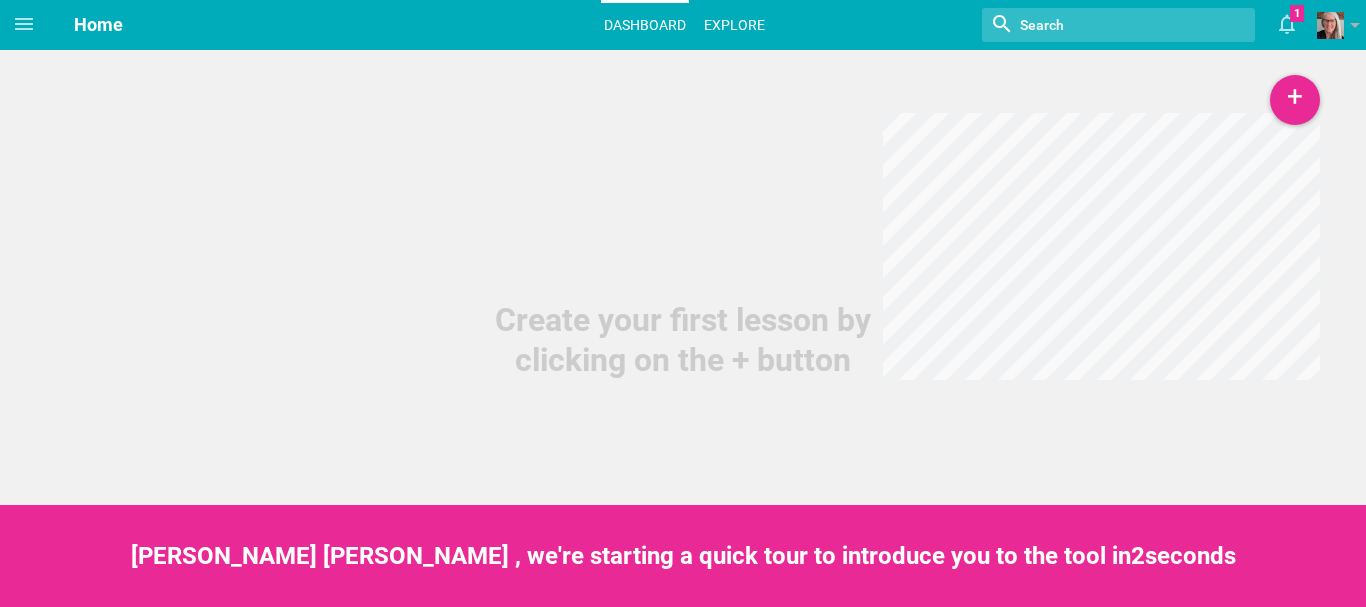 click on "Explore" at bounding box center (734, 25) 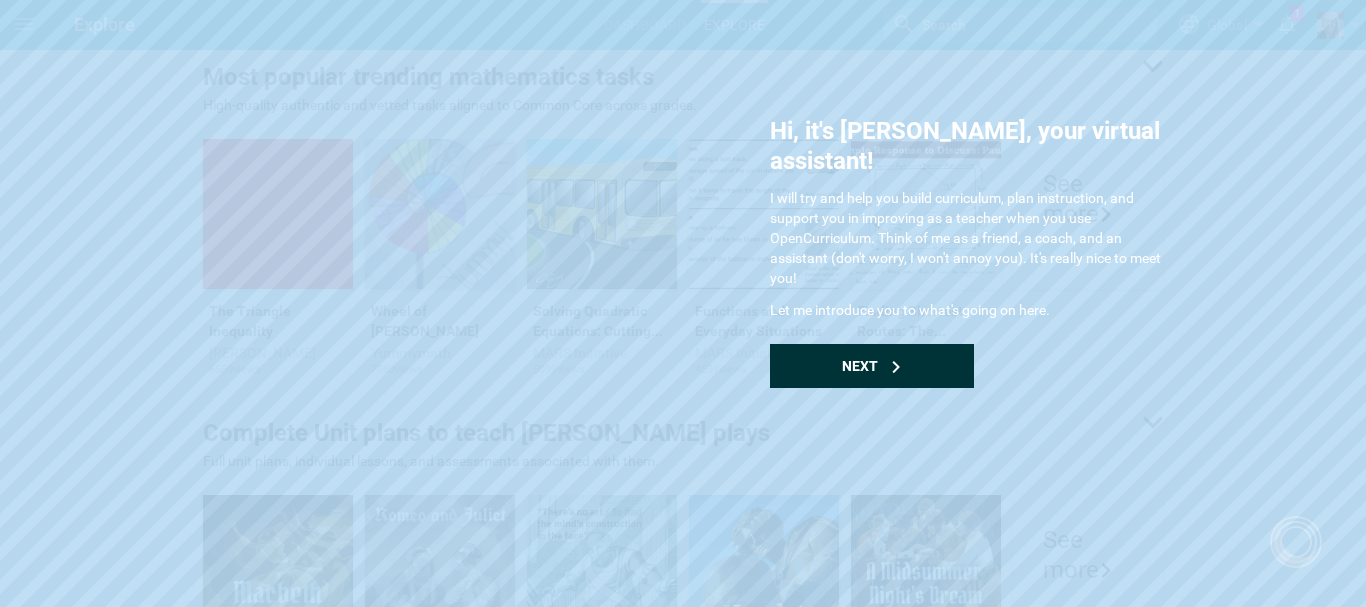 click on "Next" at bounding box center (872, 366) 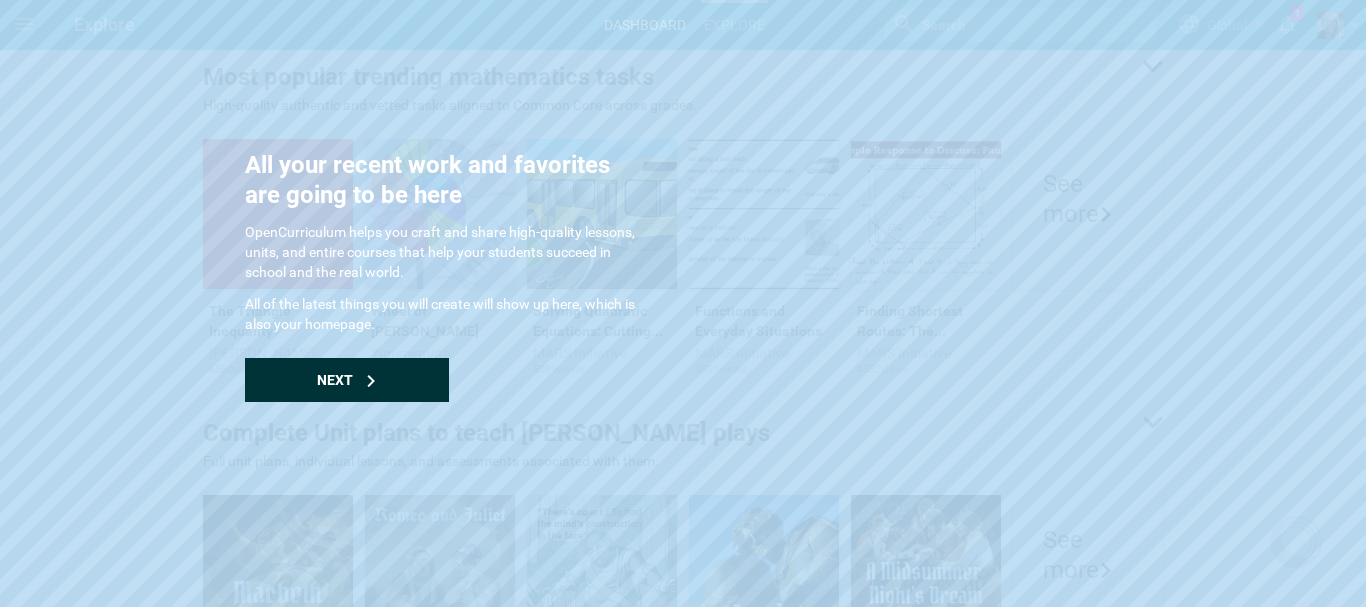 click on "Next" at bounding box center [335, 380] 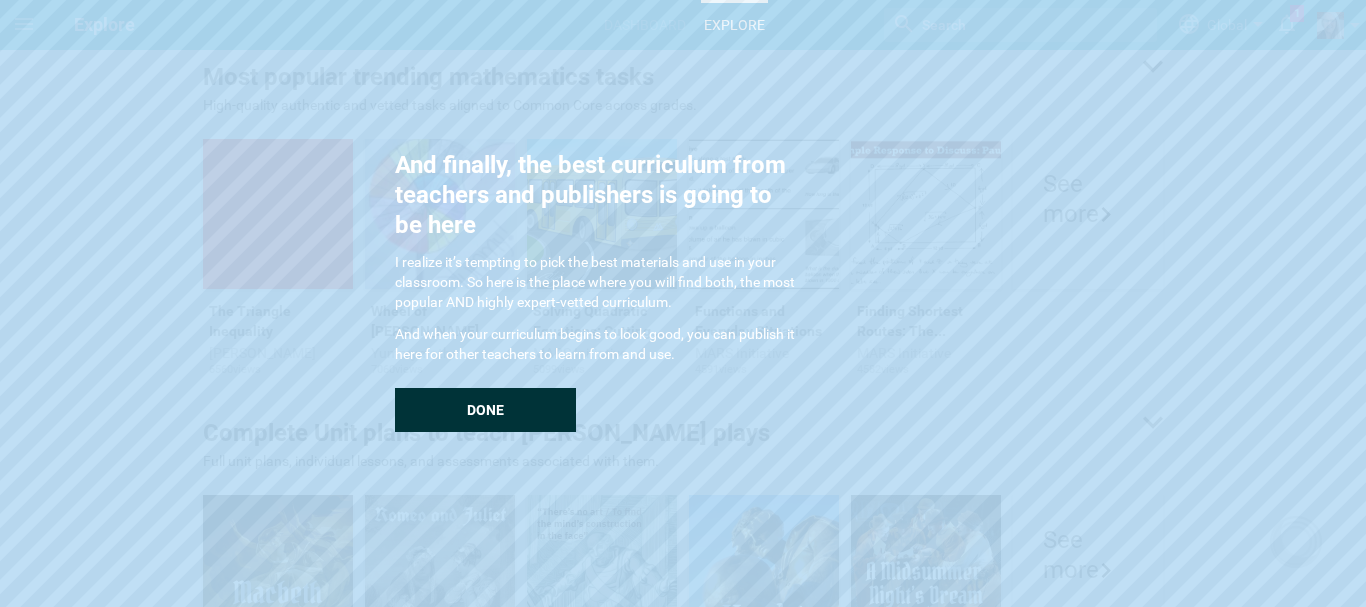 click on "Done" at bounding box center (485, 410) 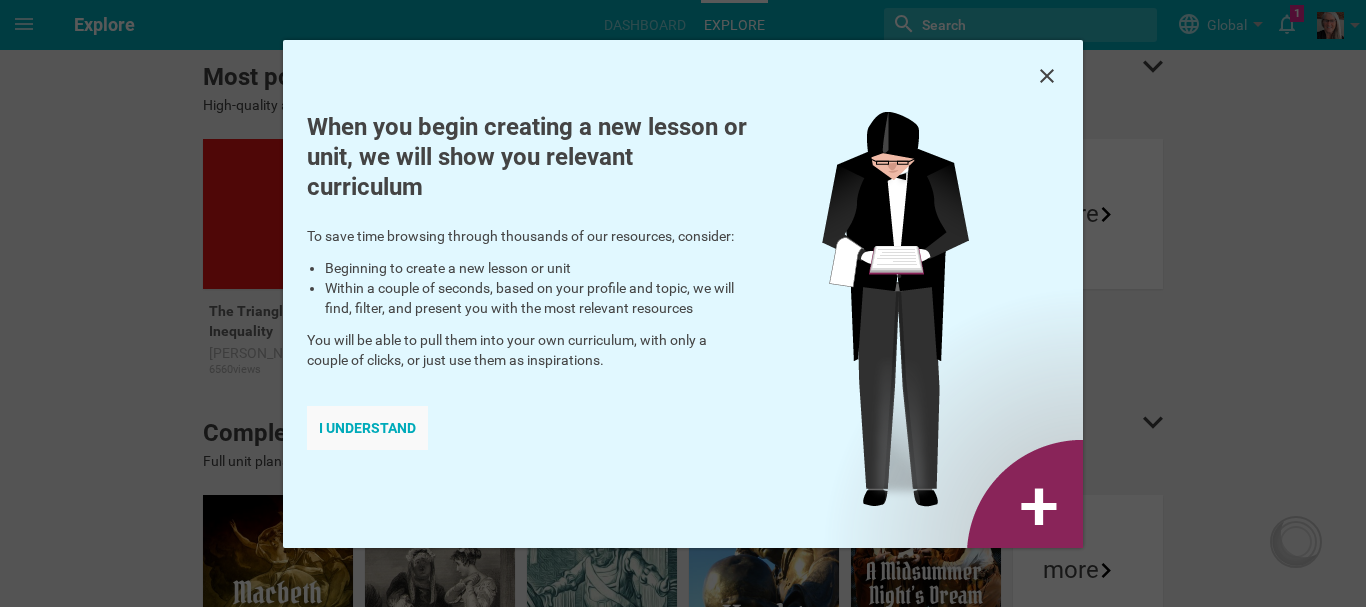 click on "I understand" at bounding box center [367, 428] 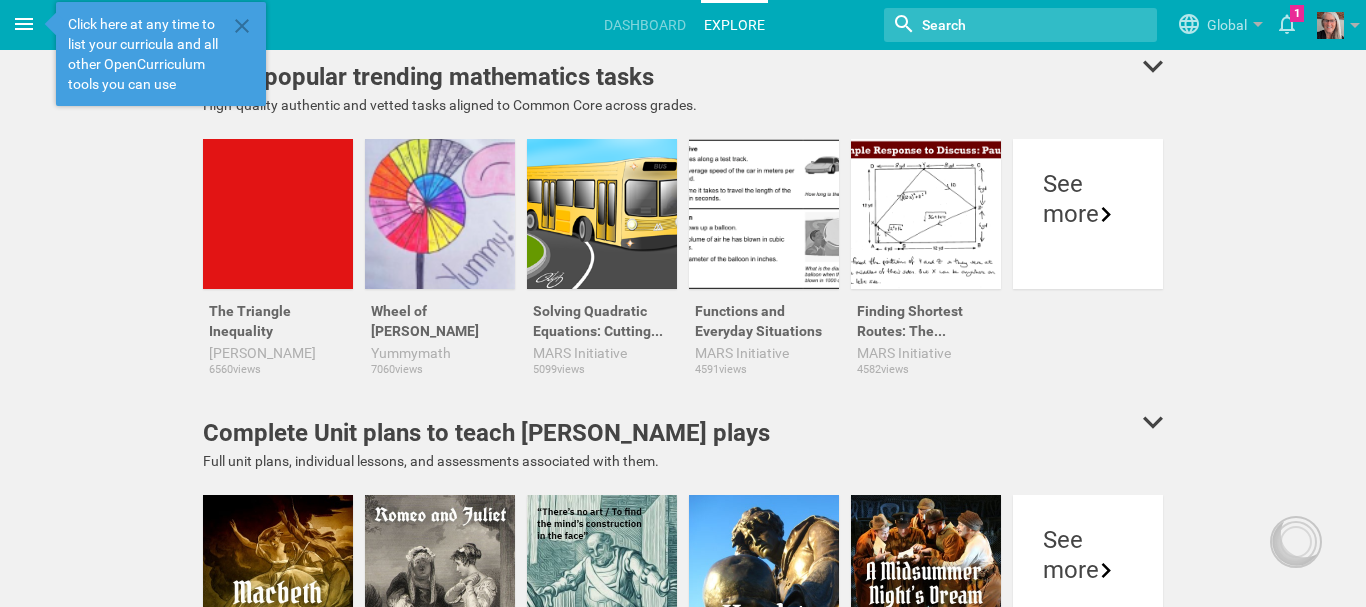 click 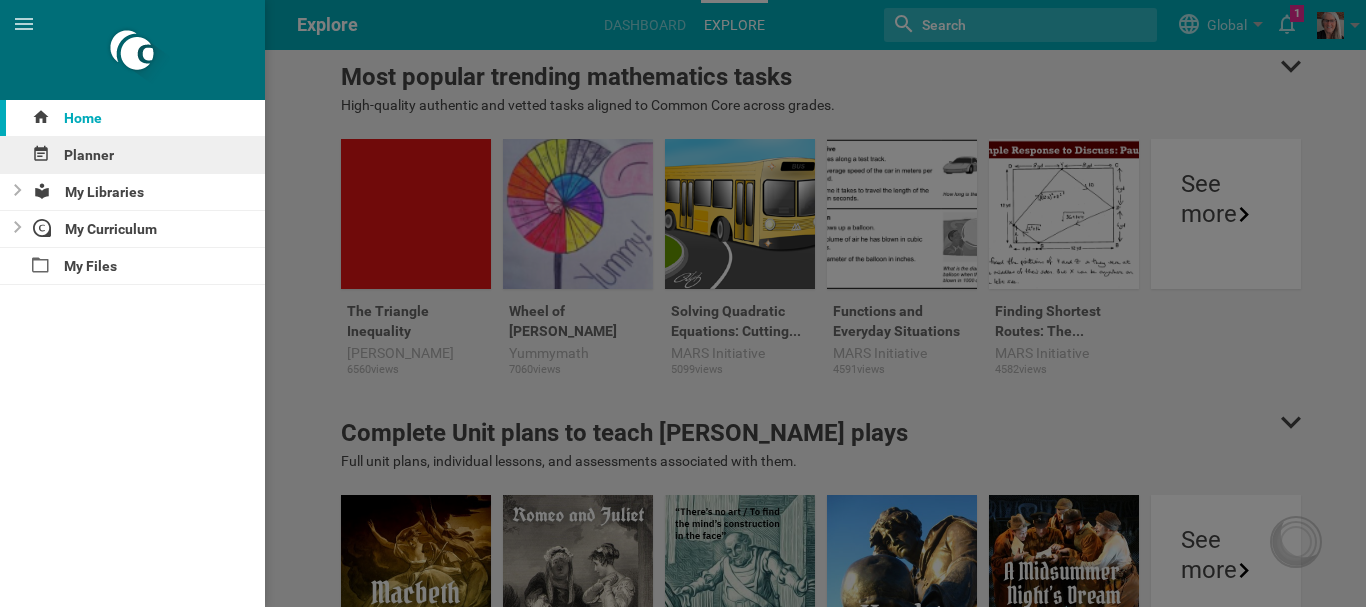 click on "Planner" at bounding box center [132, 155] 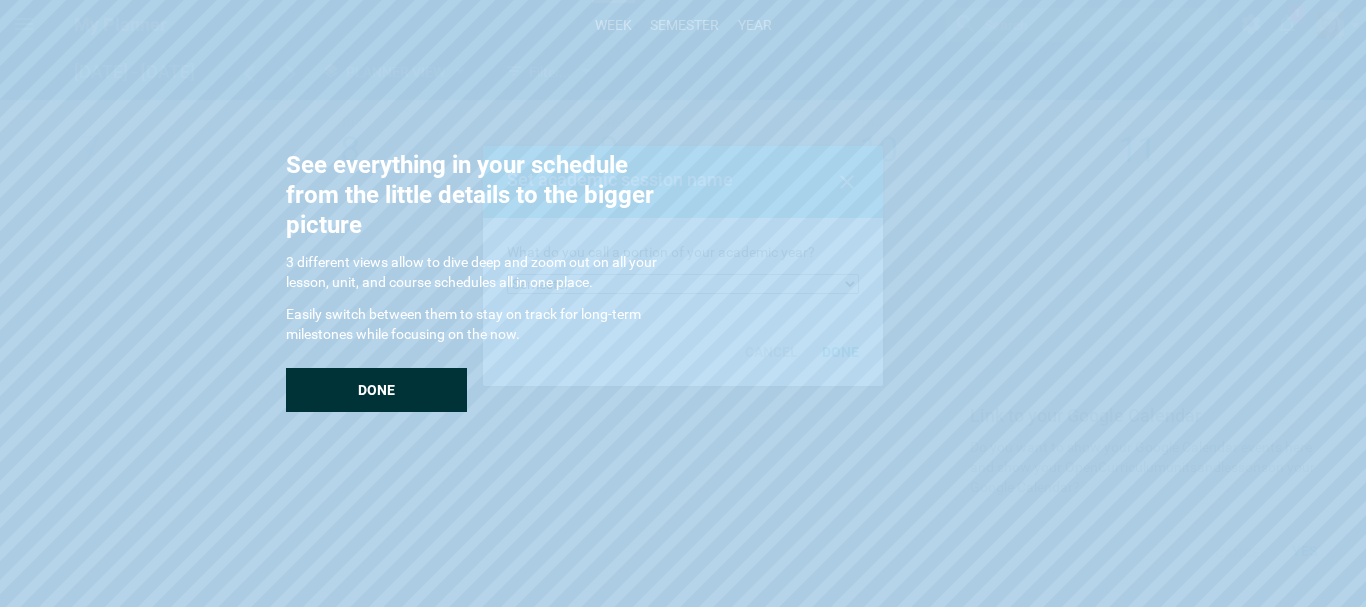 scroll, scrollTop: 0, scrollLeft: 0, axis: both 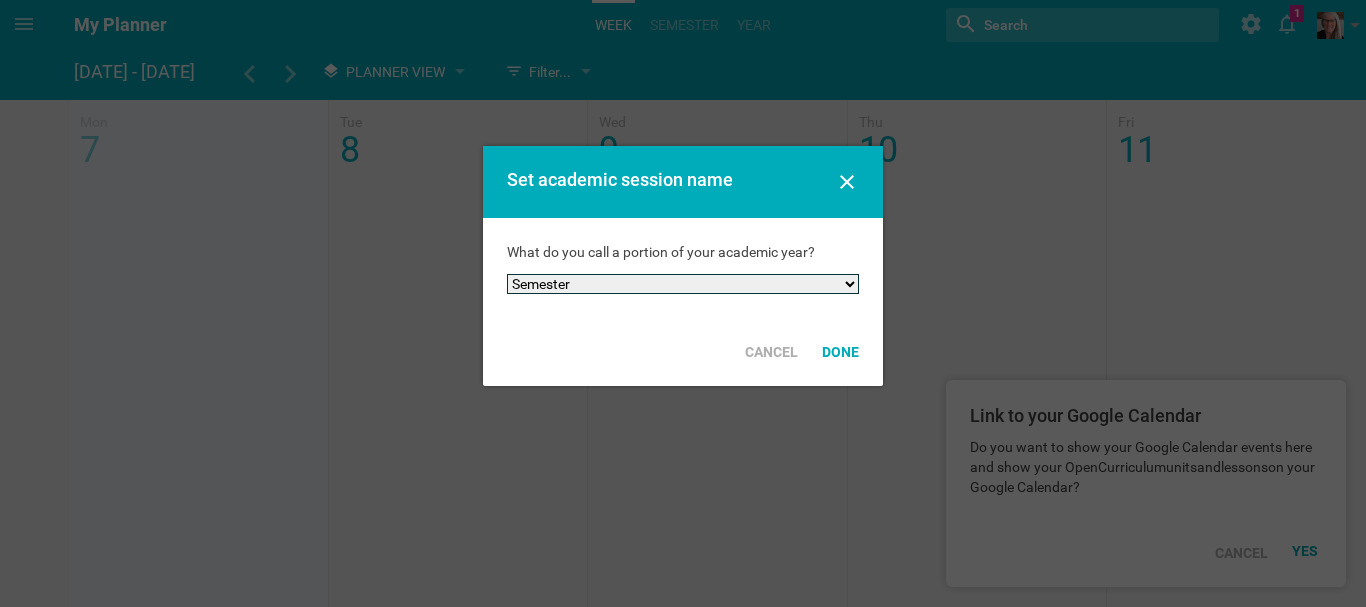 click on "Semester Term Quarter Session Period Trimester Other" at bounding box center (683, 284) 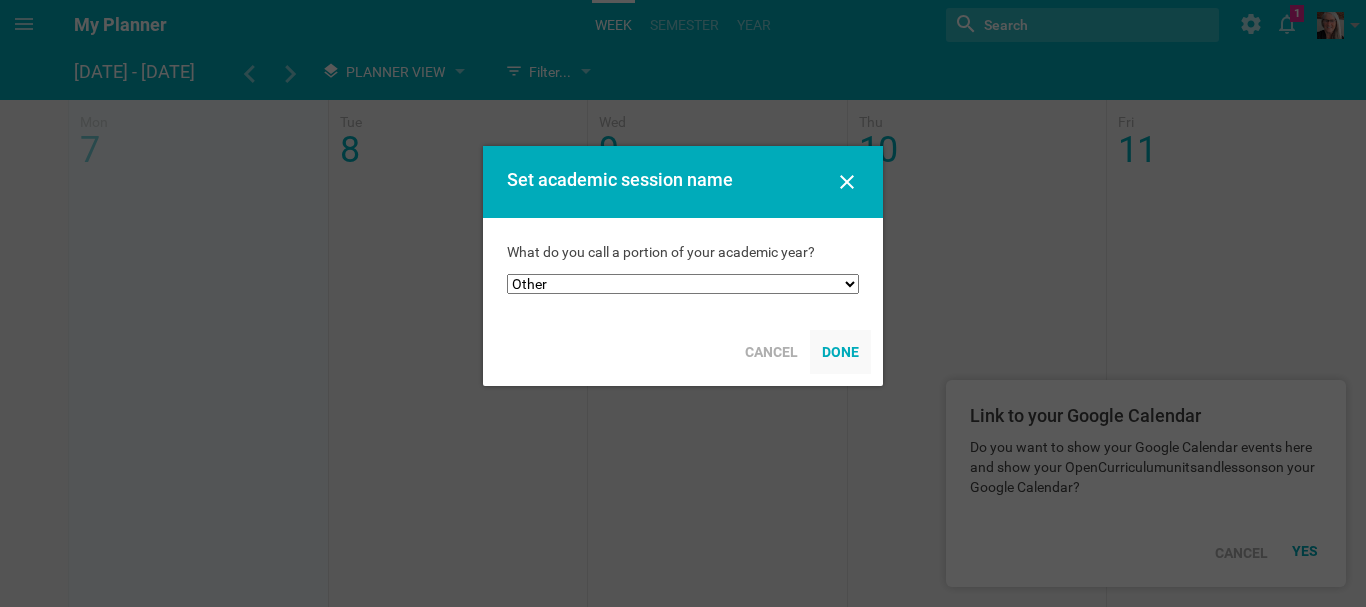click on "Done" at bounding box center [840, 352] 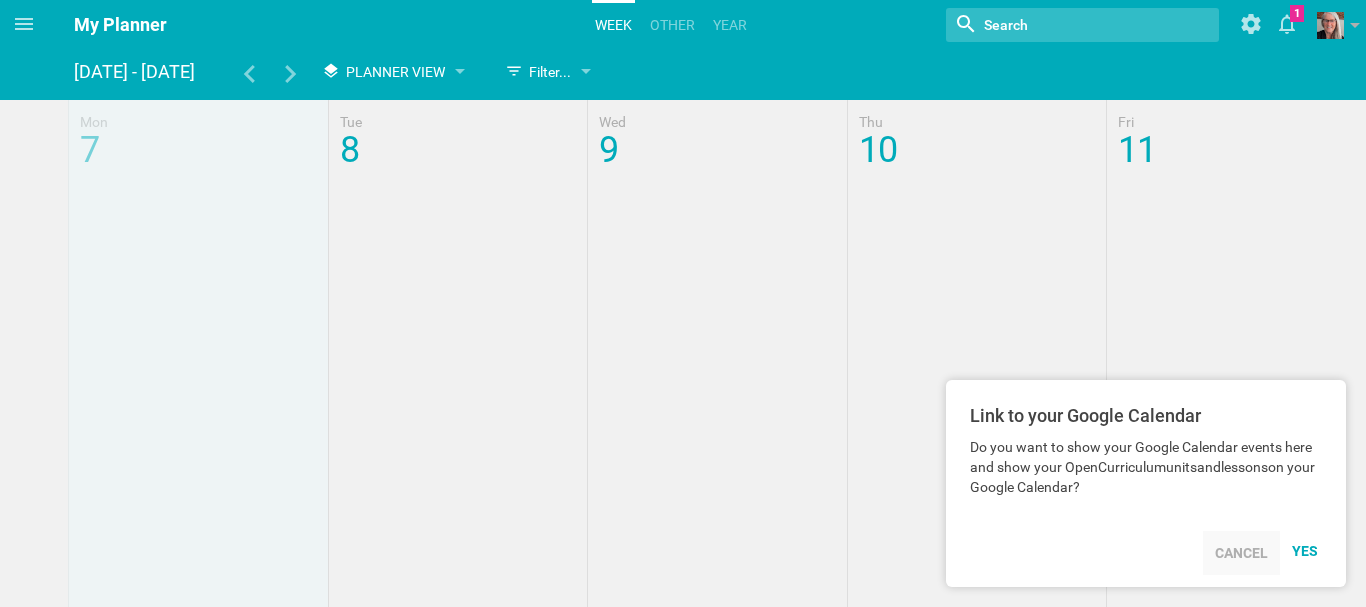 click on "Cancel" at bounding box center [1241, 553] 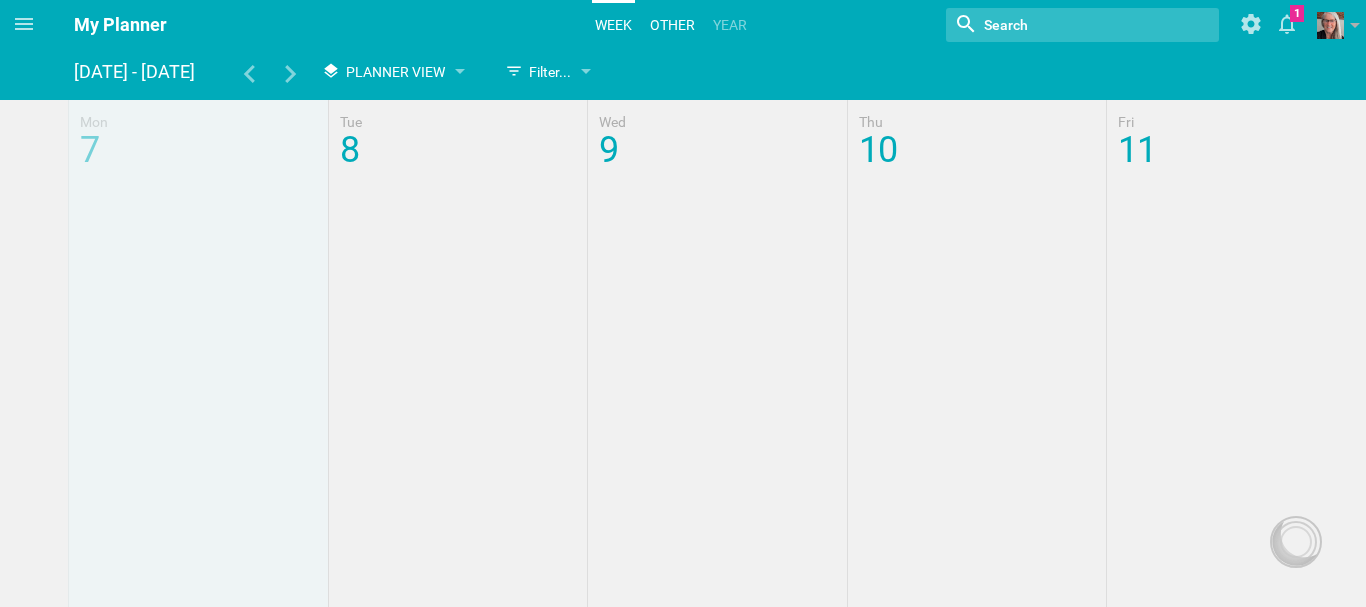 click on "other" at bounding box center [672, 25] 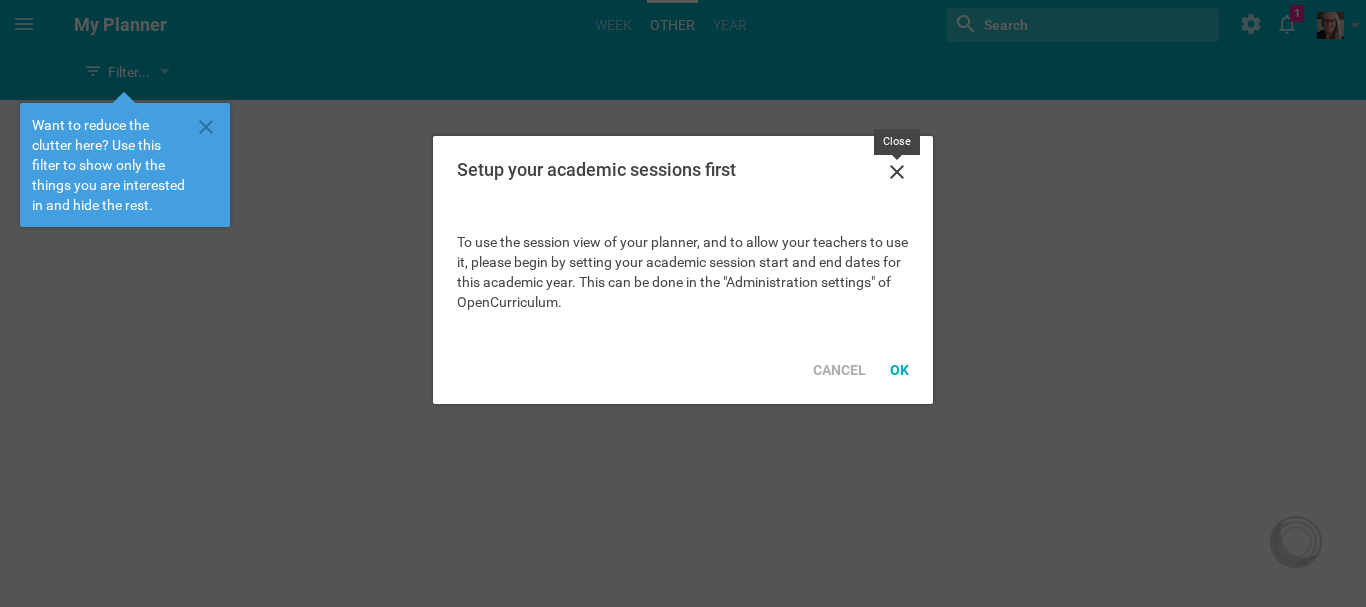 click 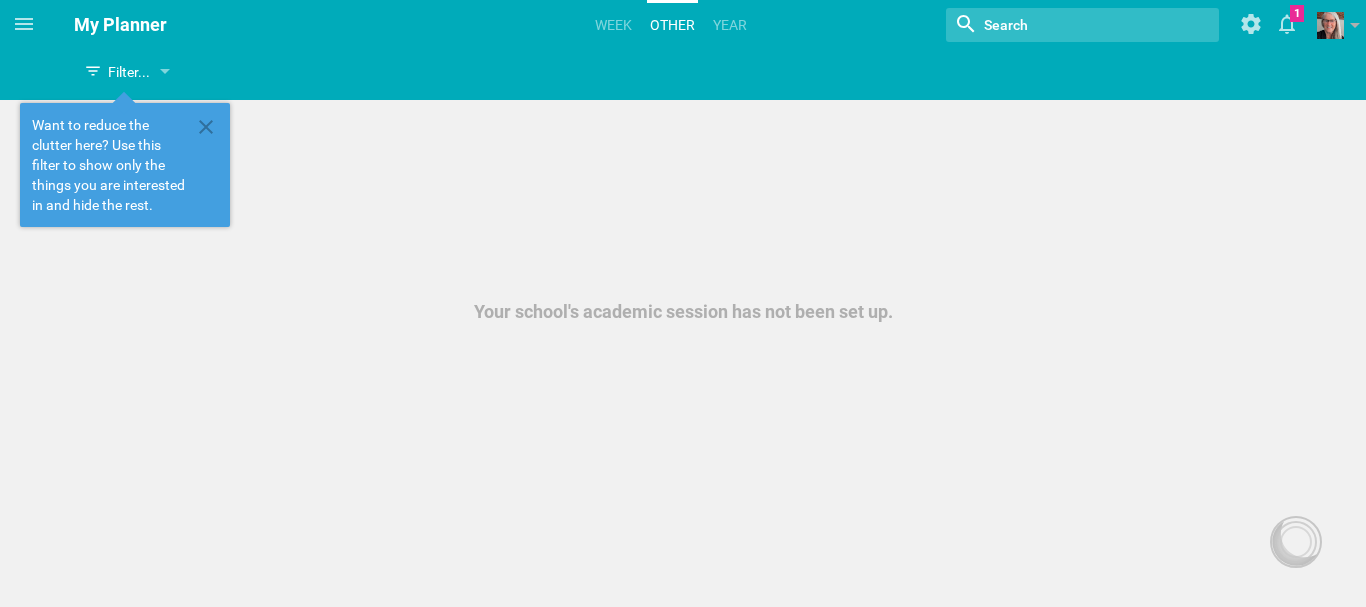click on "other" at bounding box center (672, 25) 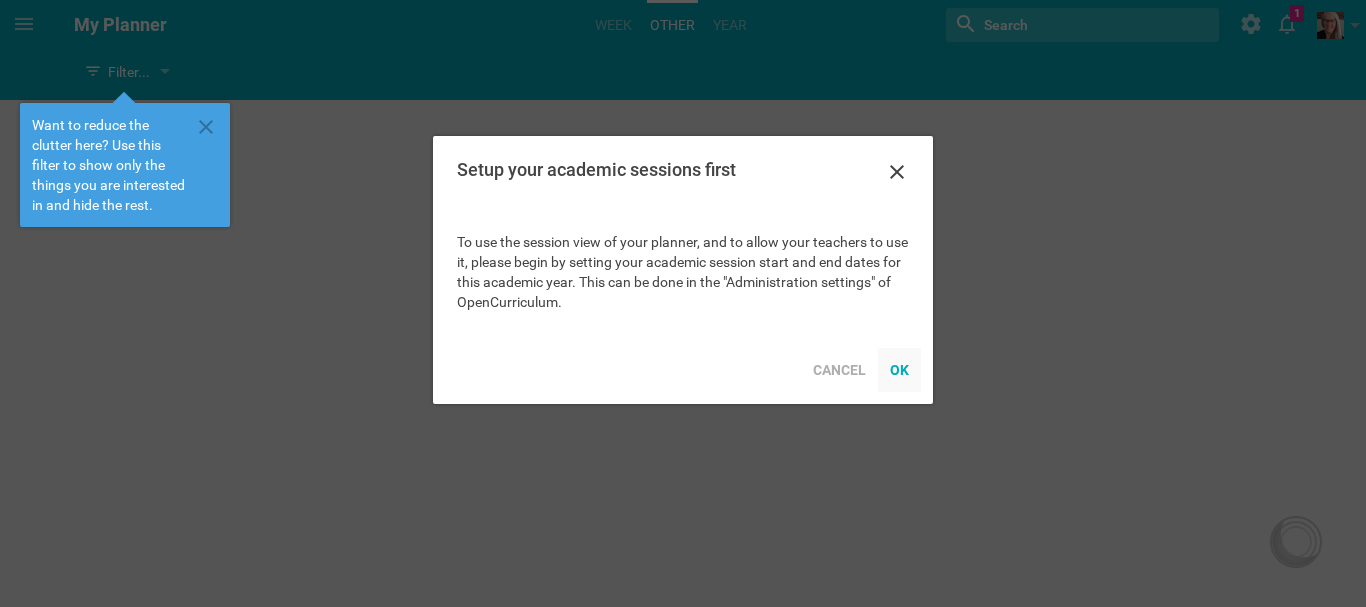 click on "OK" at bounding box center (899, 370) 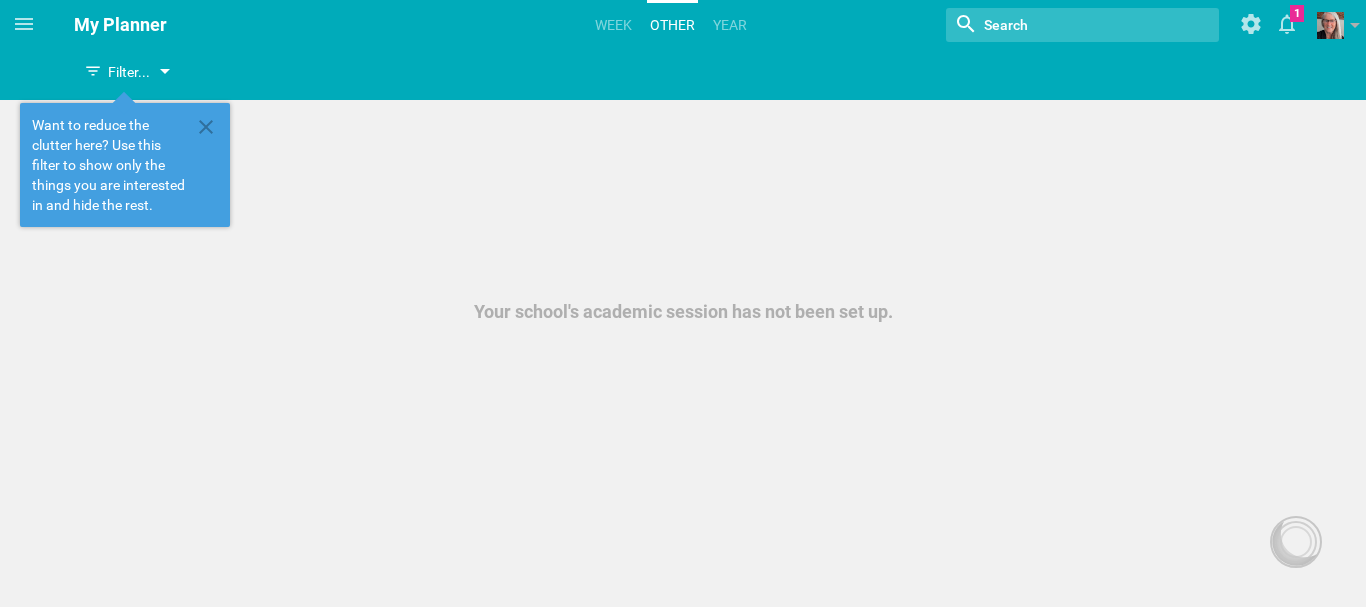 click on "Filter..." at bounding box center [125, 72] 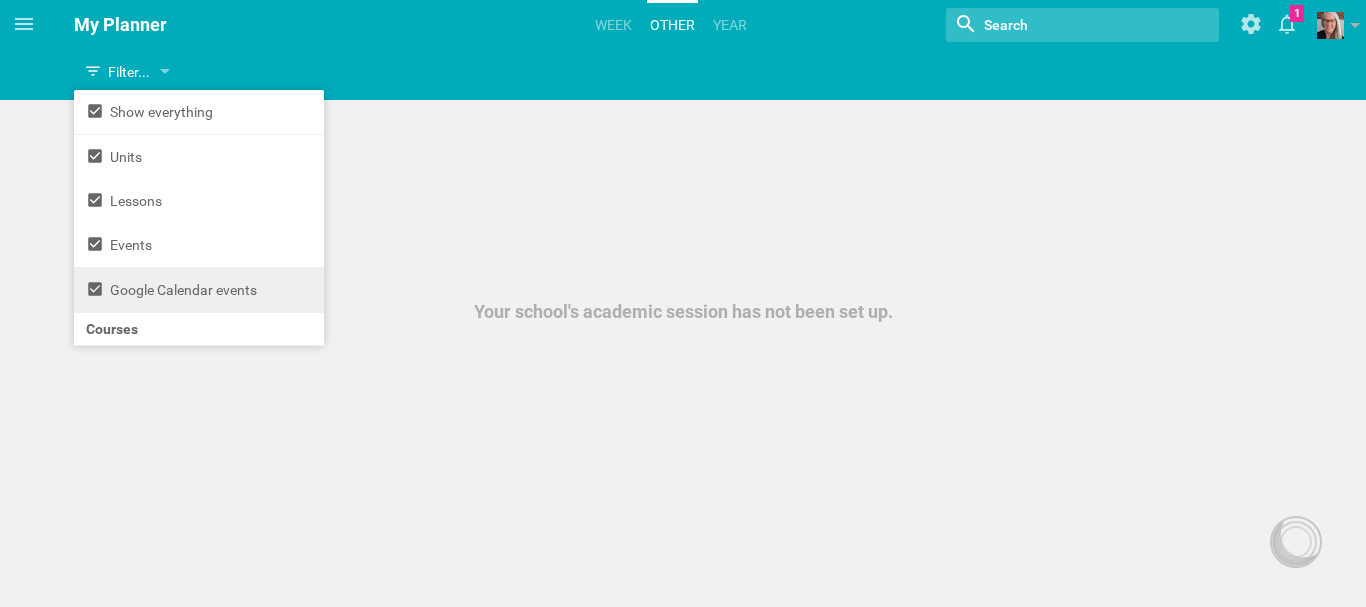 click 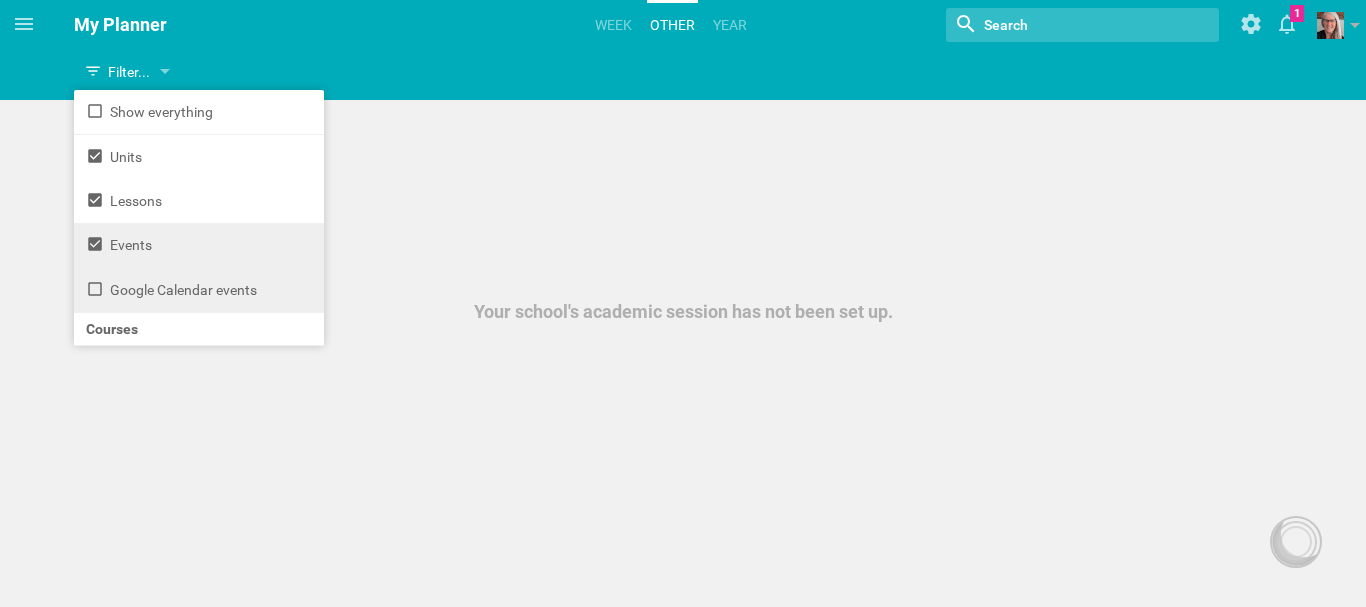 click 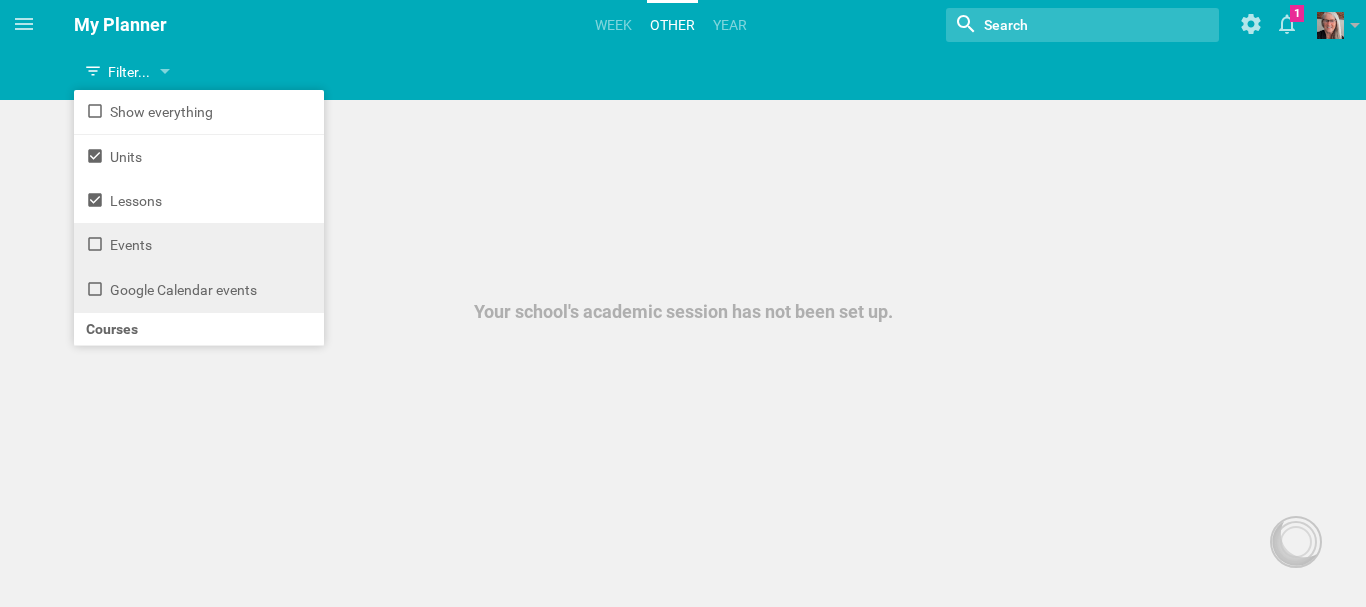 click on "Courses" at bounding box center (199, 329) 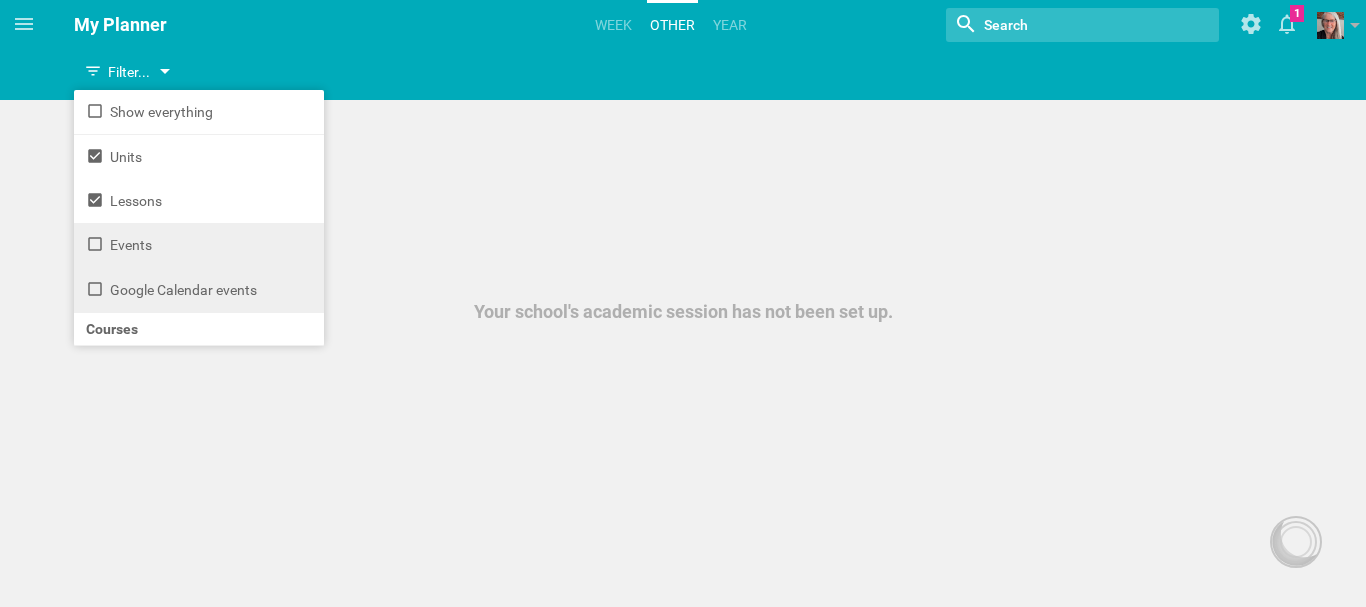 click at bounding box center (165, 73) 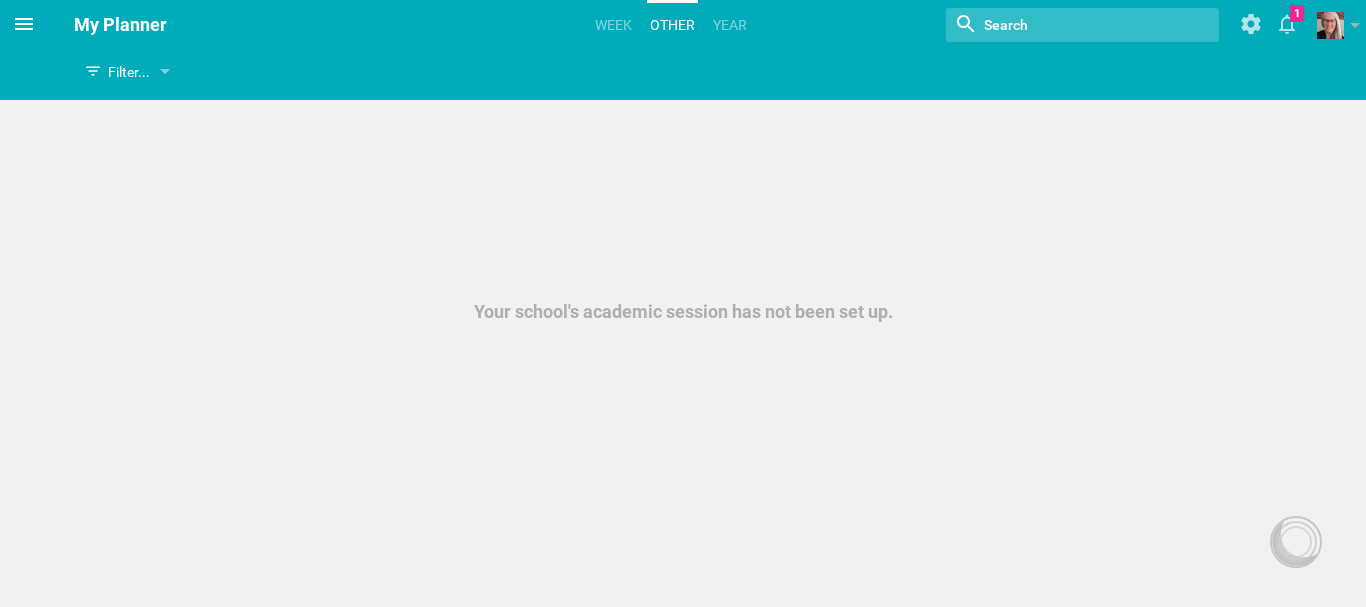 click 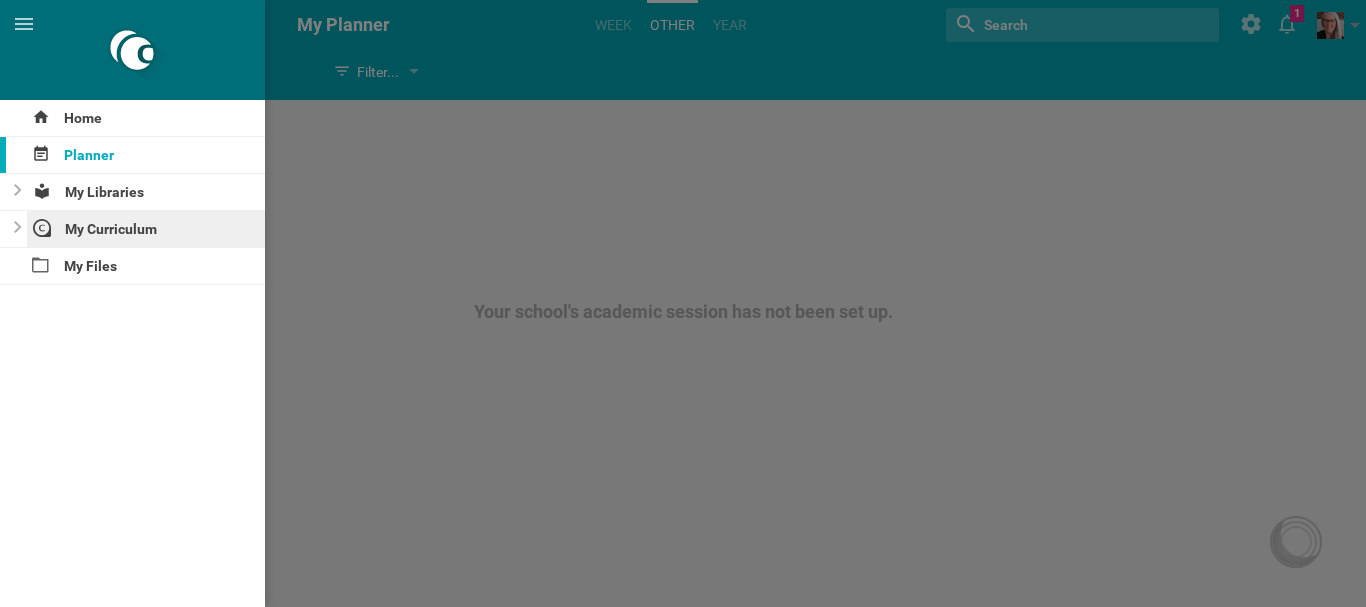 click on "My Curriculum" at bounding box center [146, 229] 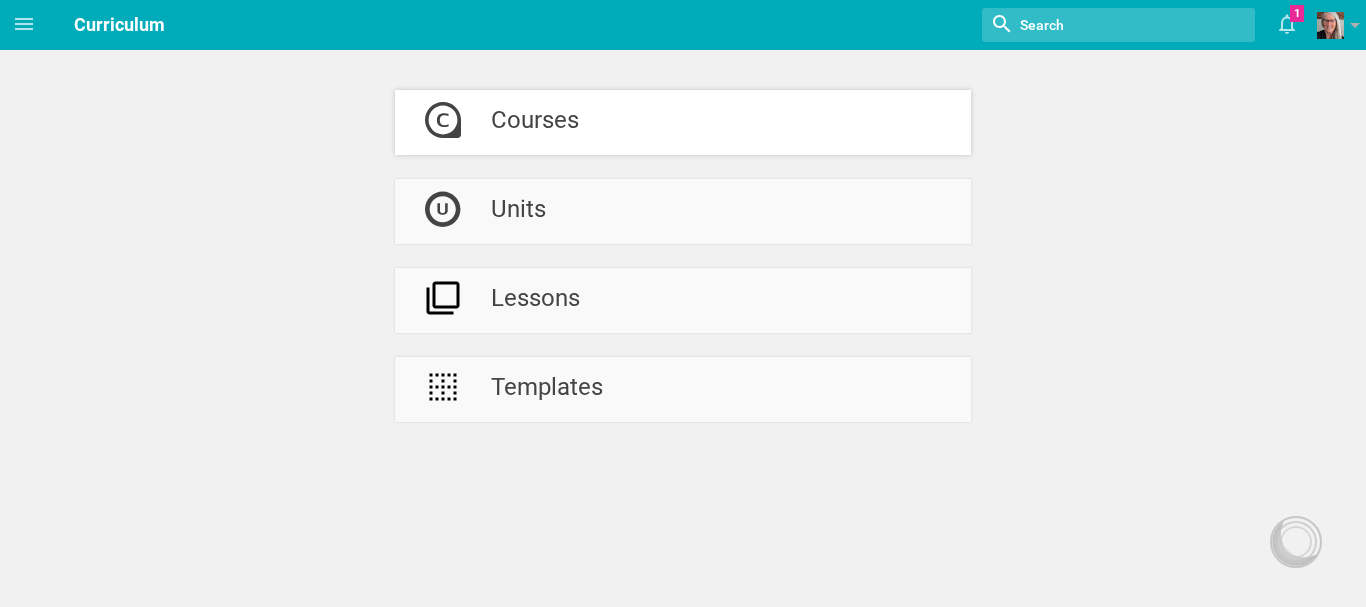 click on "Courses" at bounding box center (535, 122) 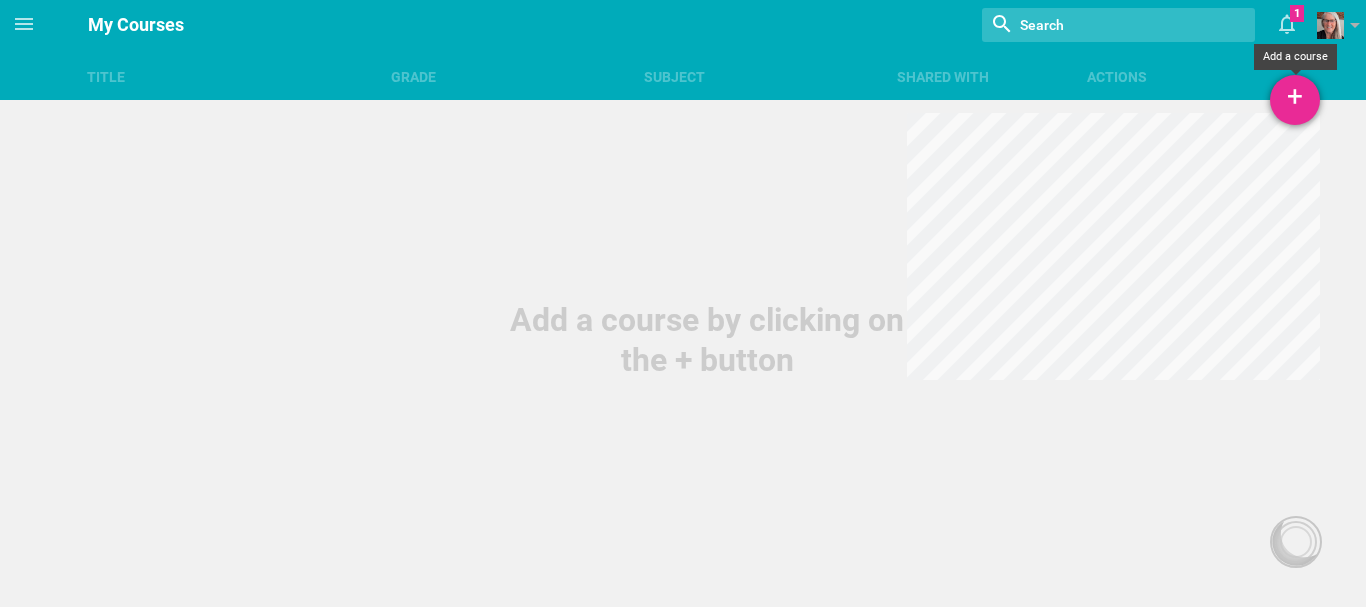 click on "+" at bounding box center (1295, 100) 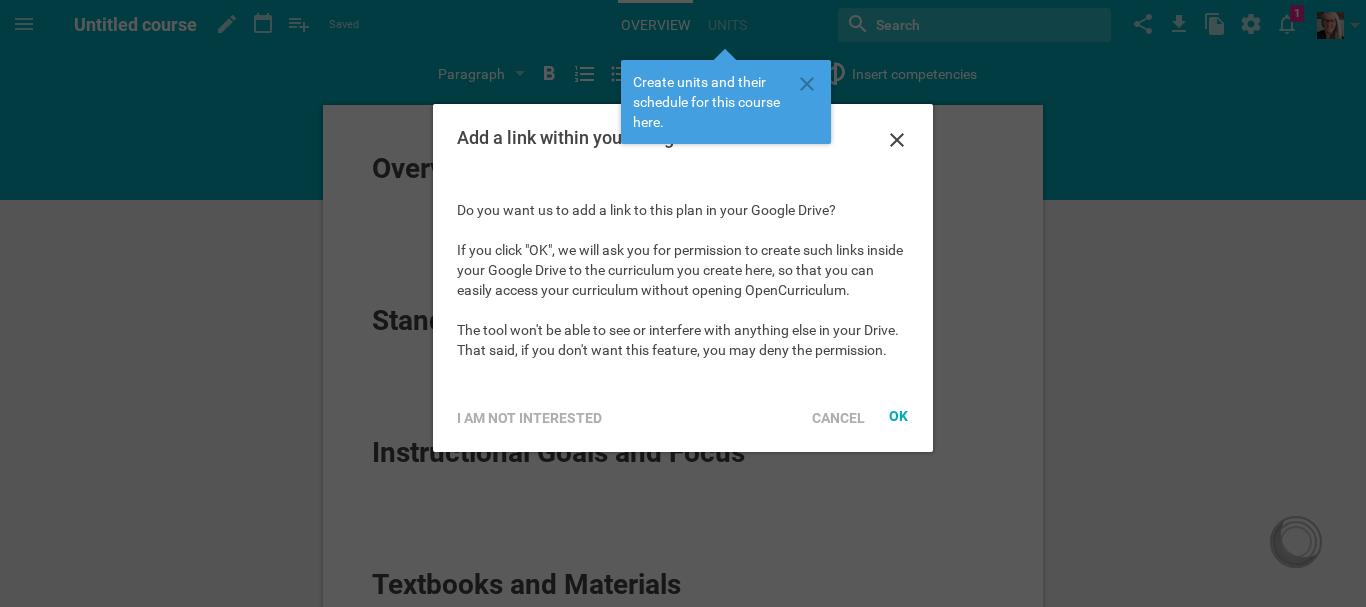 scroll, scrollTop: 0, scrollLeft: 0, axis: both 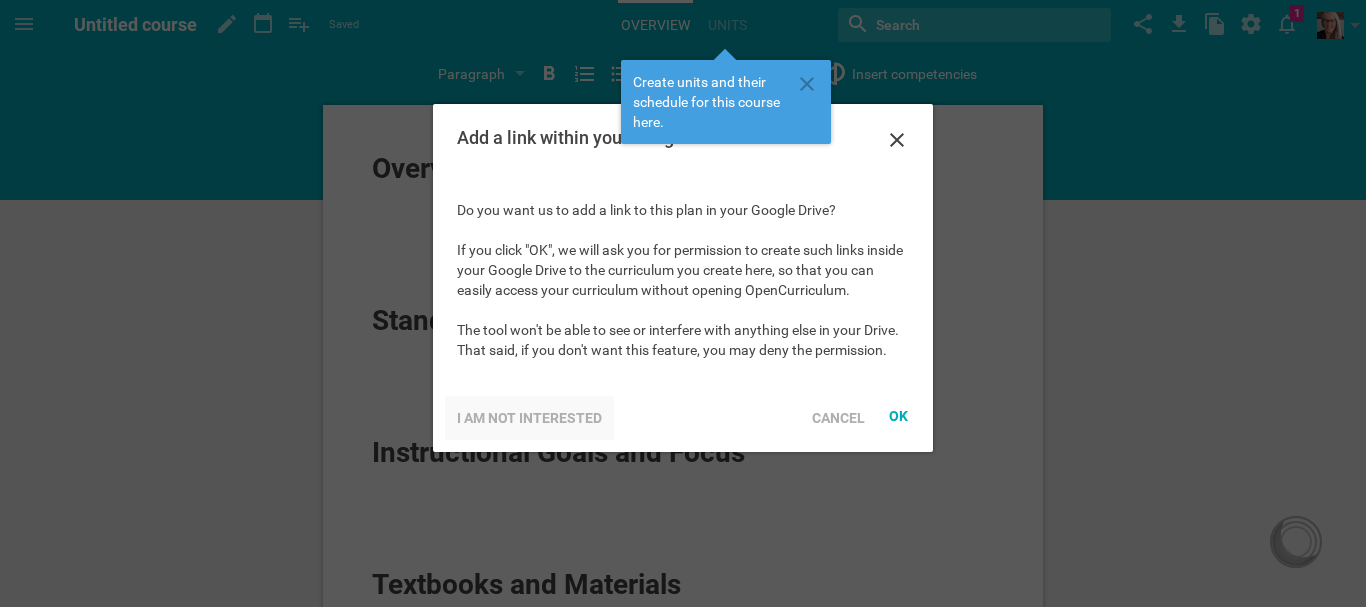 click on "I am not interested" at bounding box center (529, 418) 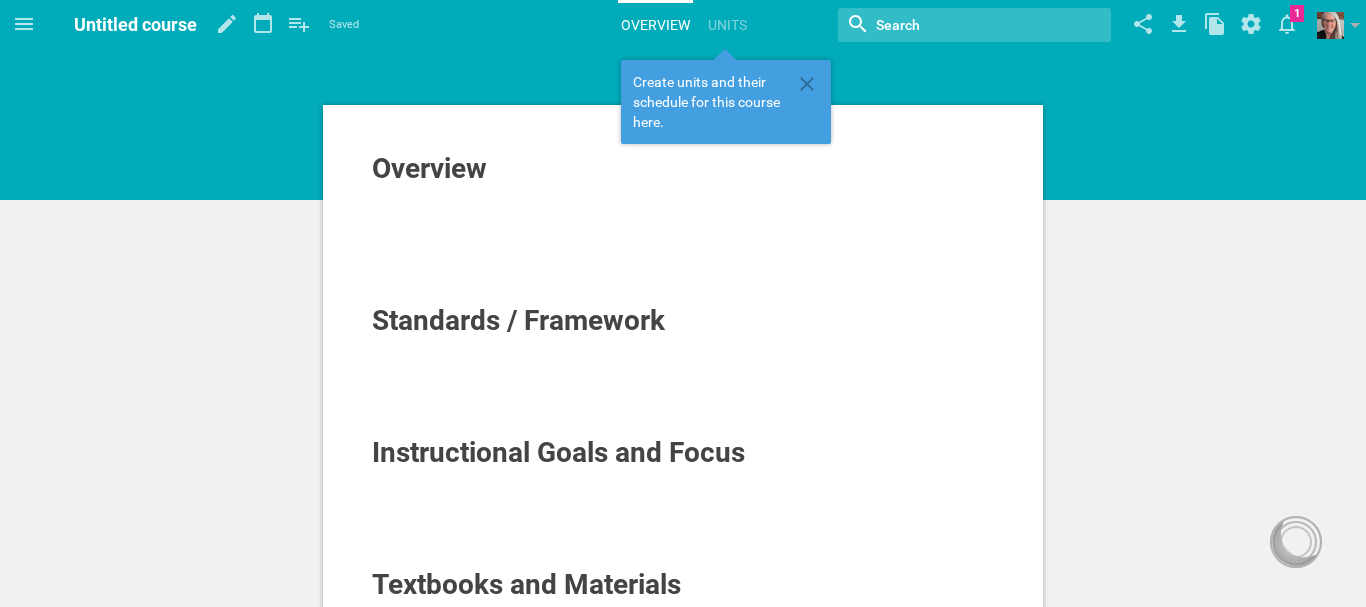 click on "Untitled course" at bounding box center (135, 24) 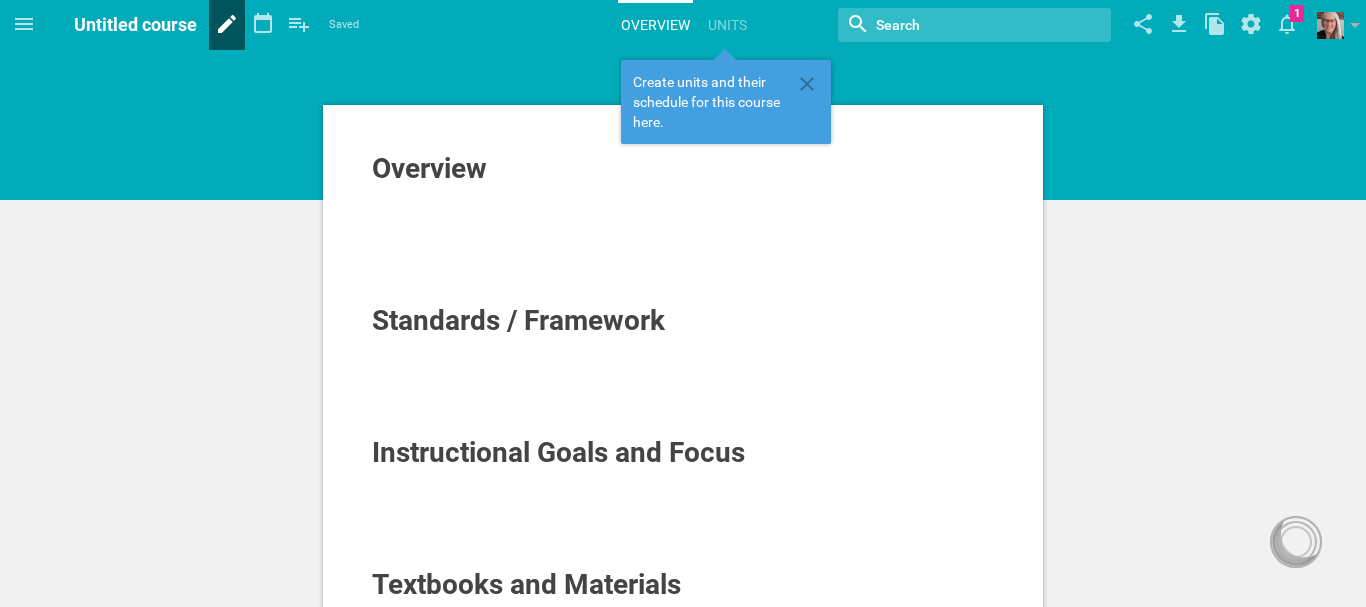 click 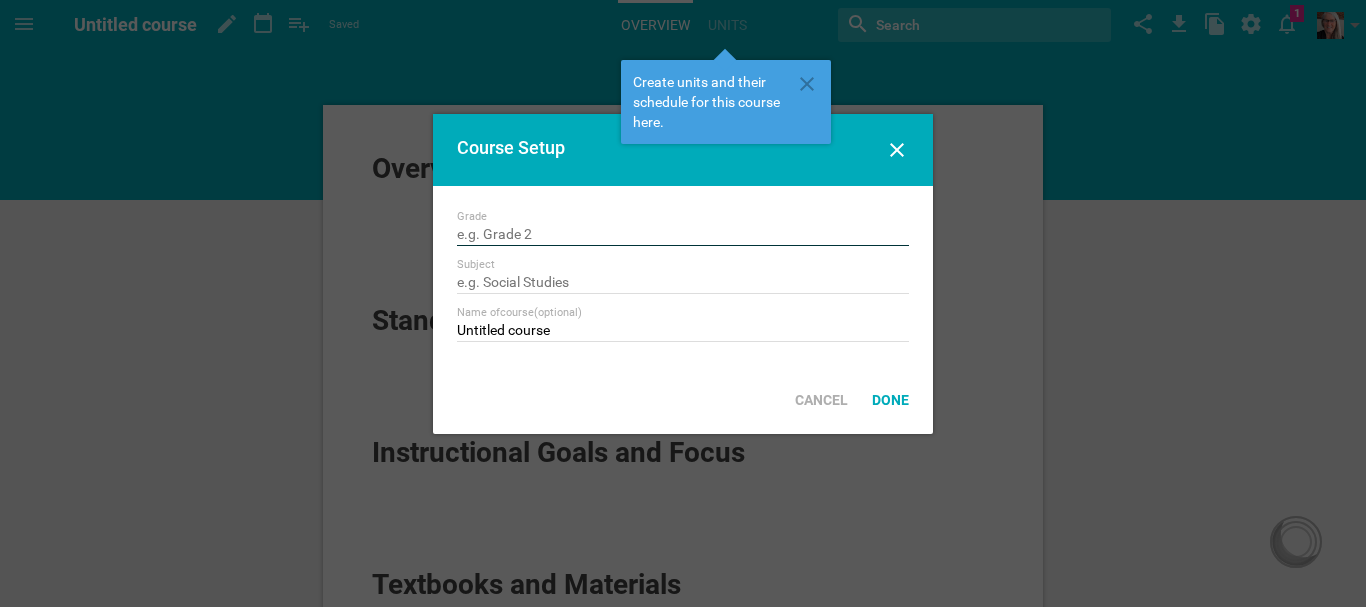 drag, startPoint x: 558, startPoint y: 236, endPoint x: 369, endPoint y: 231, distance: 189.06613 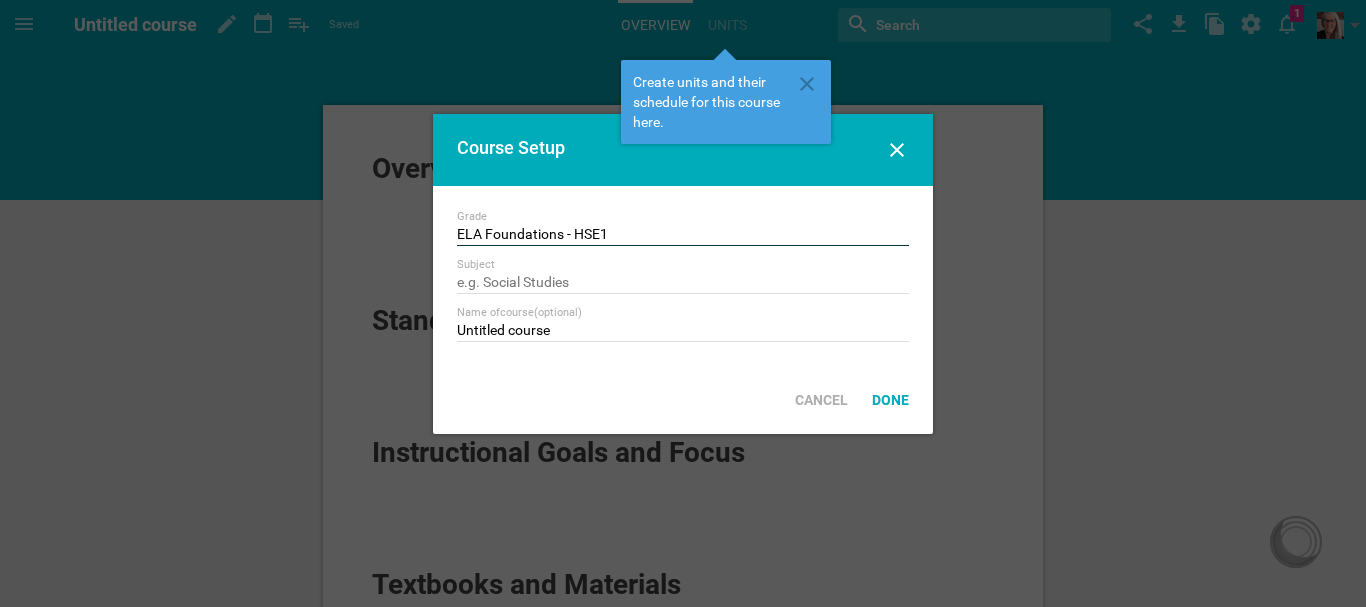 type on "ELA Foundations - HSE1" 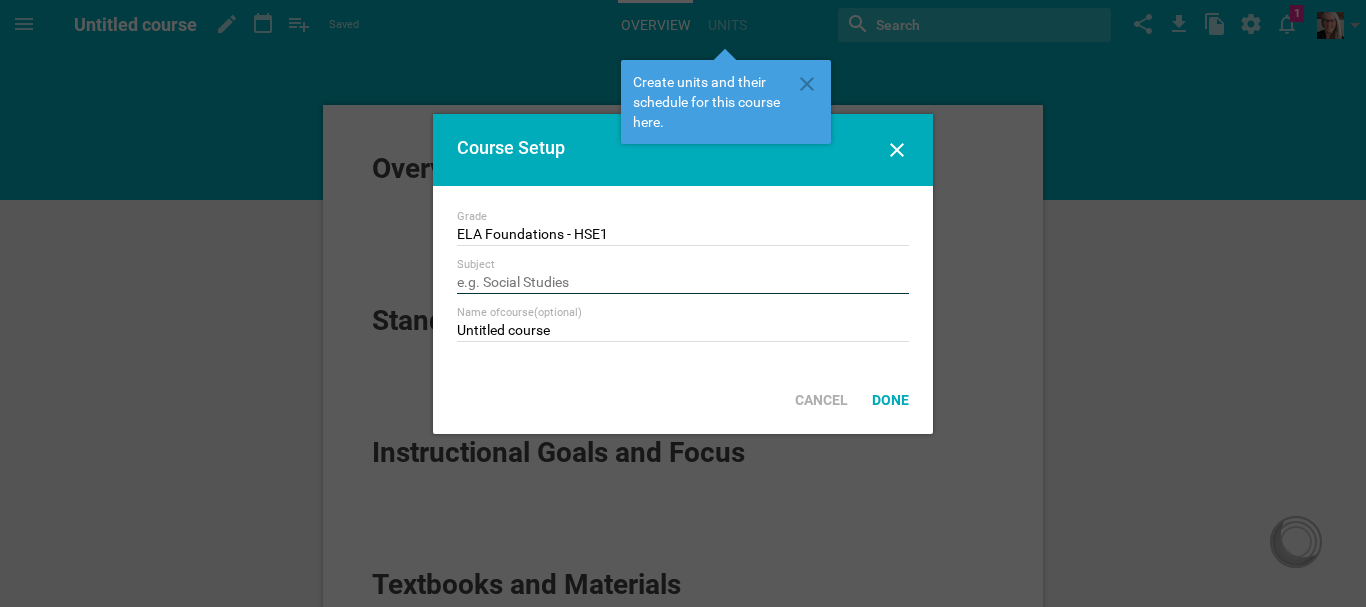 click at bounding box center [683, 284] 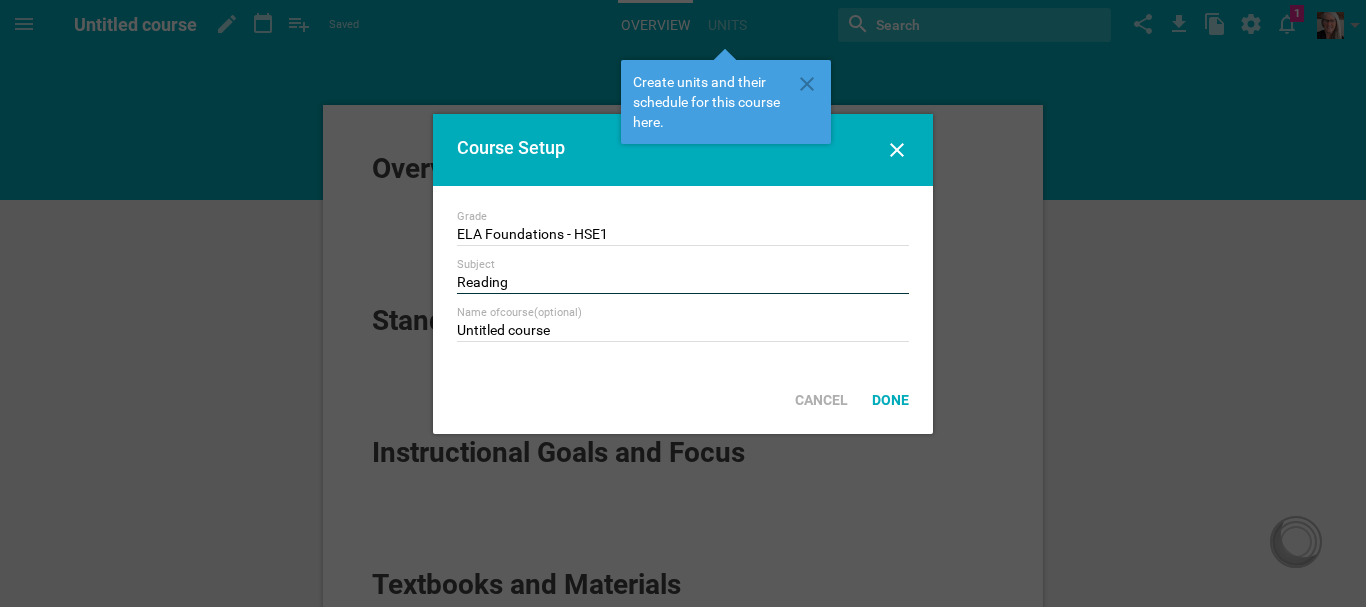 type on "Reading" 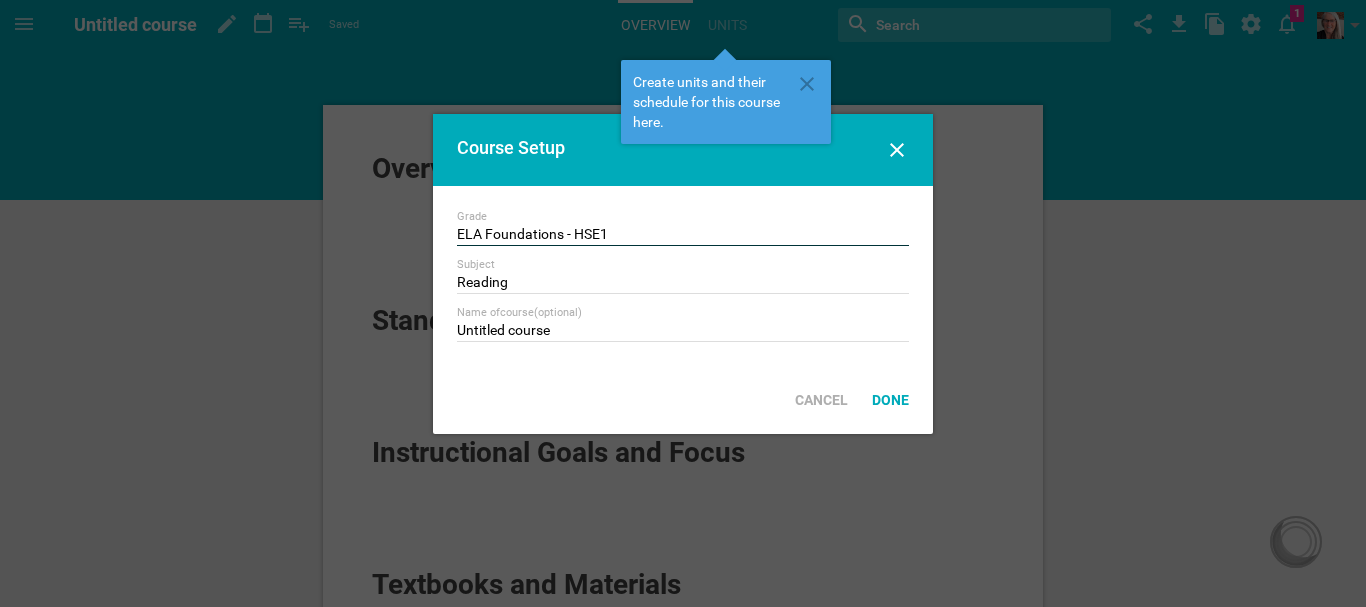 drag, startPoint x: 576, startPoint y: 229, endPoint x: 393, endPoint y: 231, distance: 183.01093 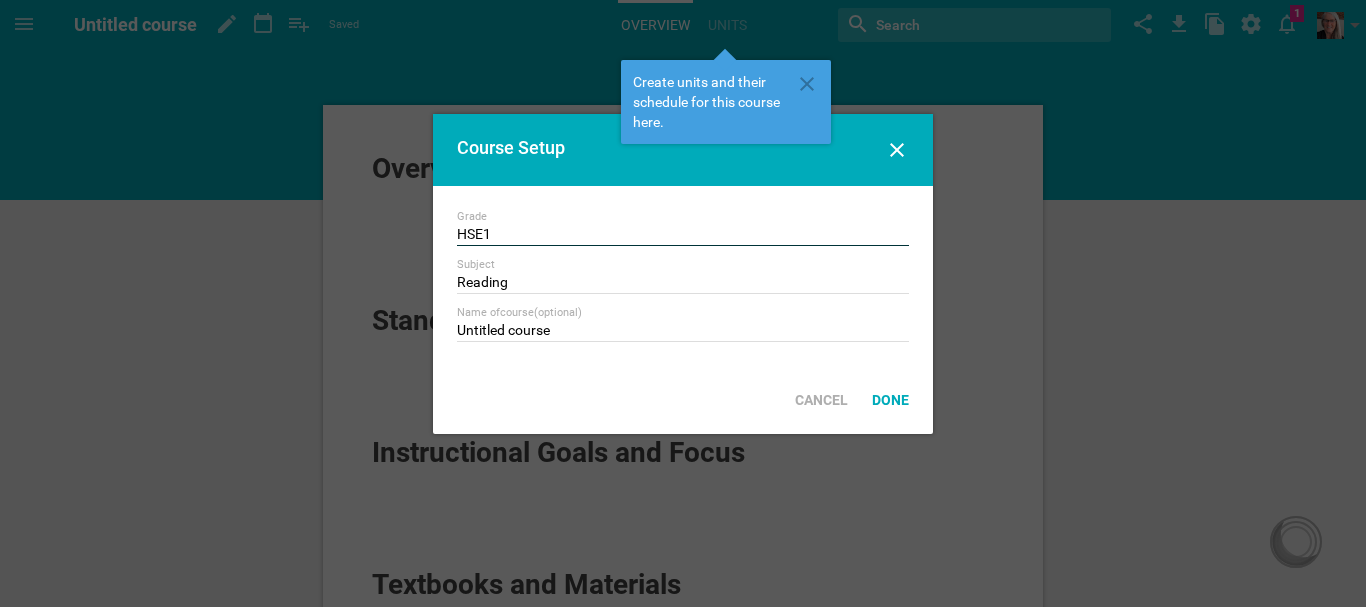 type on "HSE1" 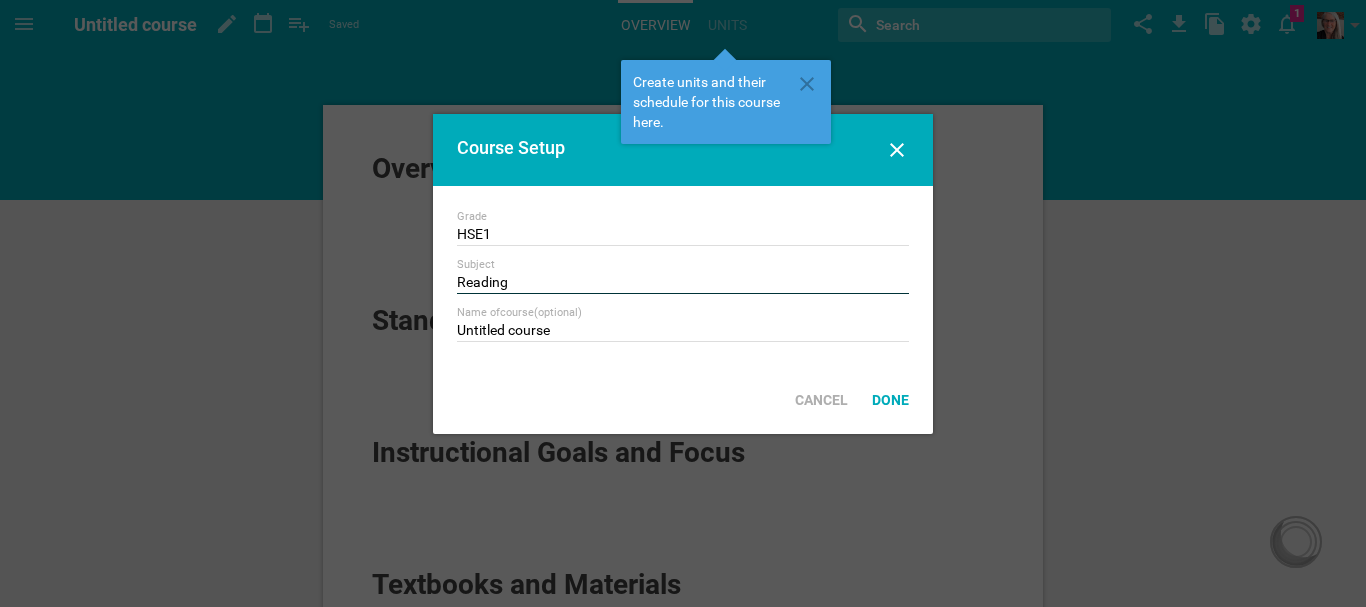 drag, startPoint x: 526, startPoint y: 283, endPoint x: 437, endPoint y: 283, distance: 89 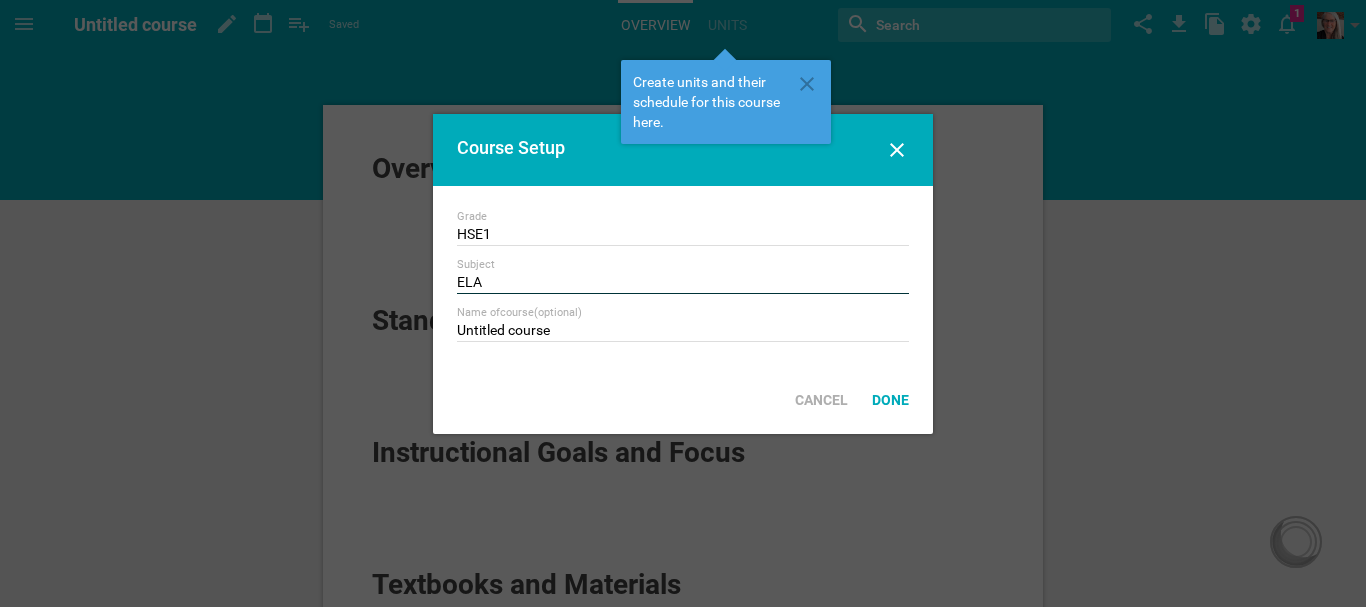 type on "ELA" 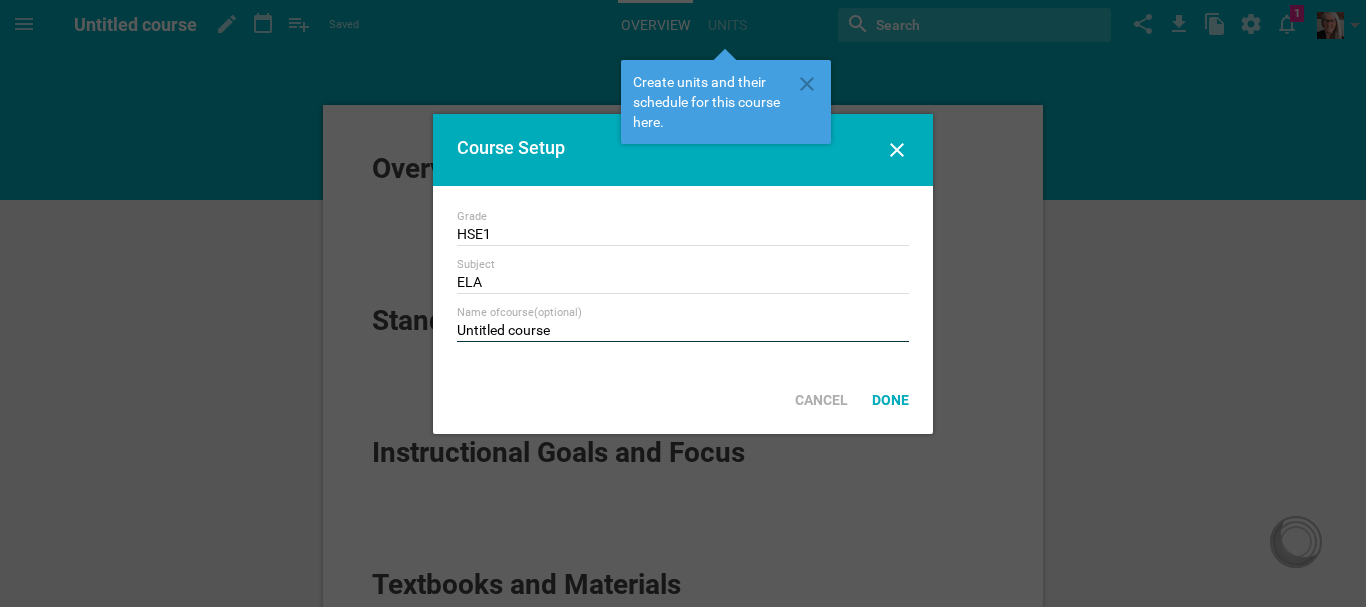 click on "Untitled course" at bounding box center (683, 332) 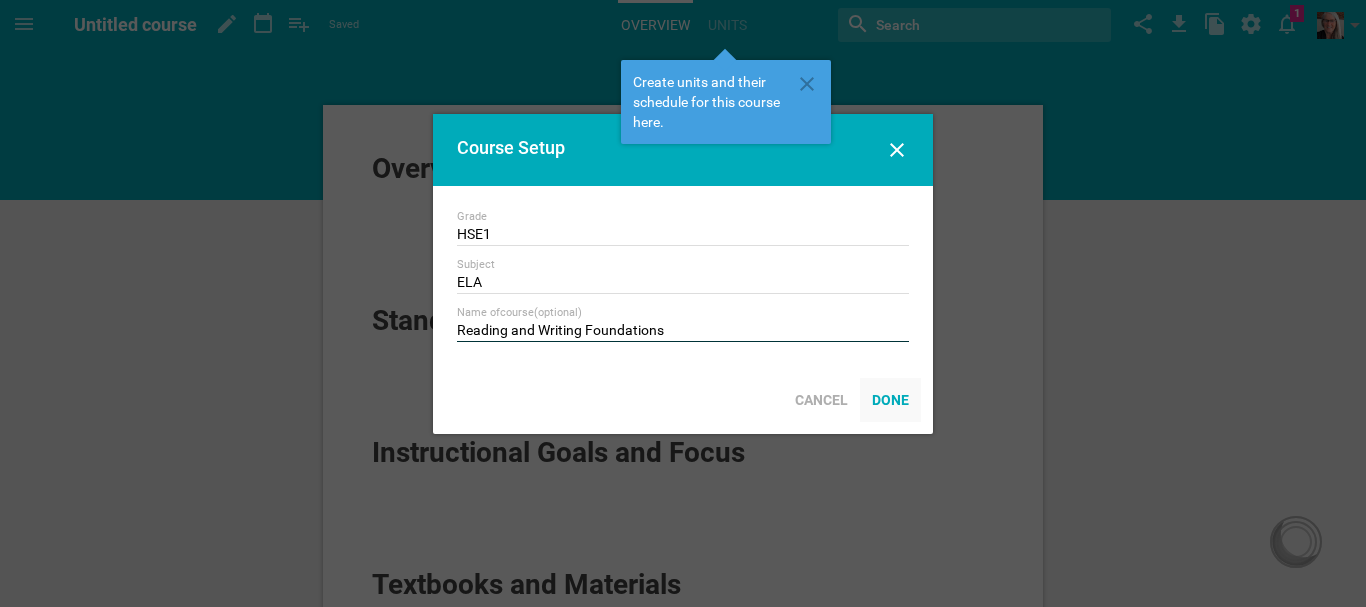 type on "Reading and Writing Foundations" 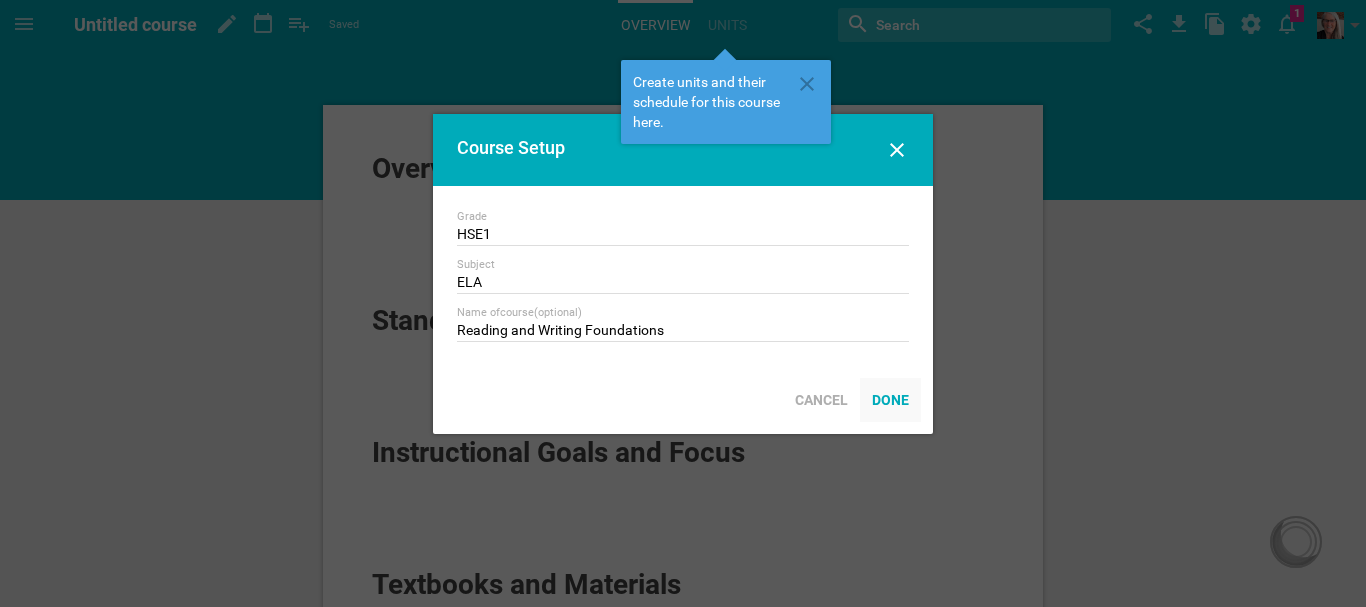 click on "Done" at bounding box center [890, 400] 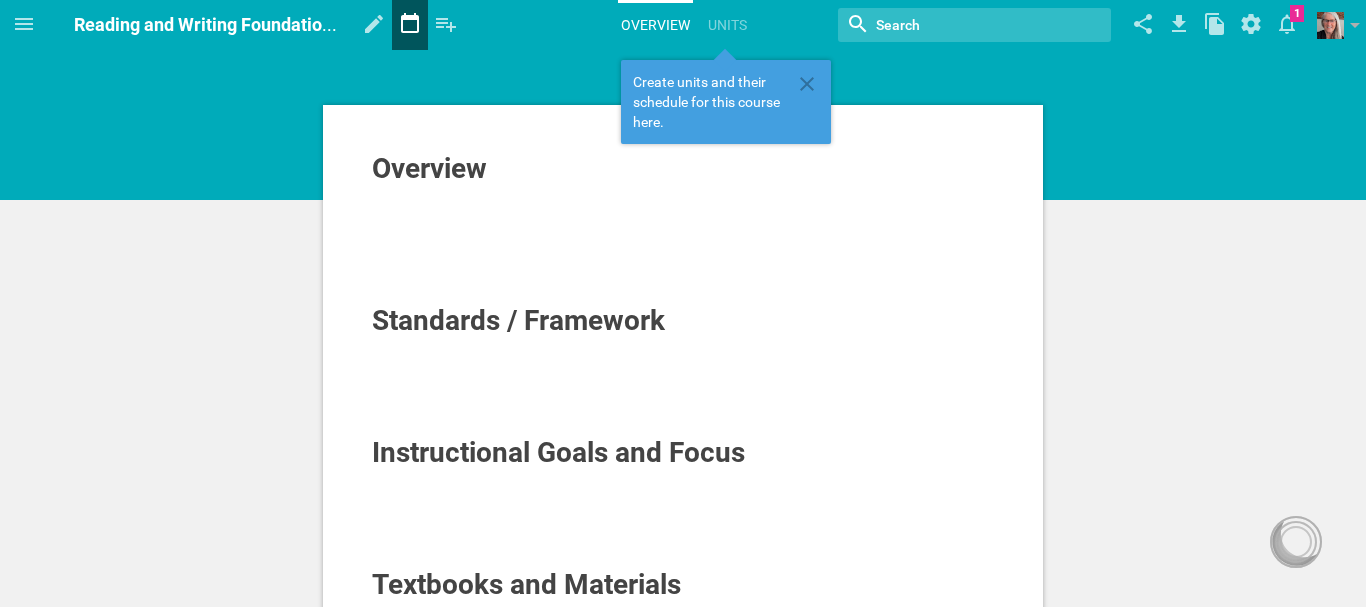 click 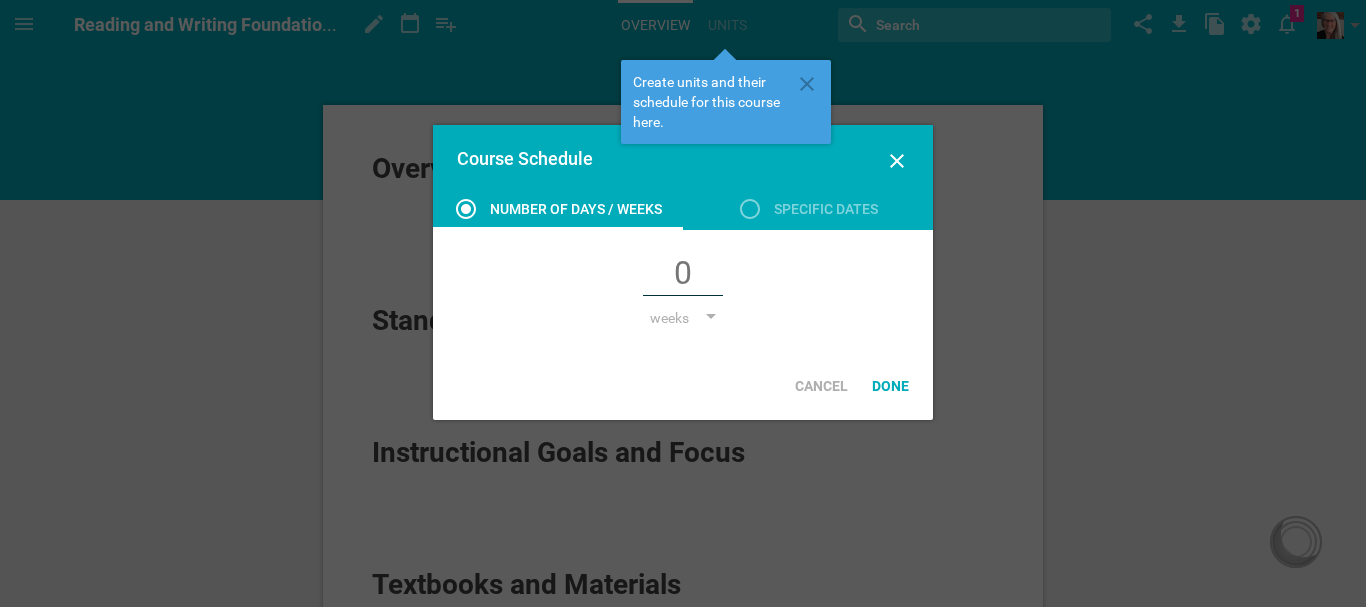 click at bounding box center [683, 275] 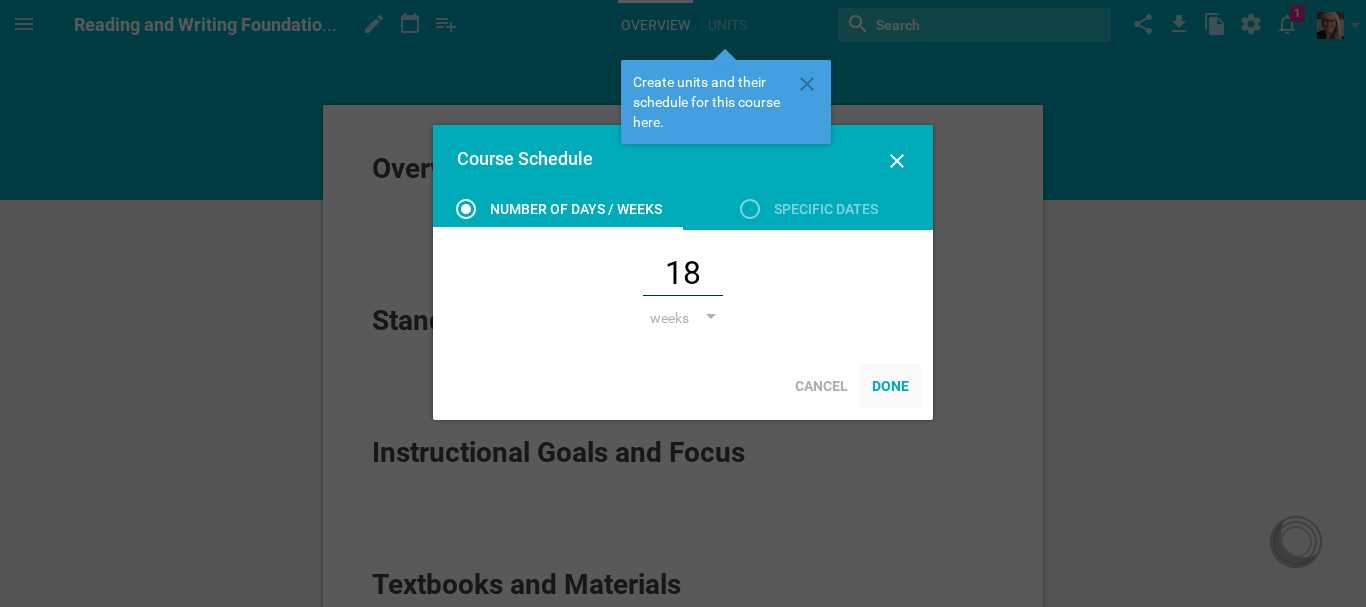 type on "18" 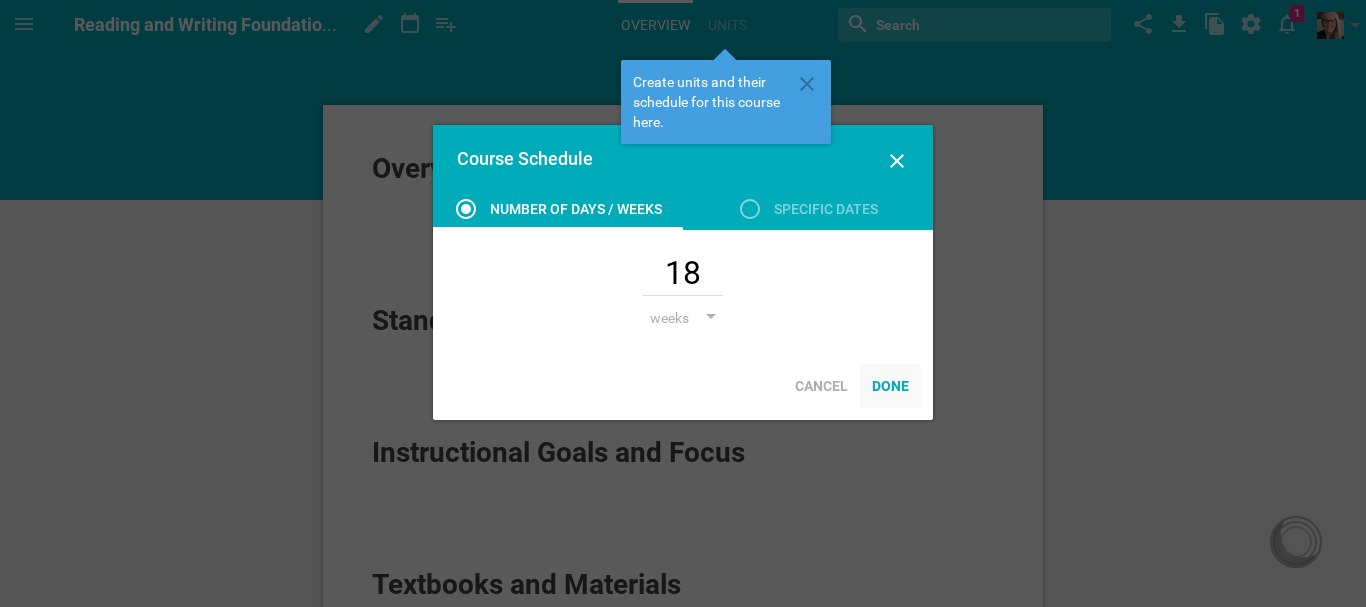 click on "Done" at bounding box center (890, 386) 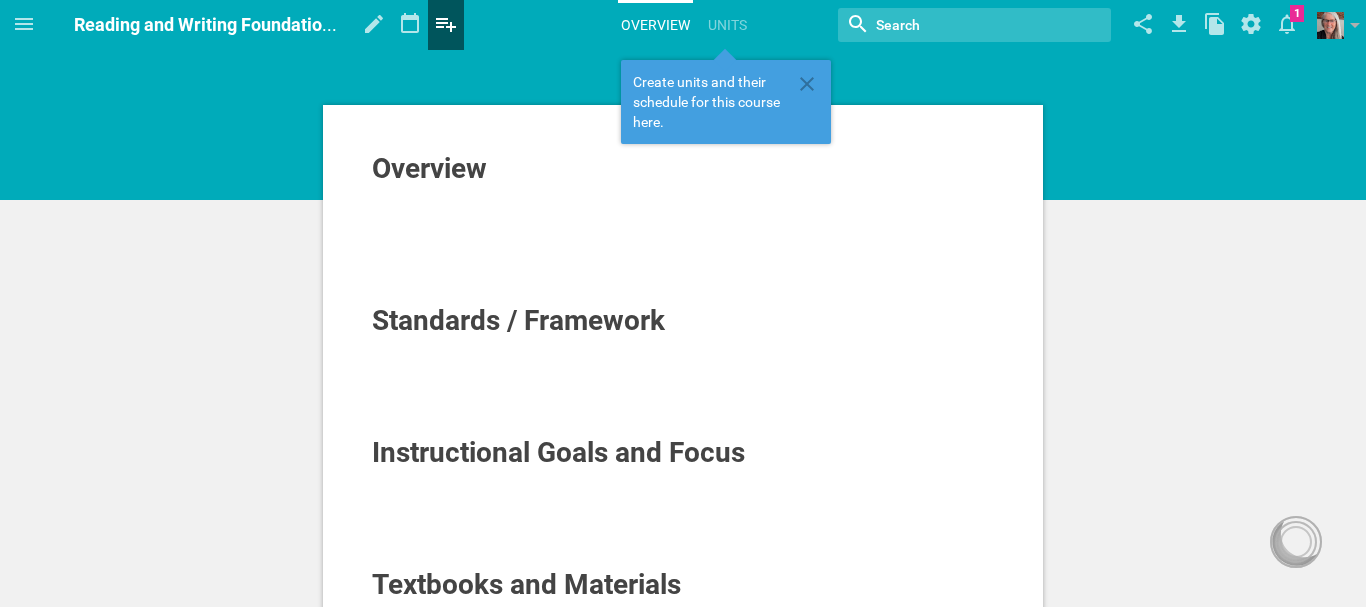 click 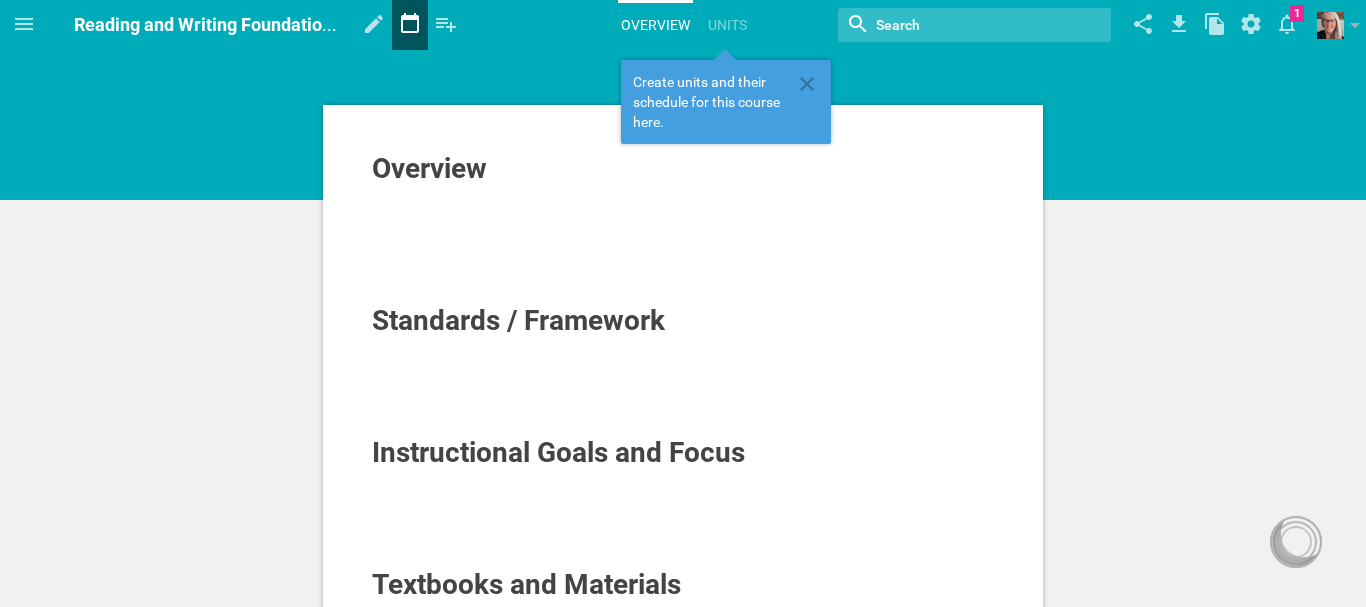 click 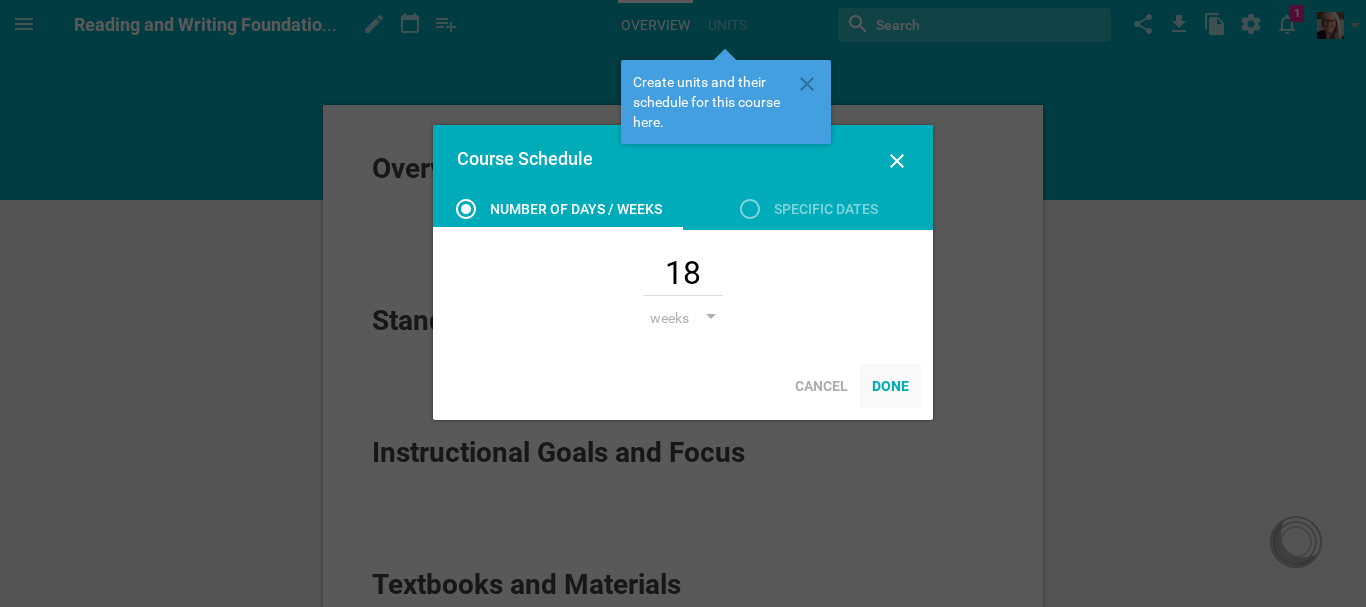 click on "Done" at bounding box center [890, 386] 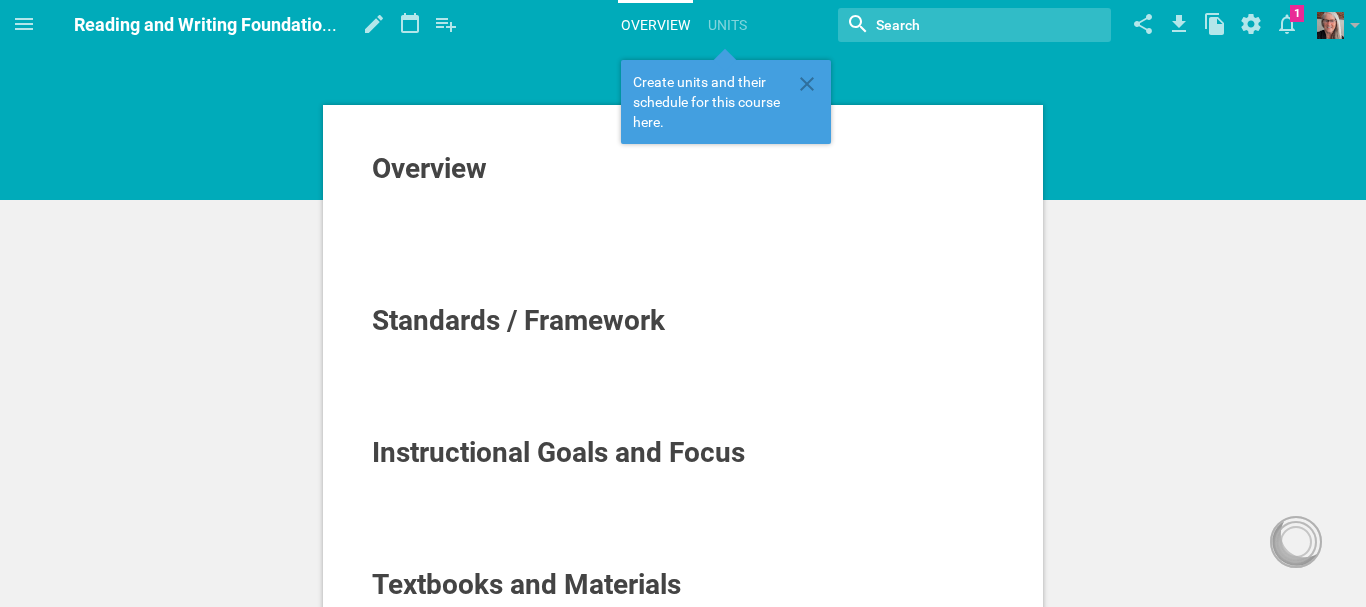 click on "Overview Standards / Framework Instructional Goals and Focus Textbooks and Materials Supporting ELLs and Special Needs Students Post comment  said: Post reply" at bounding box center [683, 699] 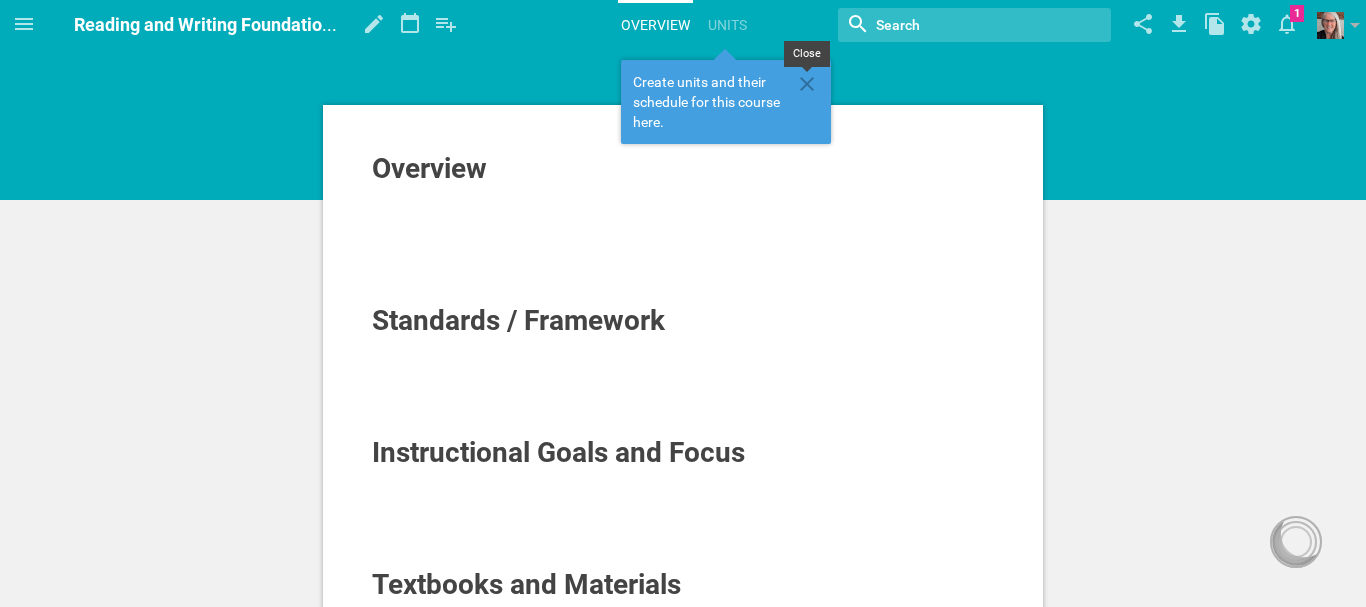 click 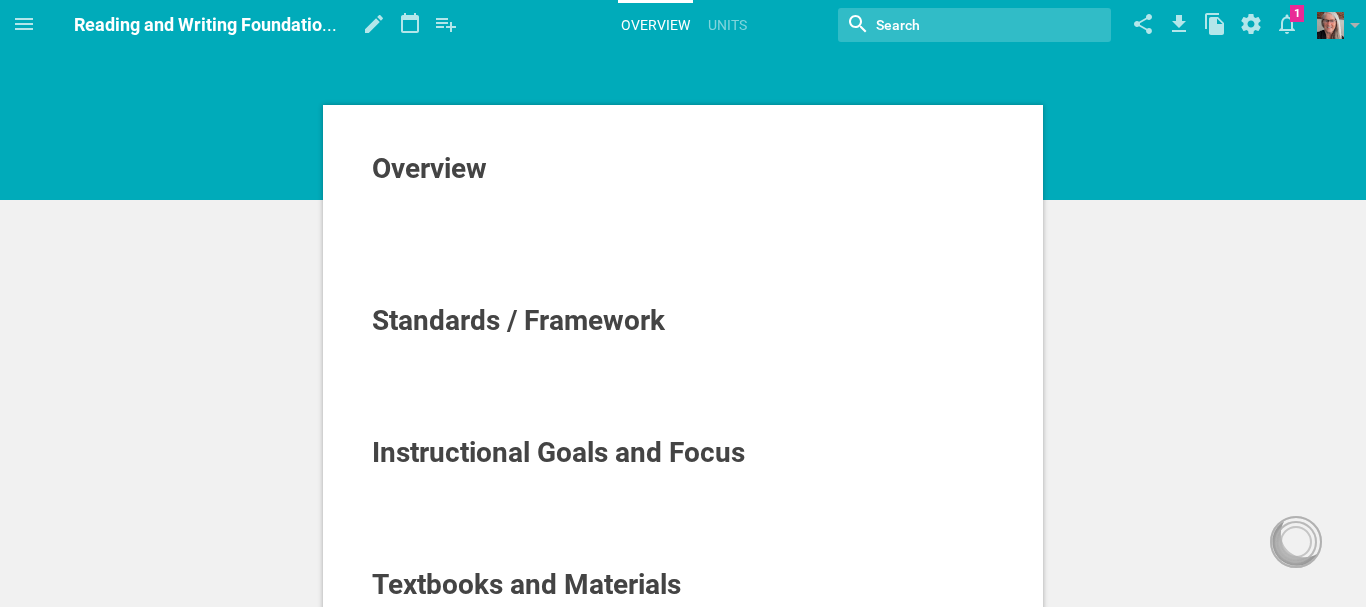 click on "Overview" at bounding box center [655, 25] 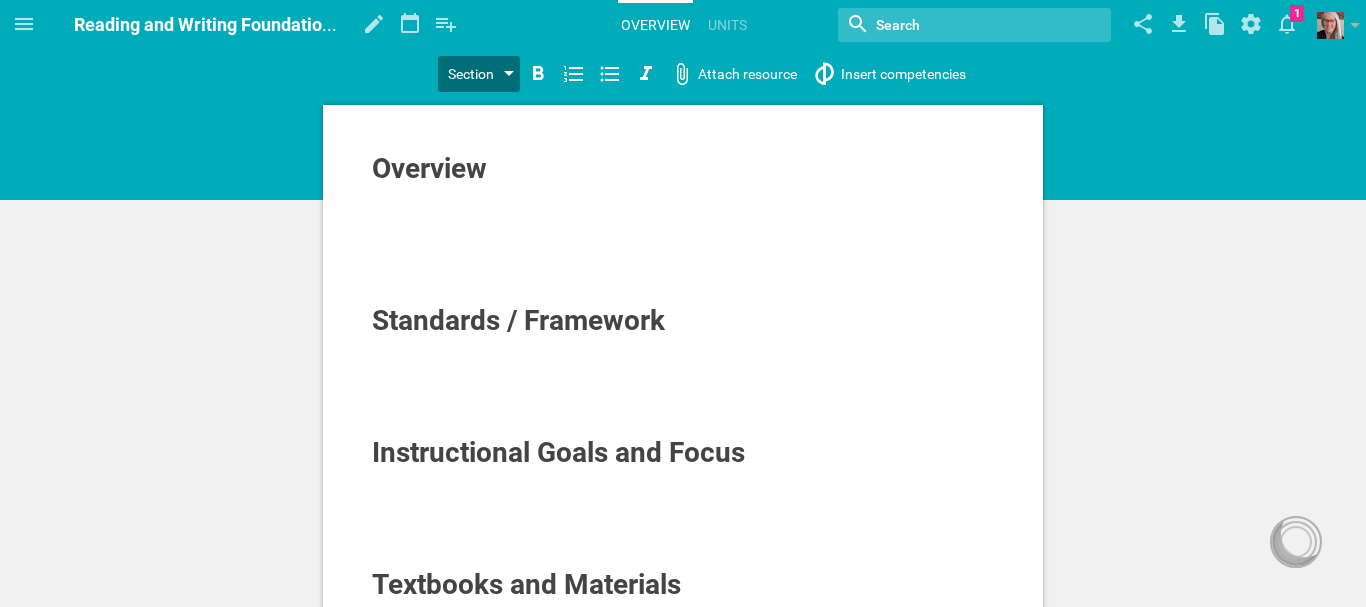 click on "Section" at bounding box center [471, 74] 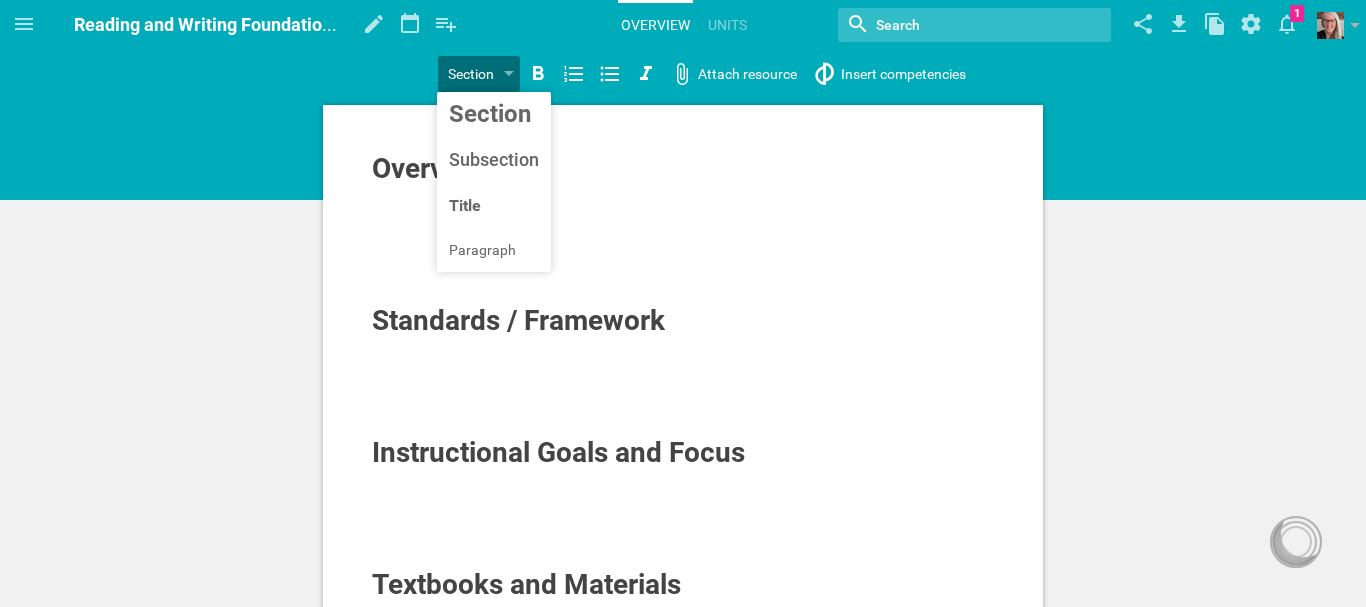 click on "Overview Standards / Framework Instructional Goals and Focus Textbooks and Materials Supporting ELLs and Special Needs Students" at bounding box center (683, 603) 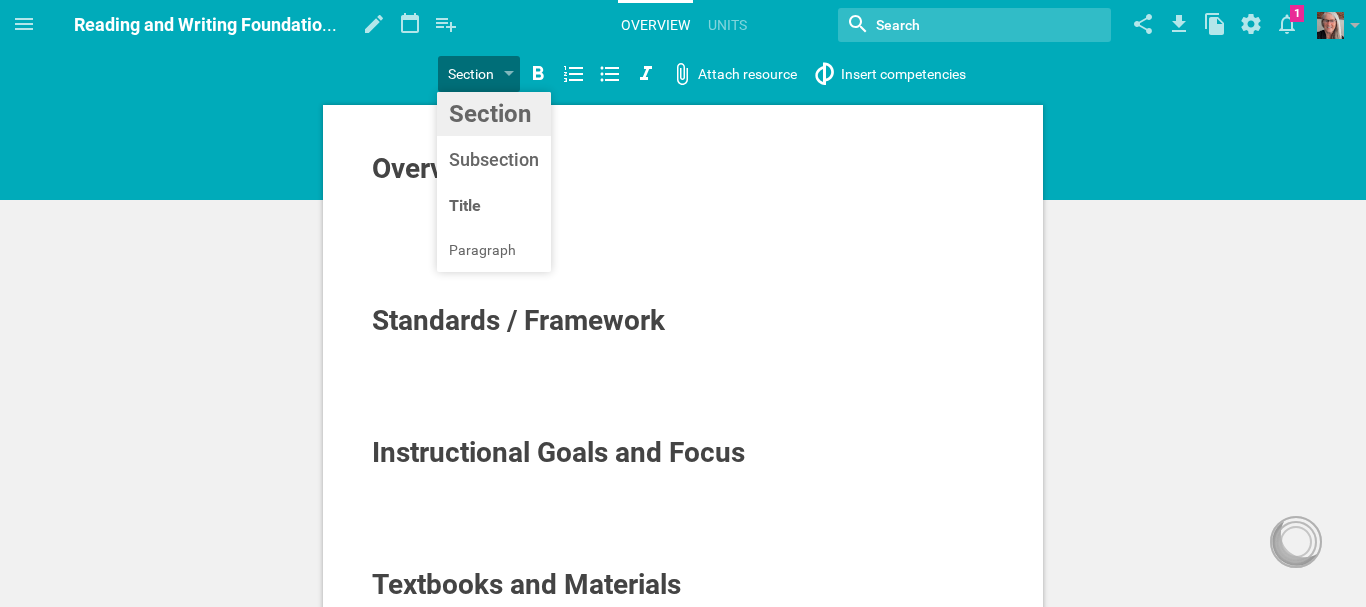 click on "Home Planner Reading and Writing Foundations (HSE1 - ELA) My Libraries My Curriculum My Files Reading and Writing Foundations (HSE1 - ELA) Saved My favorites Another library... Overview Units Nothing found with term "" Change background… Delete  course …   1 Moe is now following you View my profile Groups Create a school or team site My preferences Logout Section Section Subsection Title Paragraph Attach resource Insert competencies Overview Standards / Framework Instructional Goals and Focus Textbooks and Materials Supporting ELLs and Special Needs Students Post comment  said: Post reply Maya Chat Activities and strategies How to... undefined Course Setup Grade HSE1 Subject ELA Name of  course  (optional) Reading and Writing Foundations Cancel Done Course Schedule Number of days / weeks Specific dates 18 weeks
days
weeks
From Select a date July 25 S M T W T F S 29 30 1 2 3 4 5 6 7 8 9 10 11 12 13 14 15 16 17 18 19 20 21 22 23 24 25 26 27 28 29 30 31 1 2 To Select a date July 25 S M T W T F S 29 30" at bounding box center [683, 303] 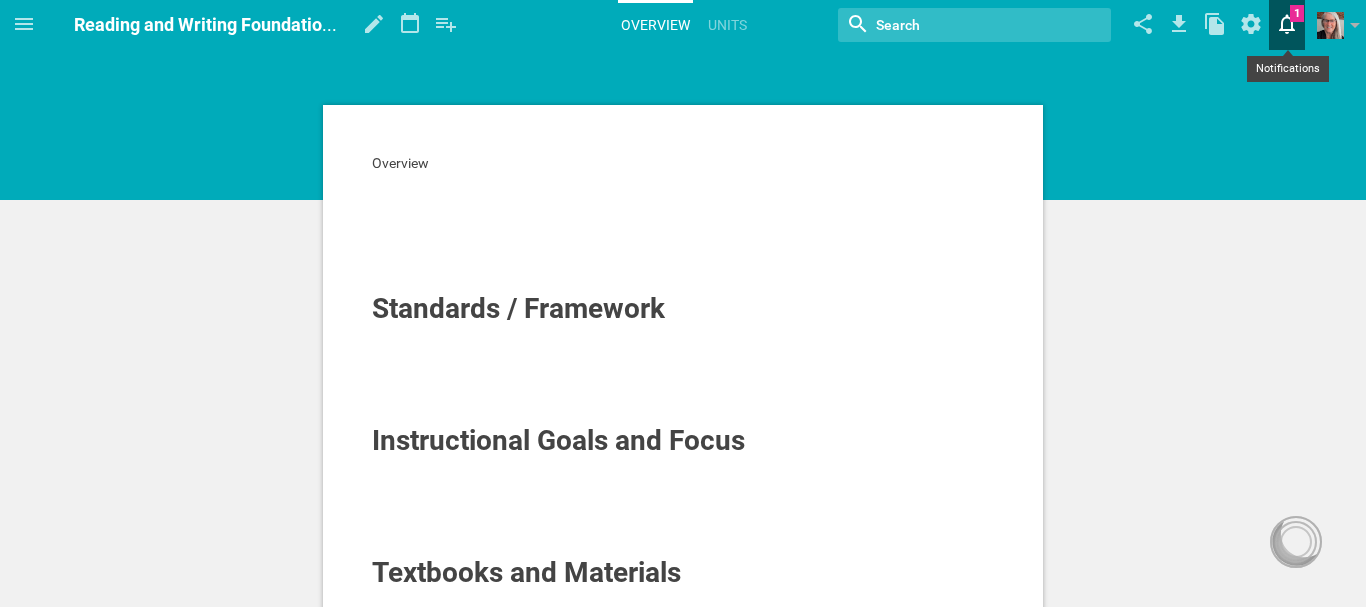 click 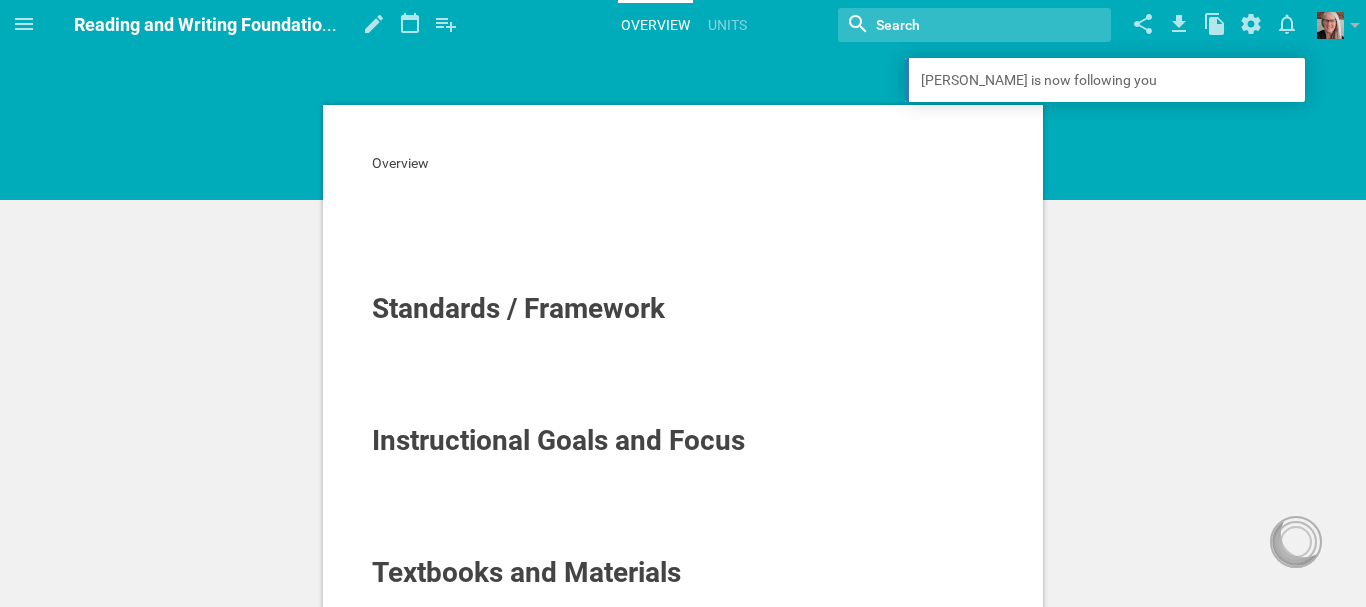 click on "Overview Standards / Framework Instructional Goals and Focus Textbooks and Materials Supporting ELLs and Special Needs Students Post comment  said: Post reply" at bounding box center [683, 699] 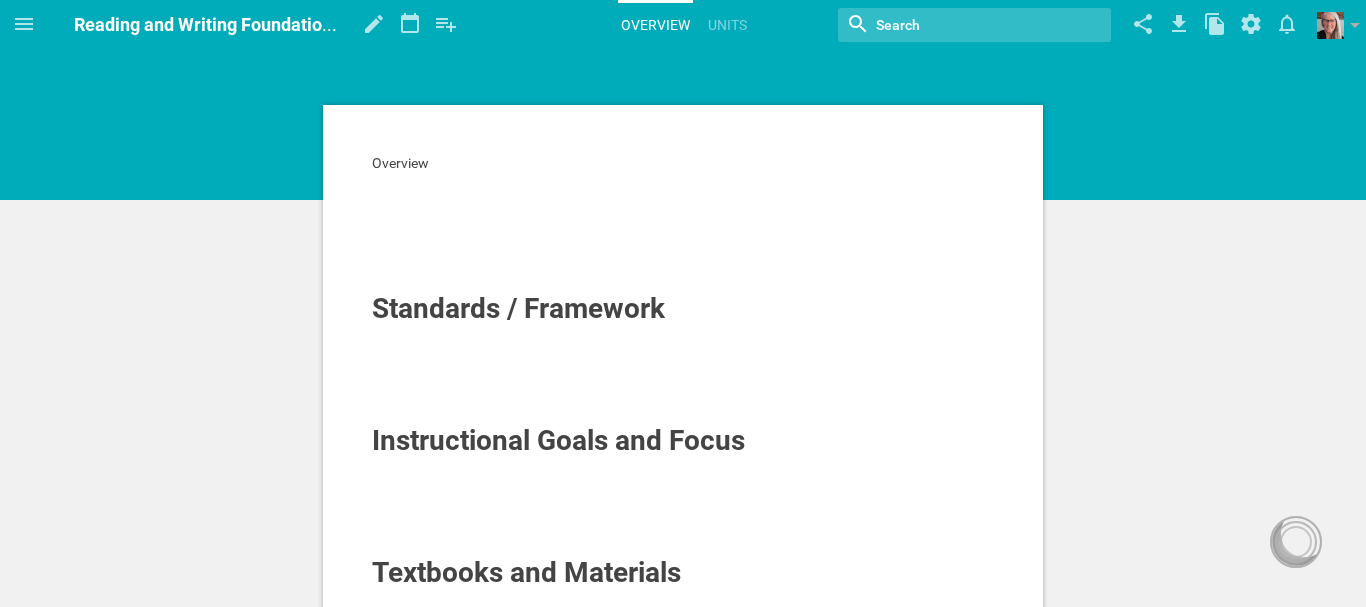 click on "Standards / Framework" at bounding box center (518, 308) 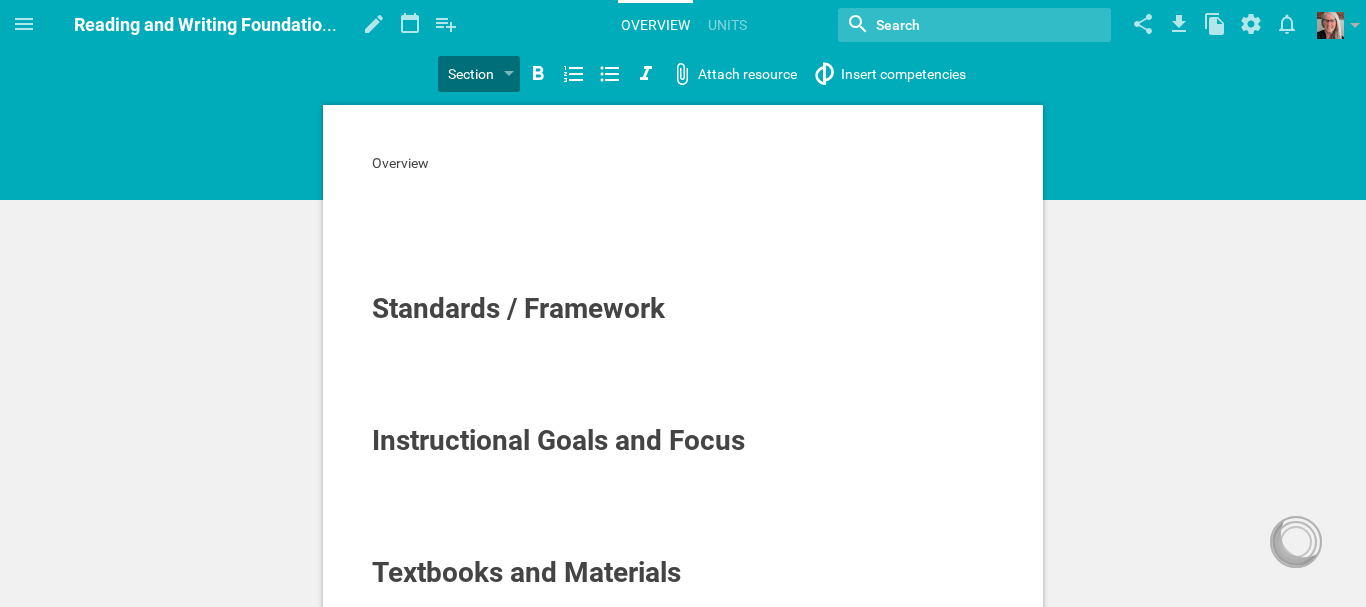 click on "Overview" at bounding box center [683, 163] 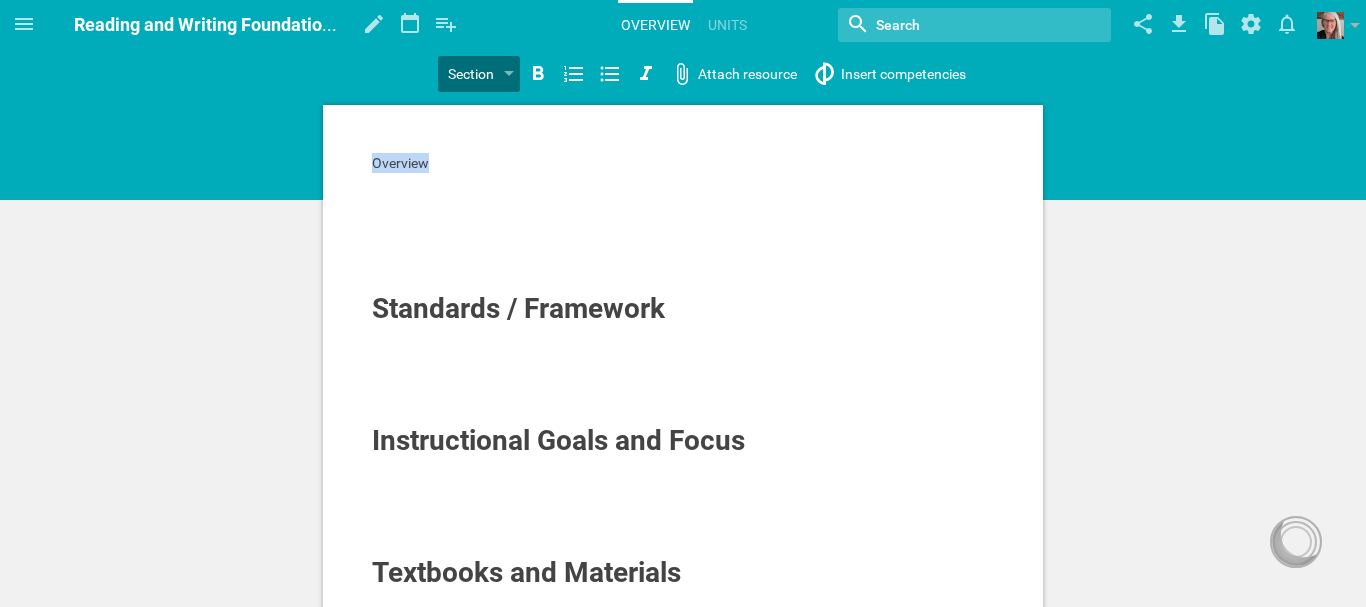 drag, startPoint x: 429, startPoint y: 159, endPoint x: 277, endPoint y: 147, distance: 152.47295 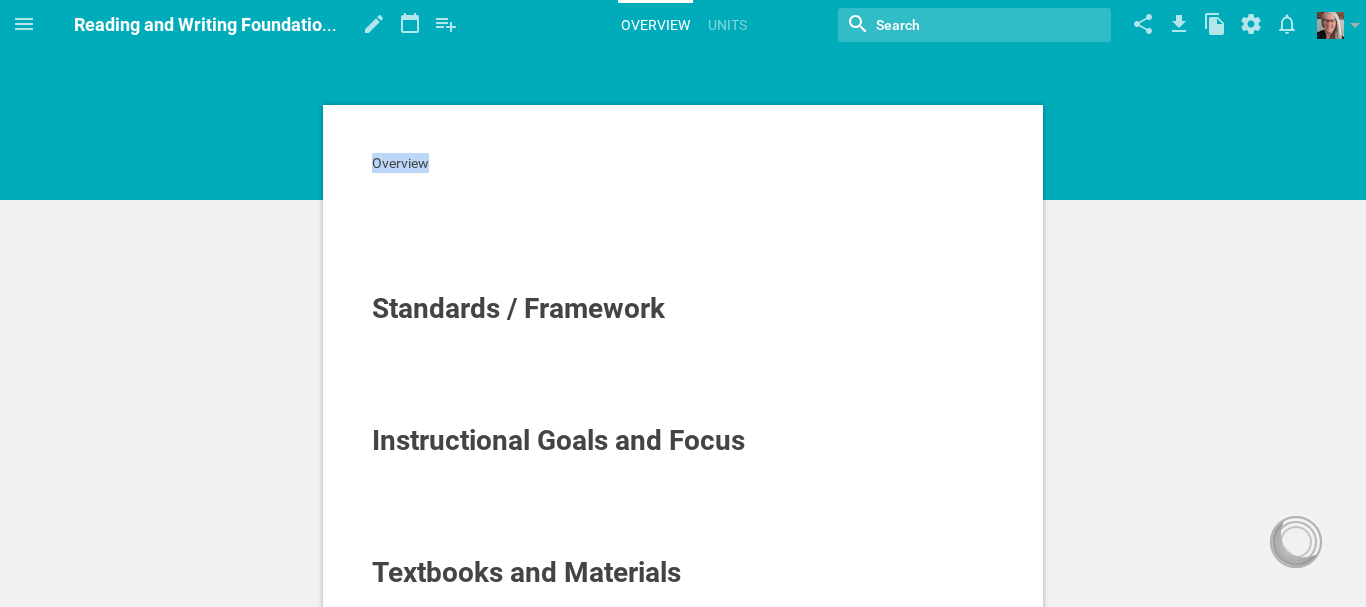 click on "Overview" at bounding box center (400, 163) 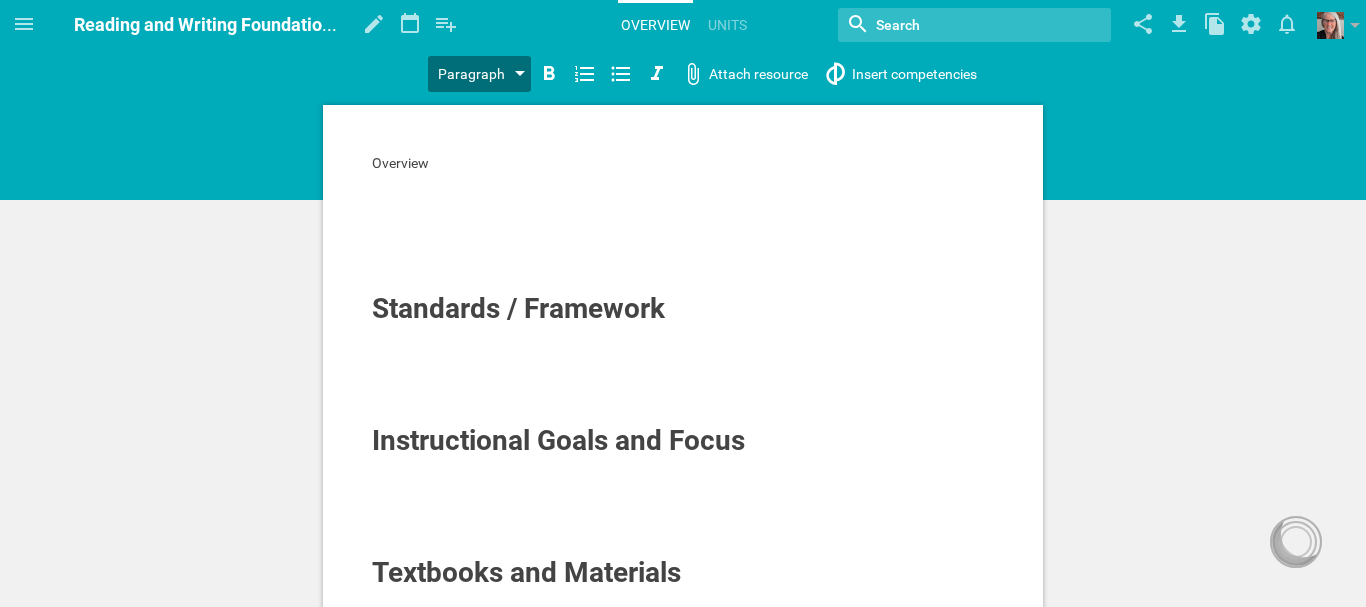 click on "Paragraph" at bounding box center [479, 74] 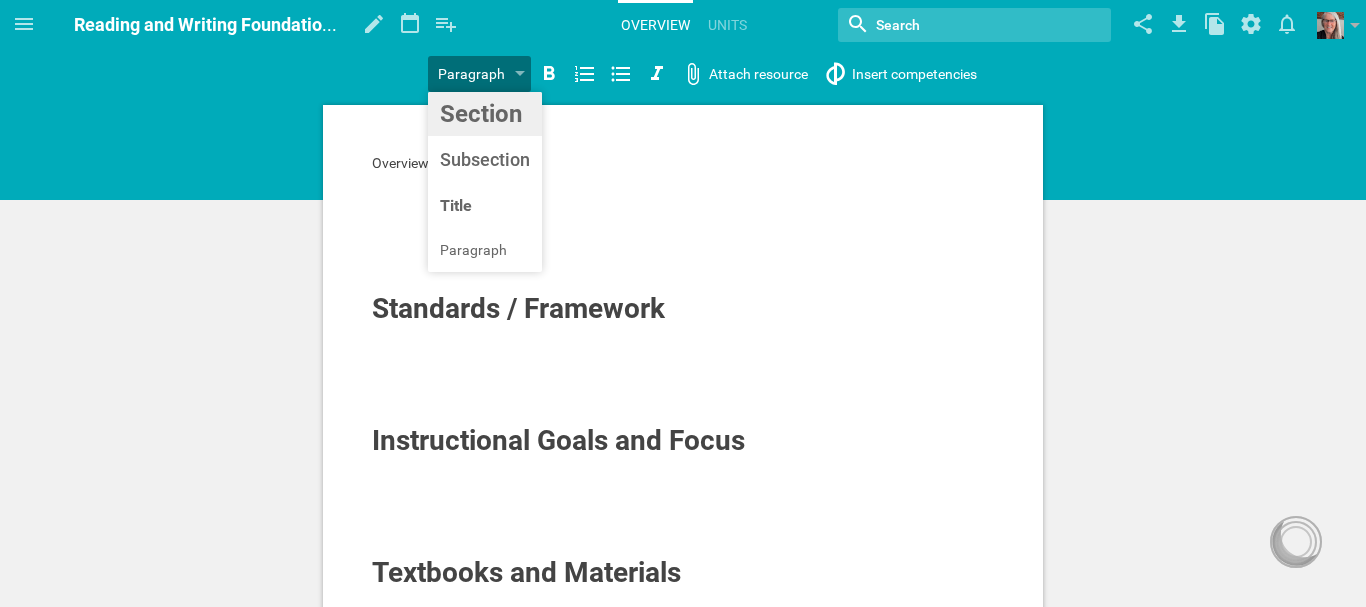 click on "Home Planner Reading and Writing Foundations (HSE1 - ELA) My Libraries My Curriculum My Files Reading and Writing Foundations (HSE1 - ELA) Saving... My favorites Another library... Overview Units Nothing found with term "" Change background… Delete  course …   Moe is now following you View my profile Groups Create a school or team site My preferences Logout Paragraph Section Subsection Title Paragraph Attach resource Insert competencies Overview Standards / Framework Instructional Goals and Focus Textbooks and Materials Supporting ELLs and Special Needs Students Post comment  said: Post reply Maya Chat Activities and strategies How to... undefined Course Setup Grade HSE1 Subject ELA Name of  course  (optional) Reading and Writing Foundations Cancel Done Course Schedule Number of days / weeks Specific dates 18 weeks
days
weeks
From Select a date July 25 S M T W T F S 29 30 1 2 3 4 5 6 7 8 9 10 11 12 13 14 15 16 17 18 19 20 21 22 23 24 25 26 27 28 29 30 31 1 2 To Select a date July 25 S M T W T F S 29" at bounding box center (683, 303) 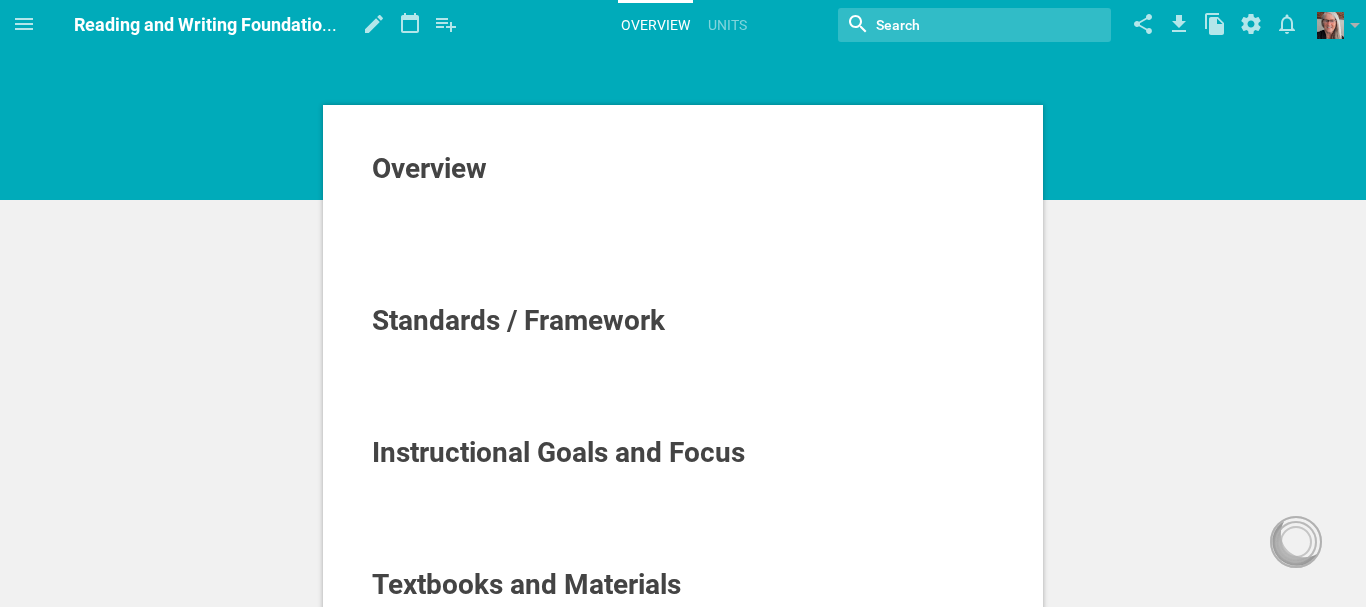 click at bounding box center [683, 255] 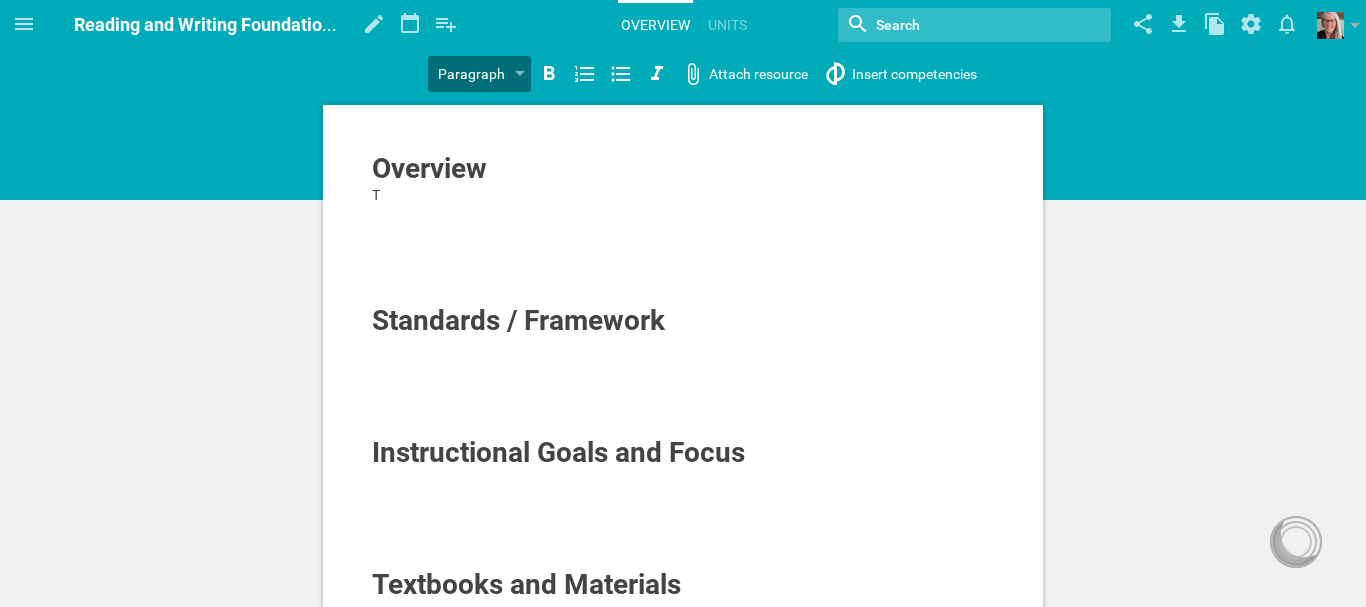 type 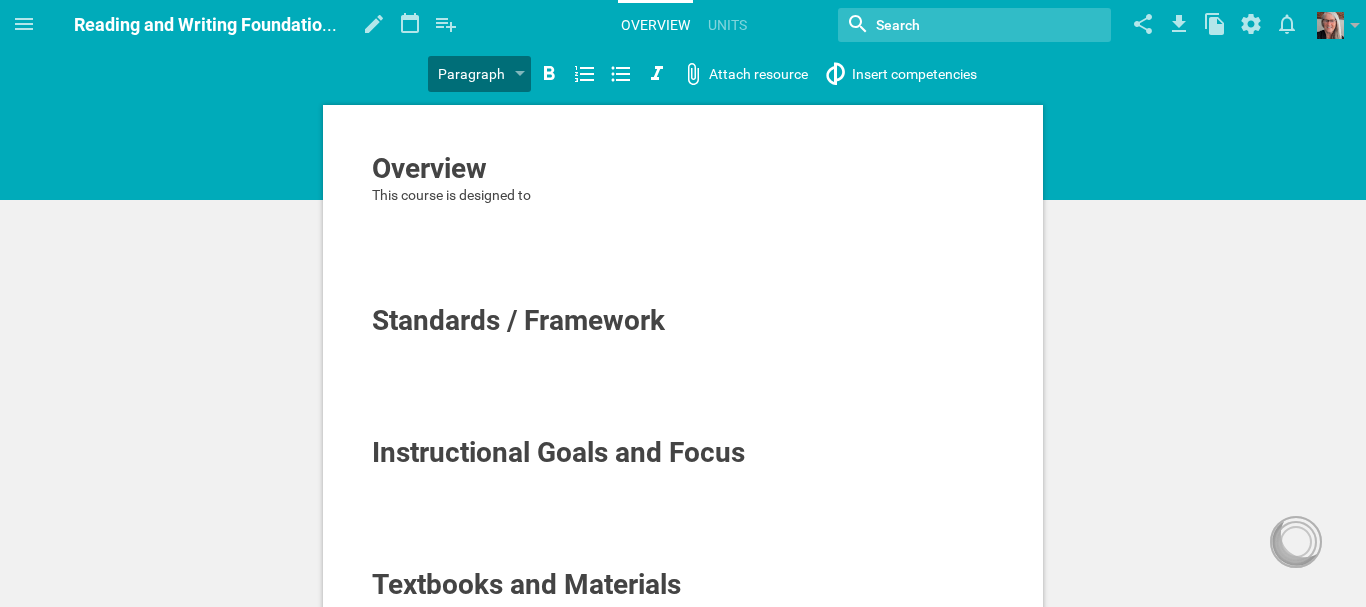 click at bounding box center (683, 367) 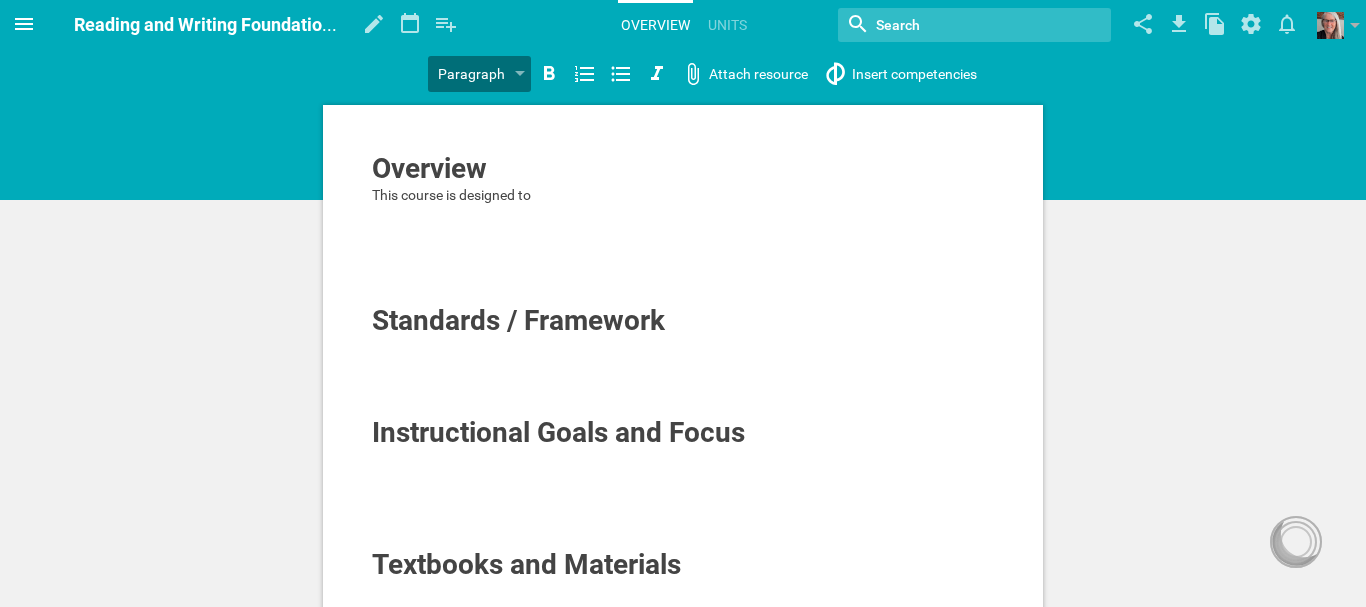 click 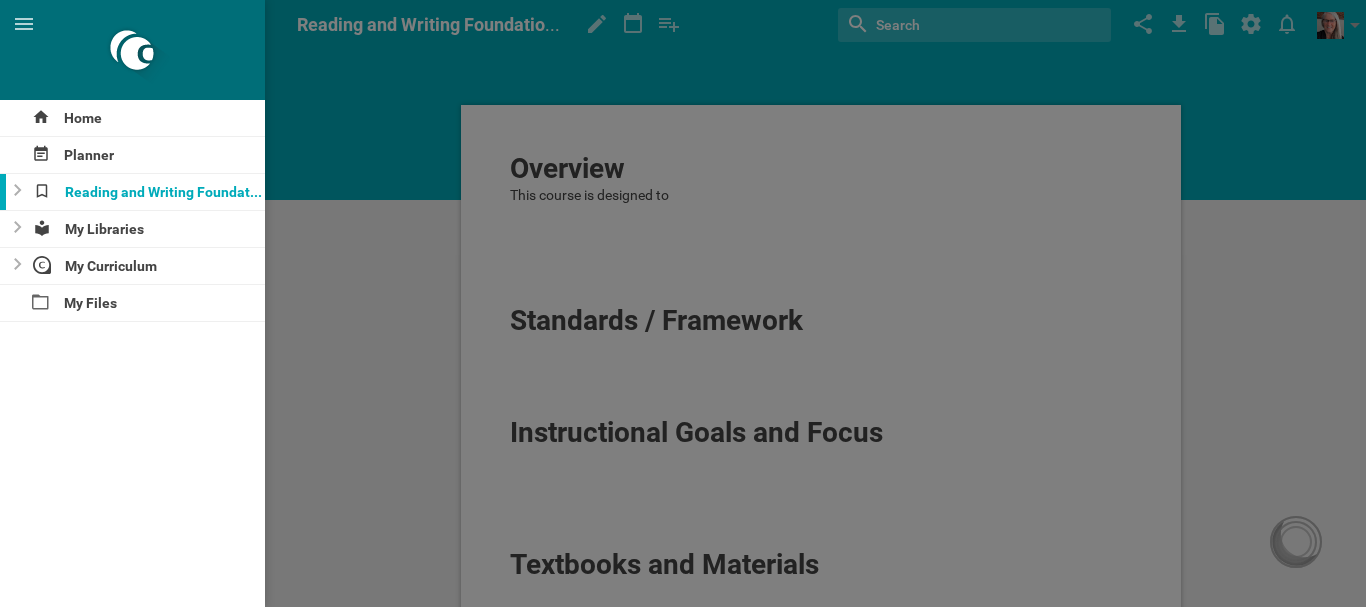 click at bounding box center (683, 303) 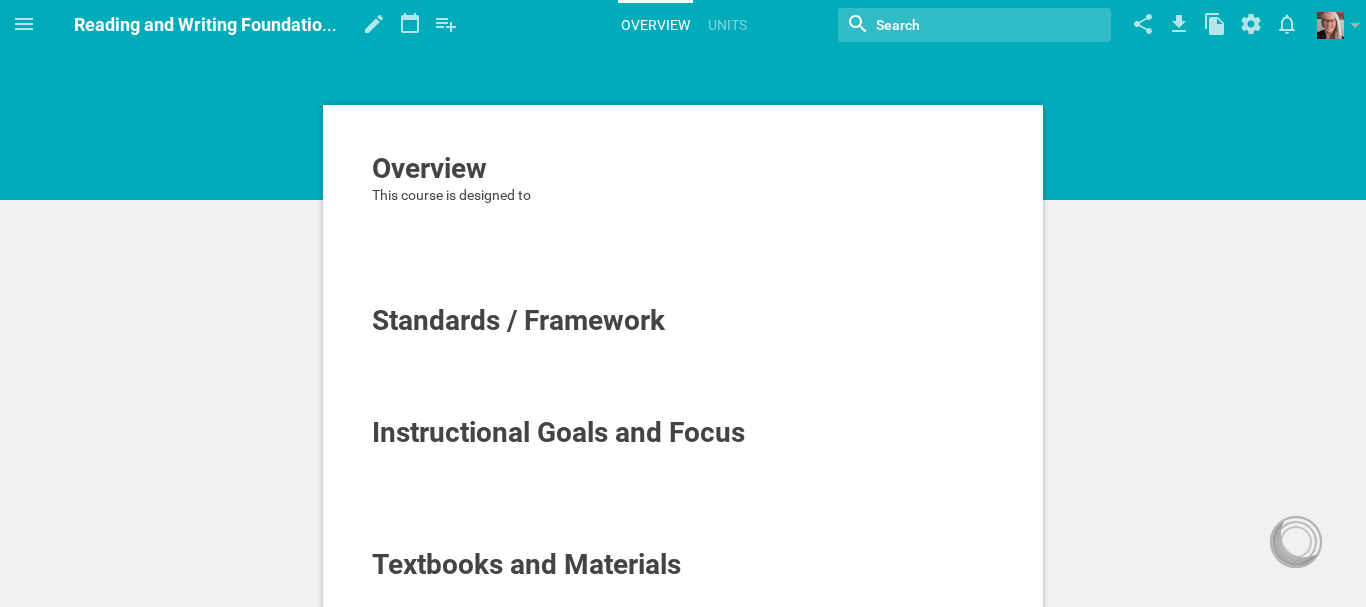 click at bounding box center [683, 347] 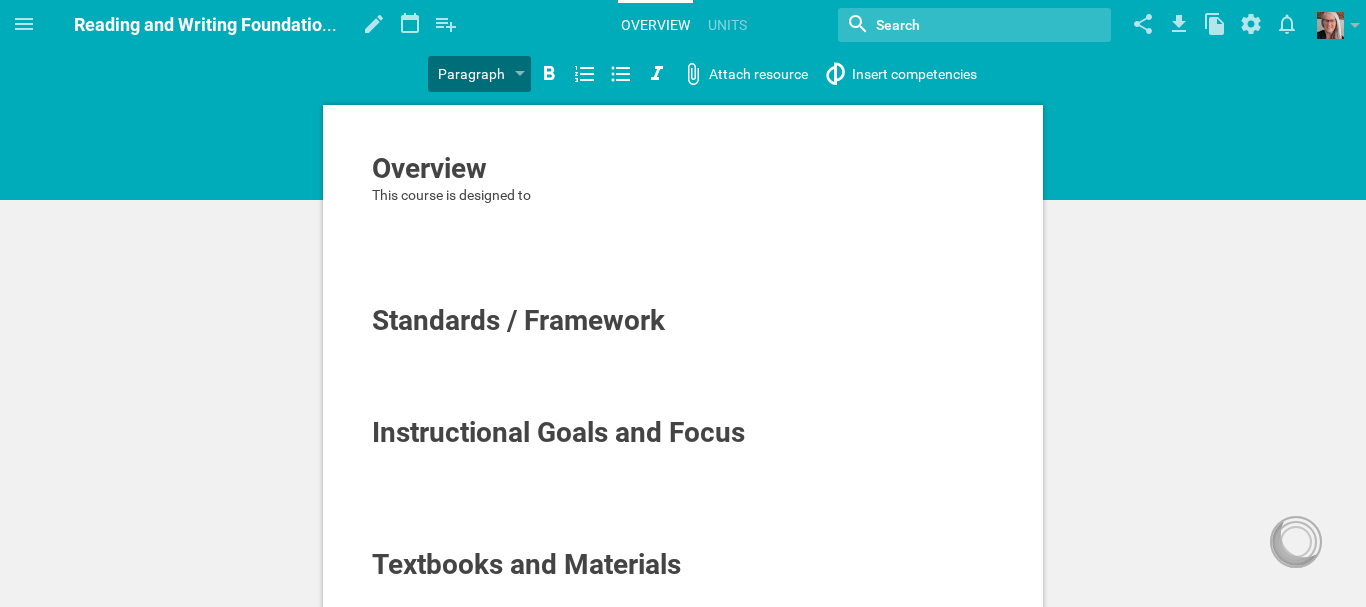click at bounding box center (683, 347) 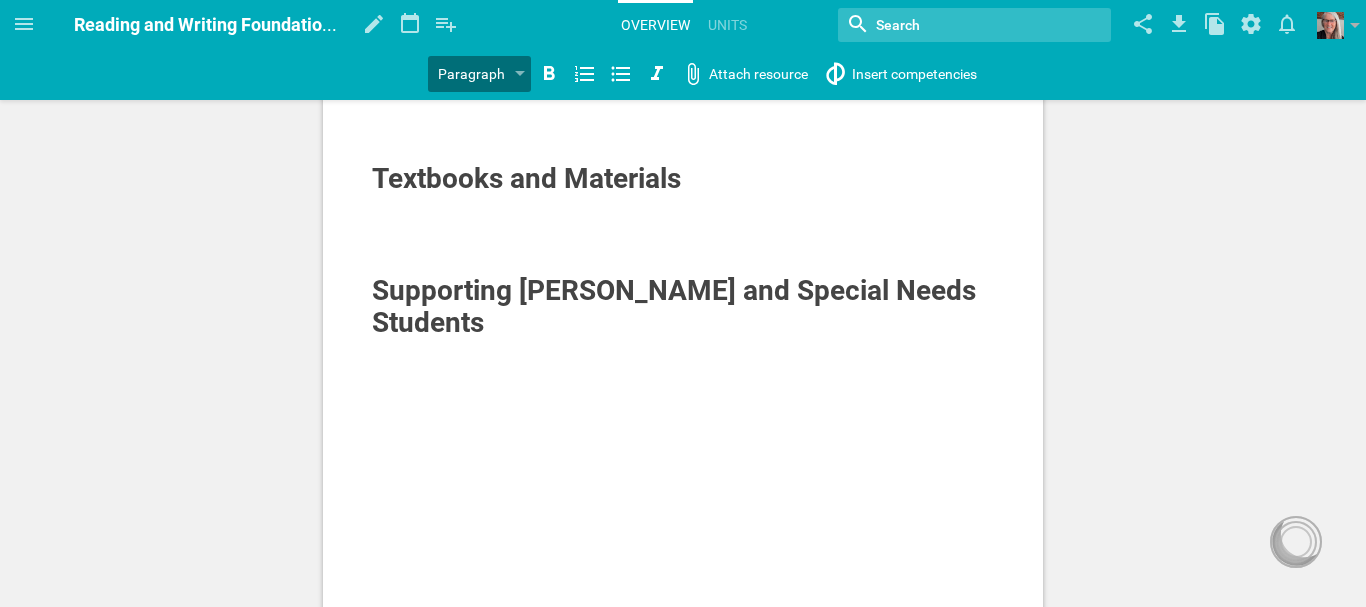 scroll, scrollTop: 0, scrollLeft: 0, axis: both 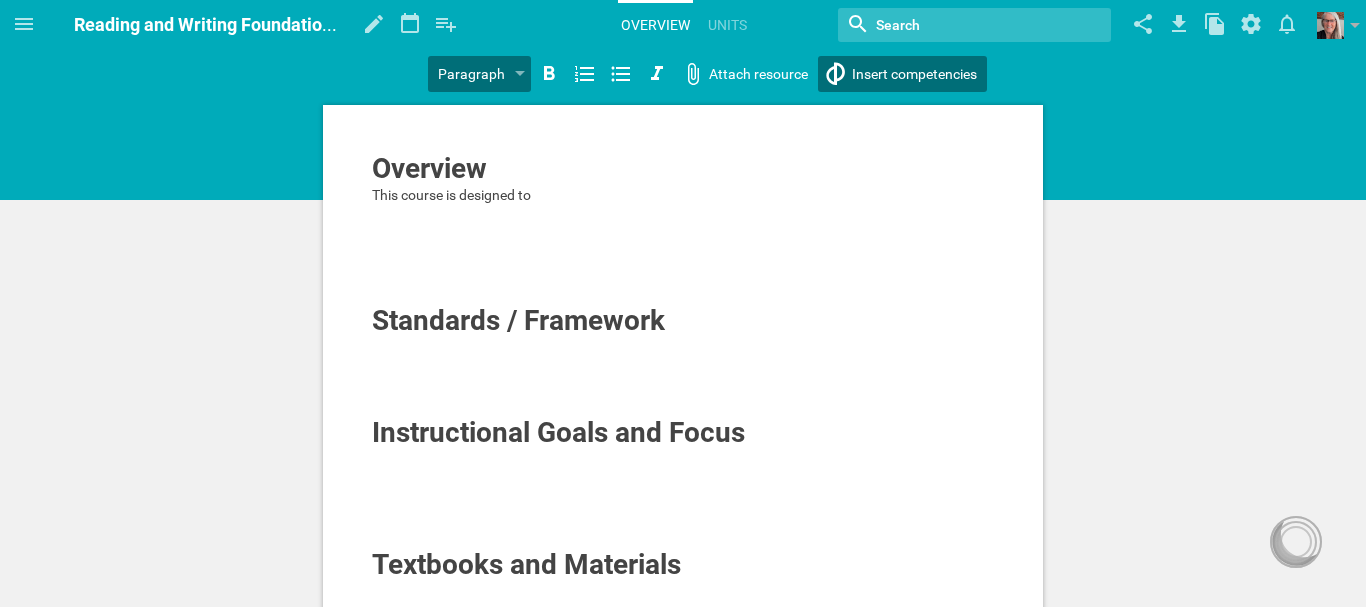 click on "Insert competencies" at bounding box center [914, 74] 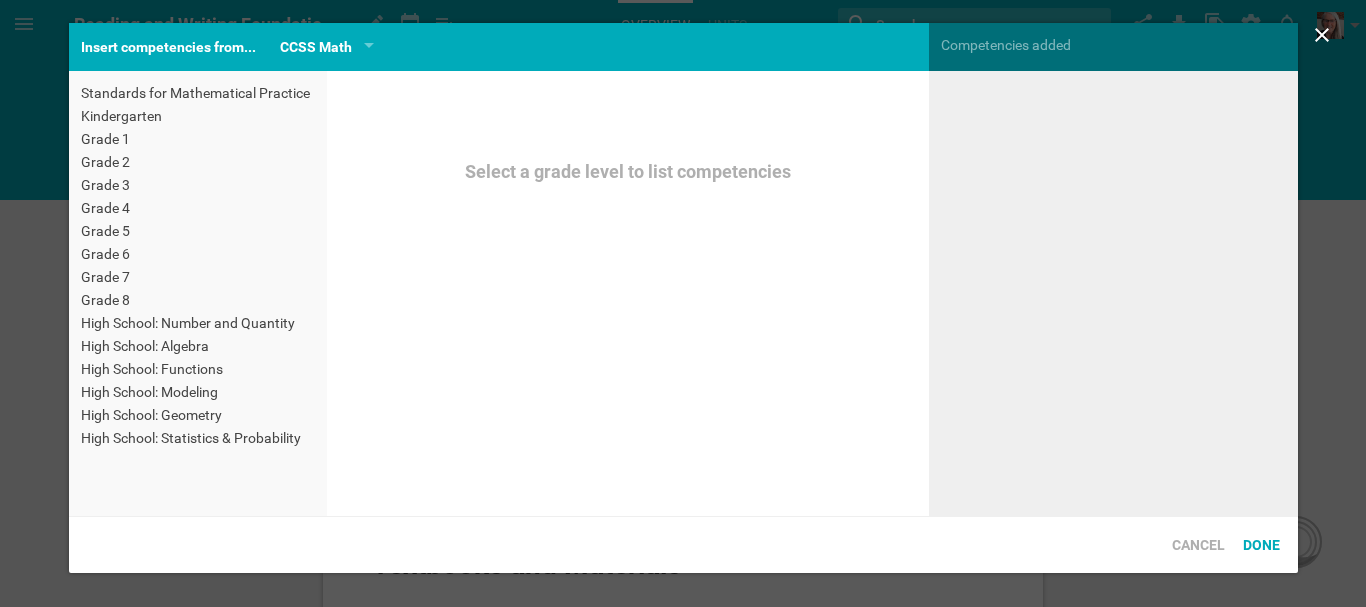 click on "Grade 1" at bounding box center [198, 139] 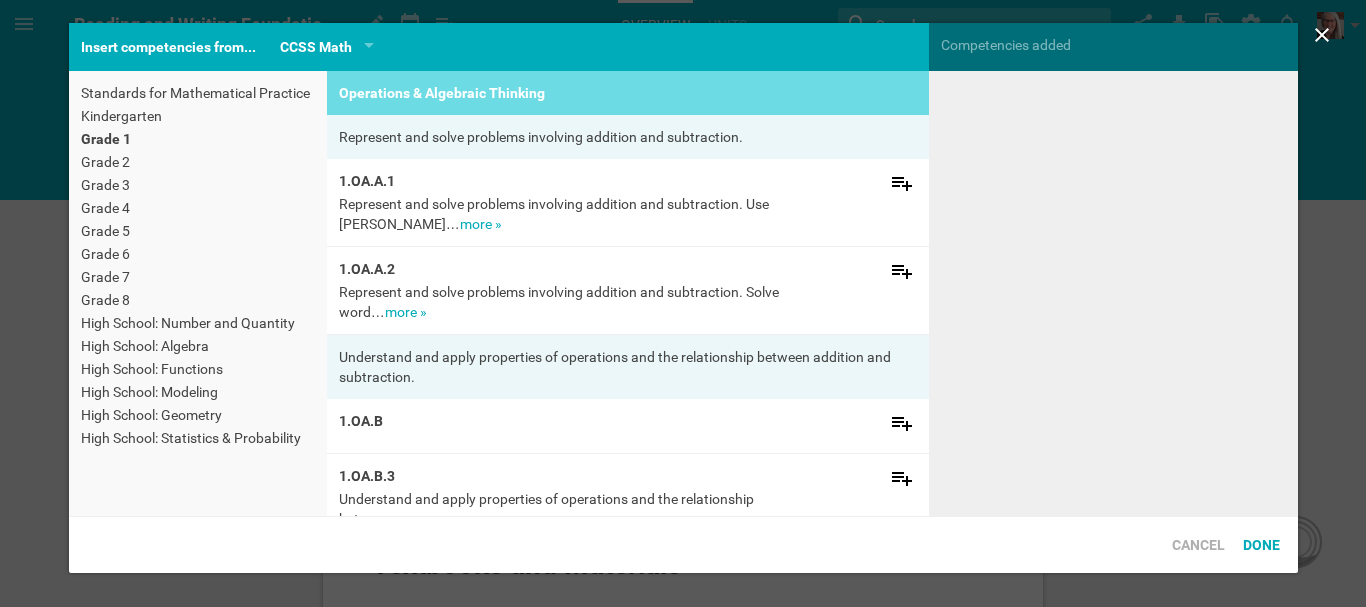 click on "Grade 2" at bounding box center (198, 162) 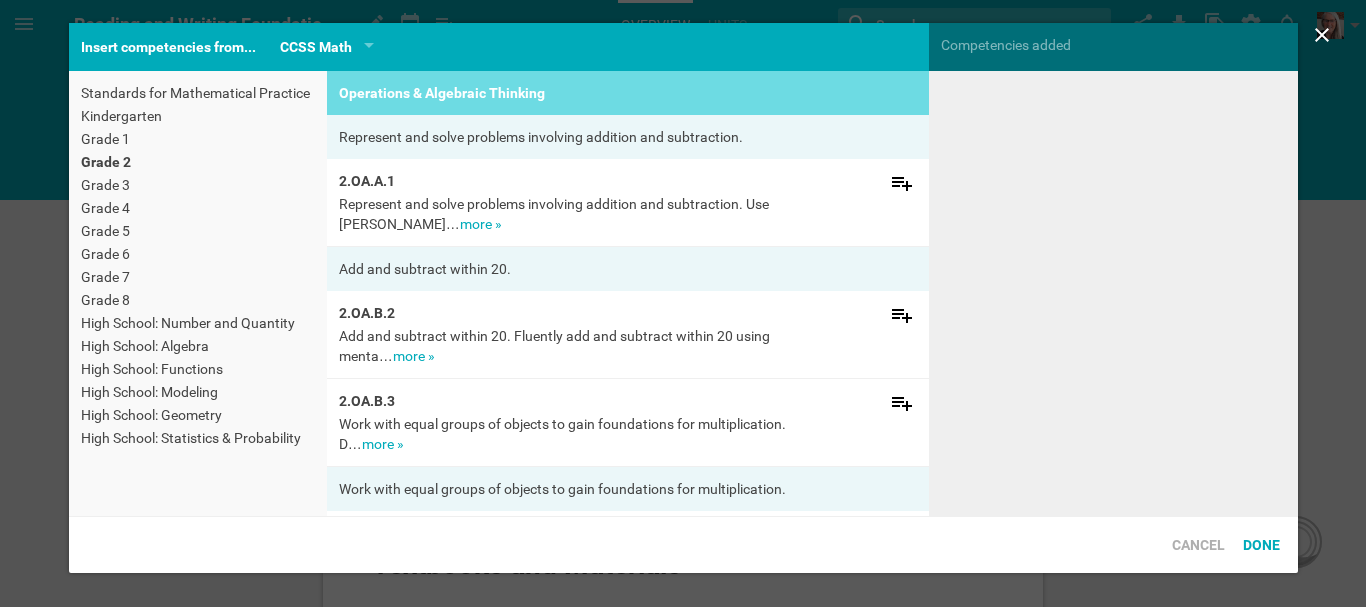 click on "Grade 1" at bounding box center [198, 139] 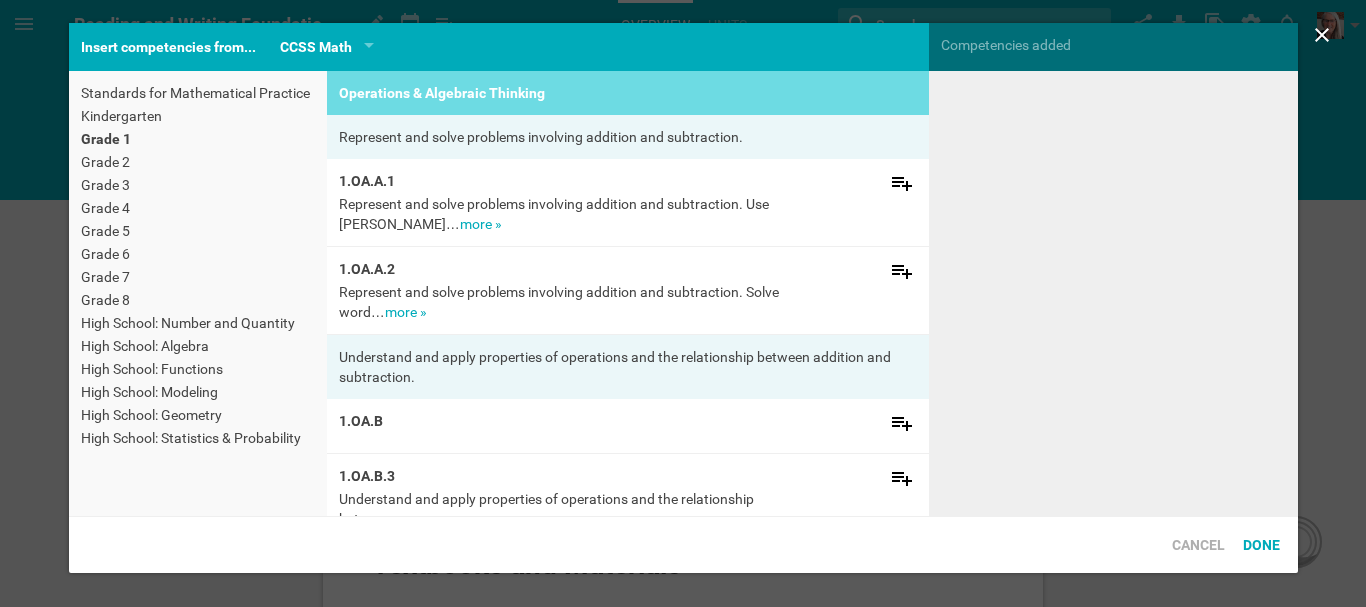 click on "Grade 2" at bounding box center (198, 162) 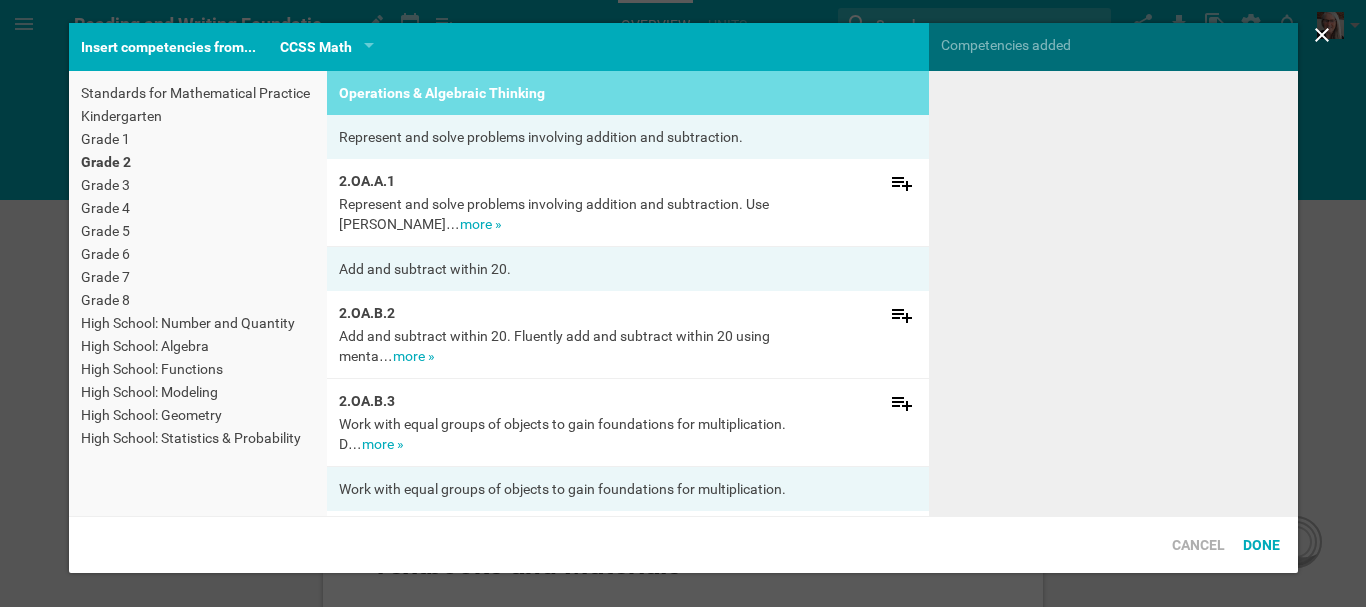 click on "Grade 1" at bounding box center [198, 139] 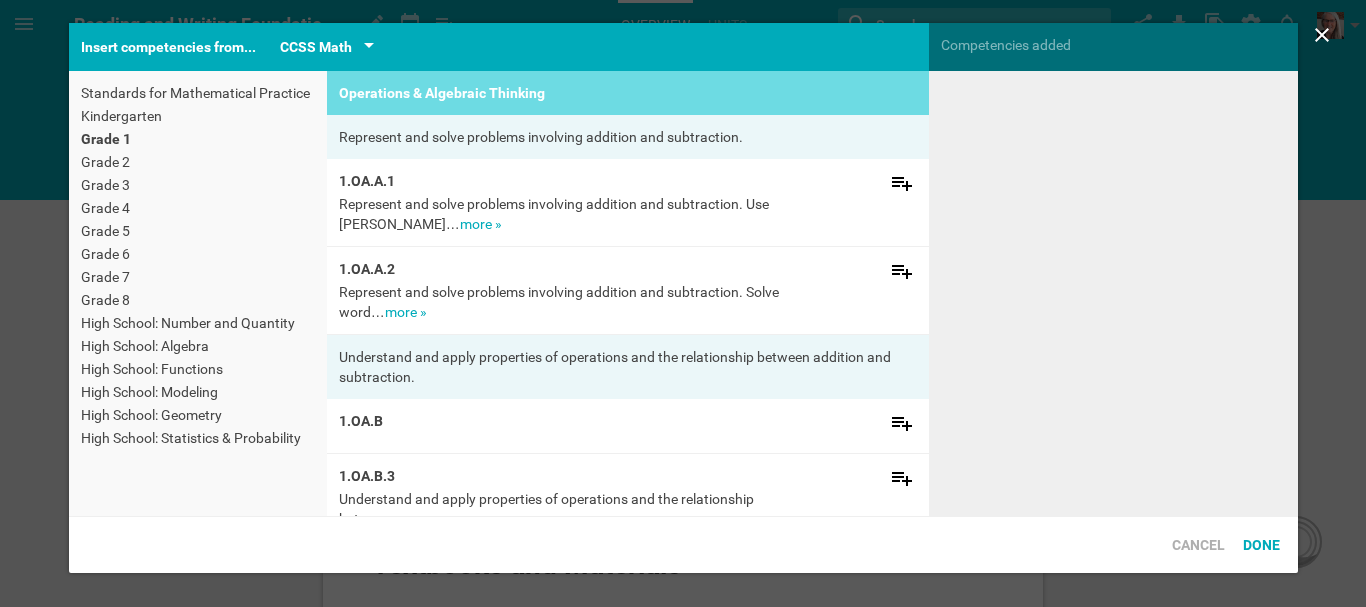 click on "CCSS Math" at bounding box center (327, 47) 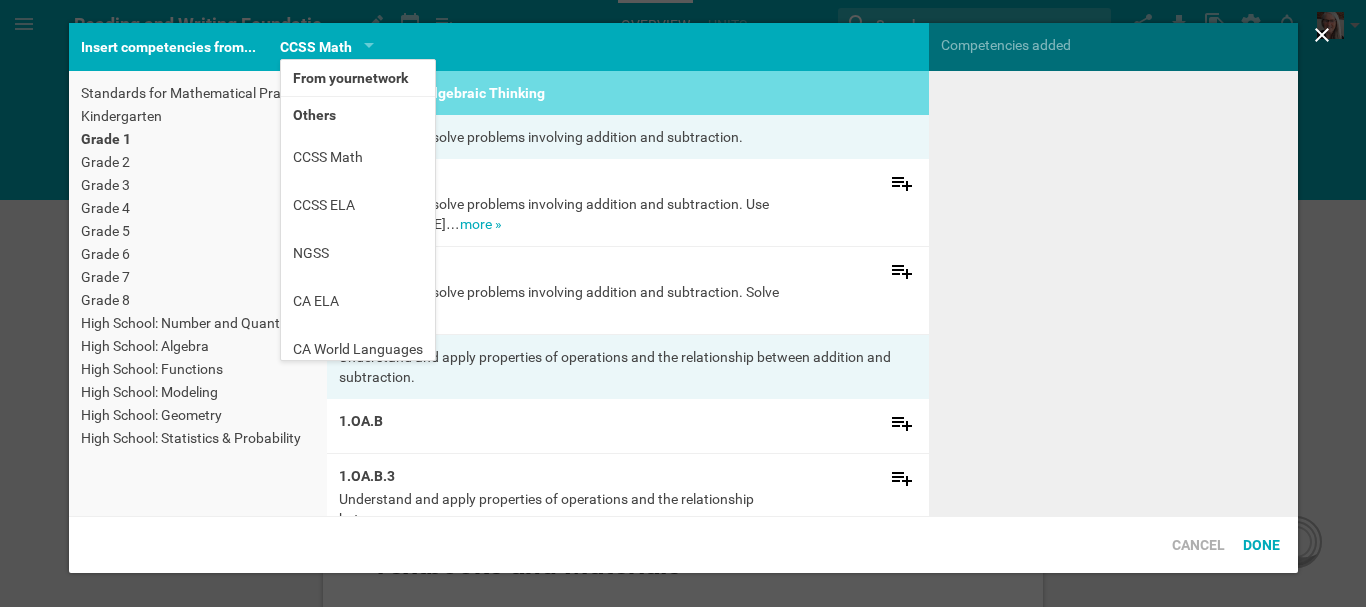 scroll, scrollTop: 14, scrollLeft: 0, axis: vertical 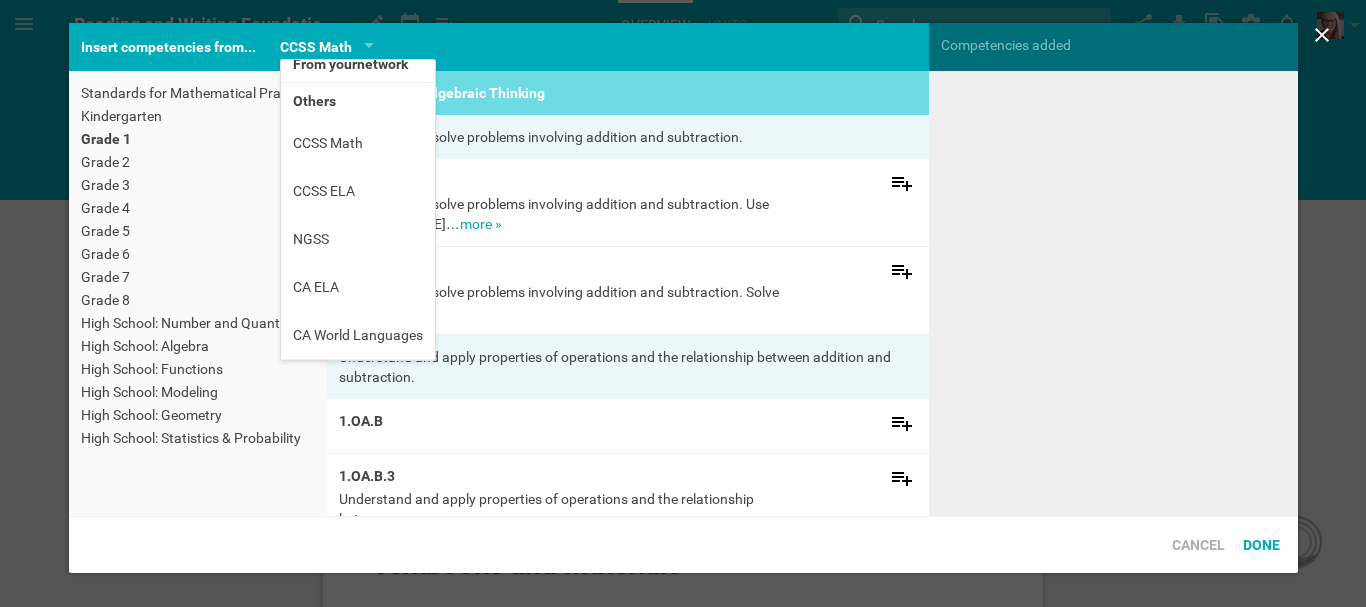 click at bounding box center (1113, 293) 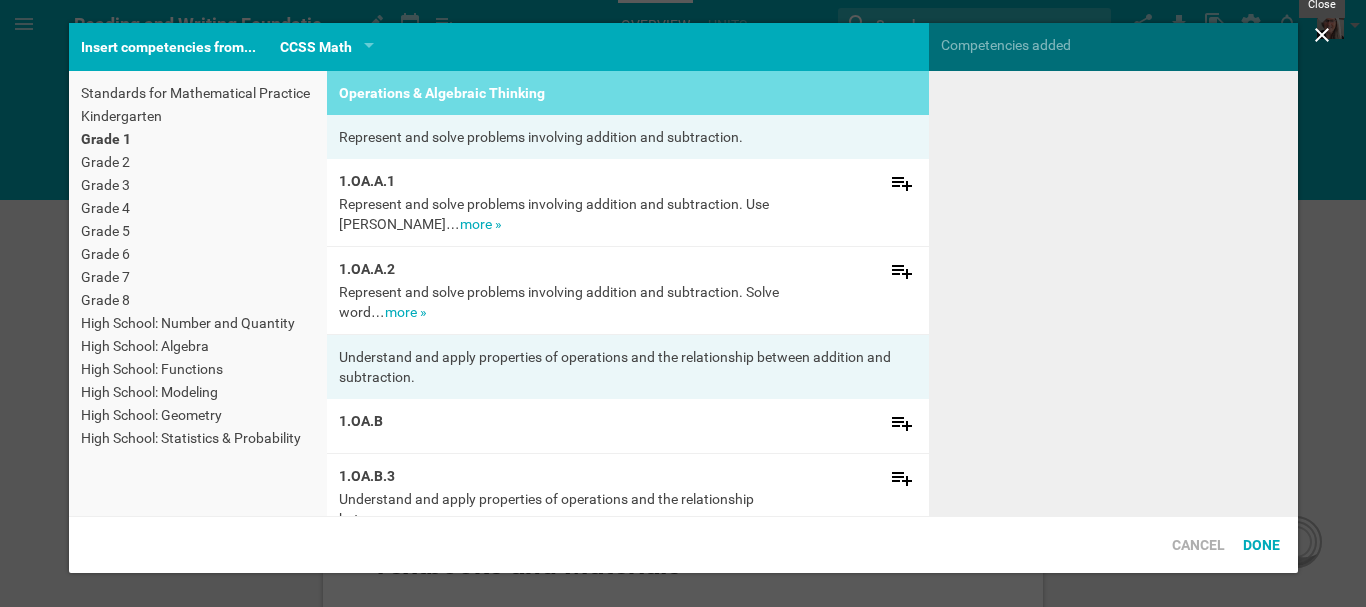 click 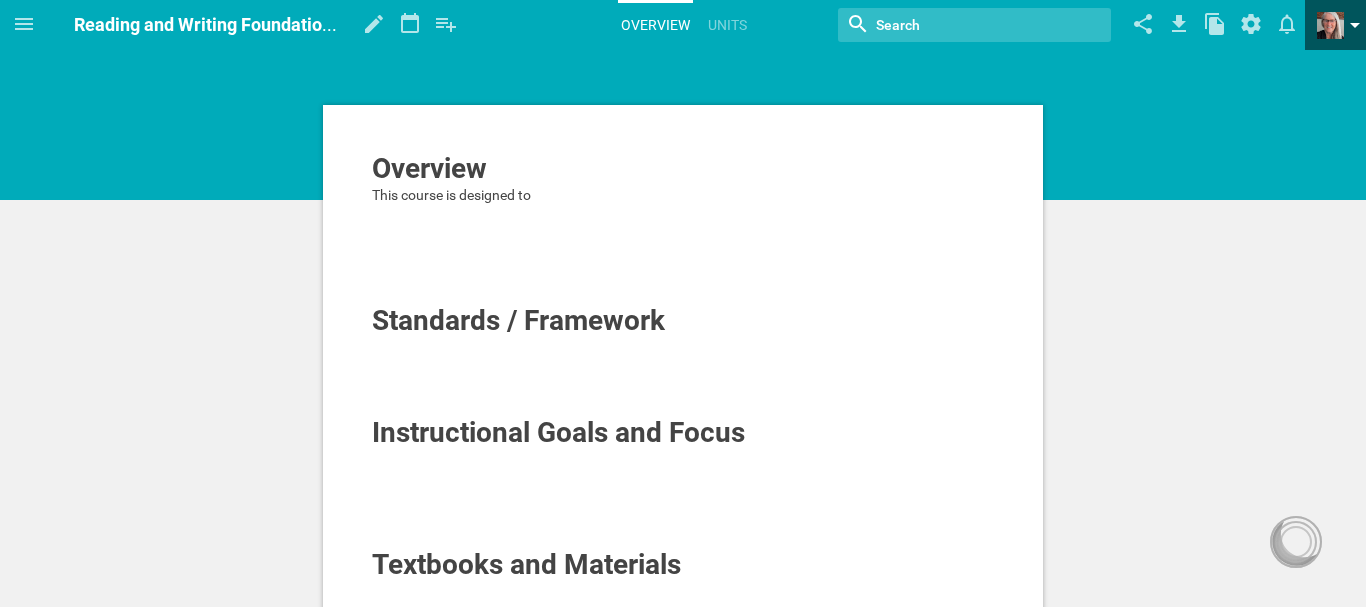 click at bounding box center [1330, 25] 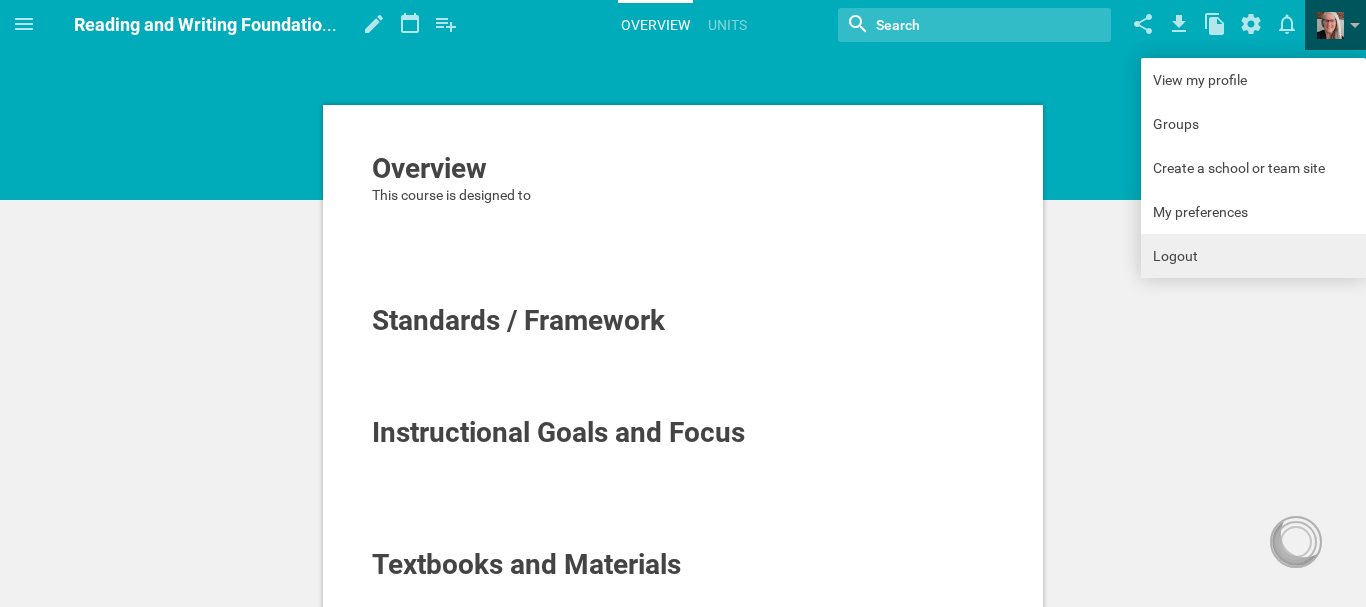 click on "Logout" at bounding box center [1253, 256] 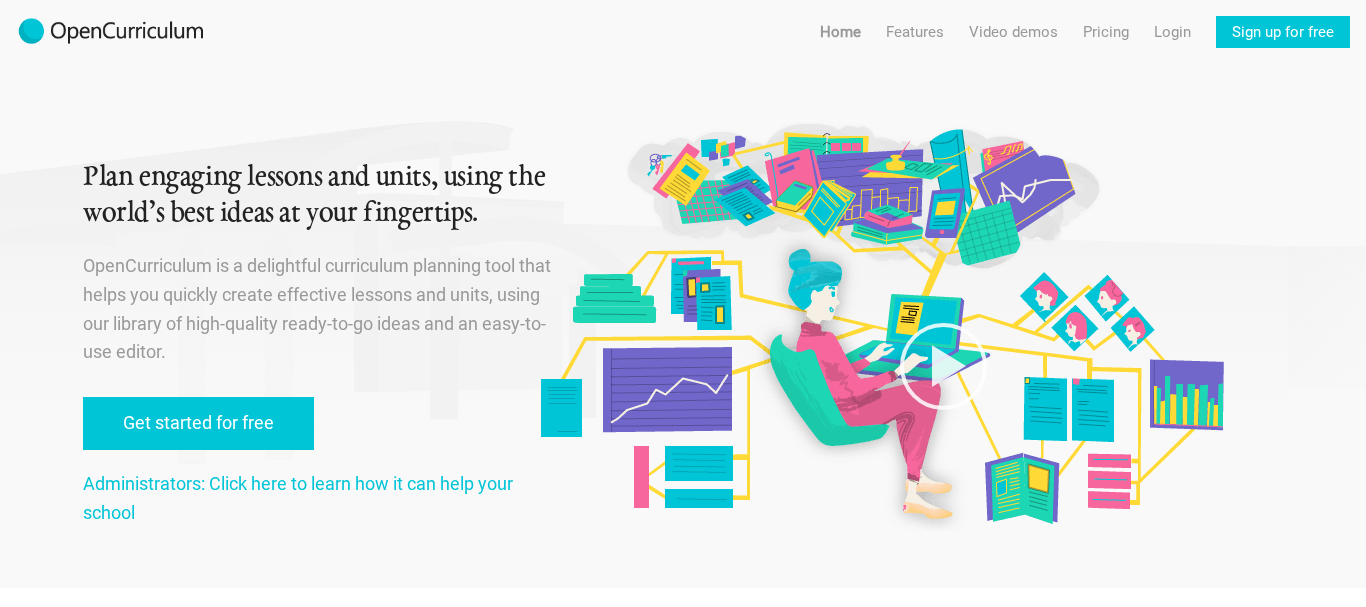 scroll, scrollTop: 0, scrollLeft: 0, axis: both 